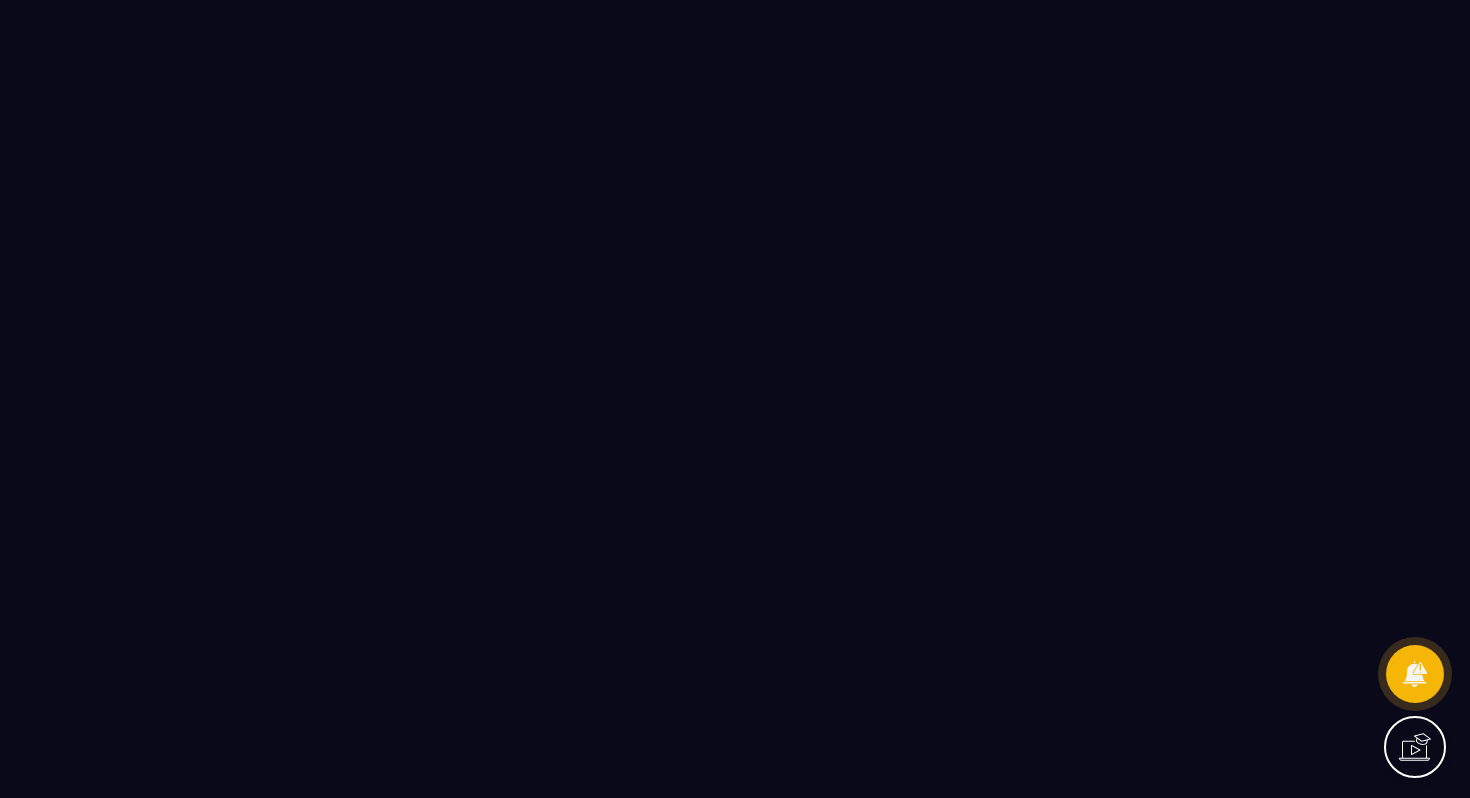 scroll, scrollTop: 0, scrollLeft: 0, axis: both 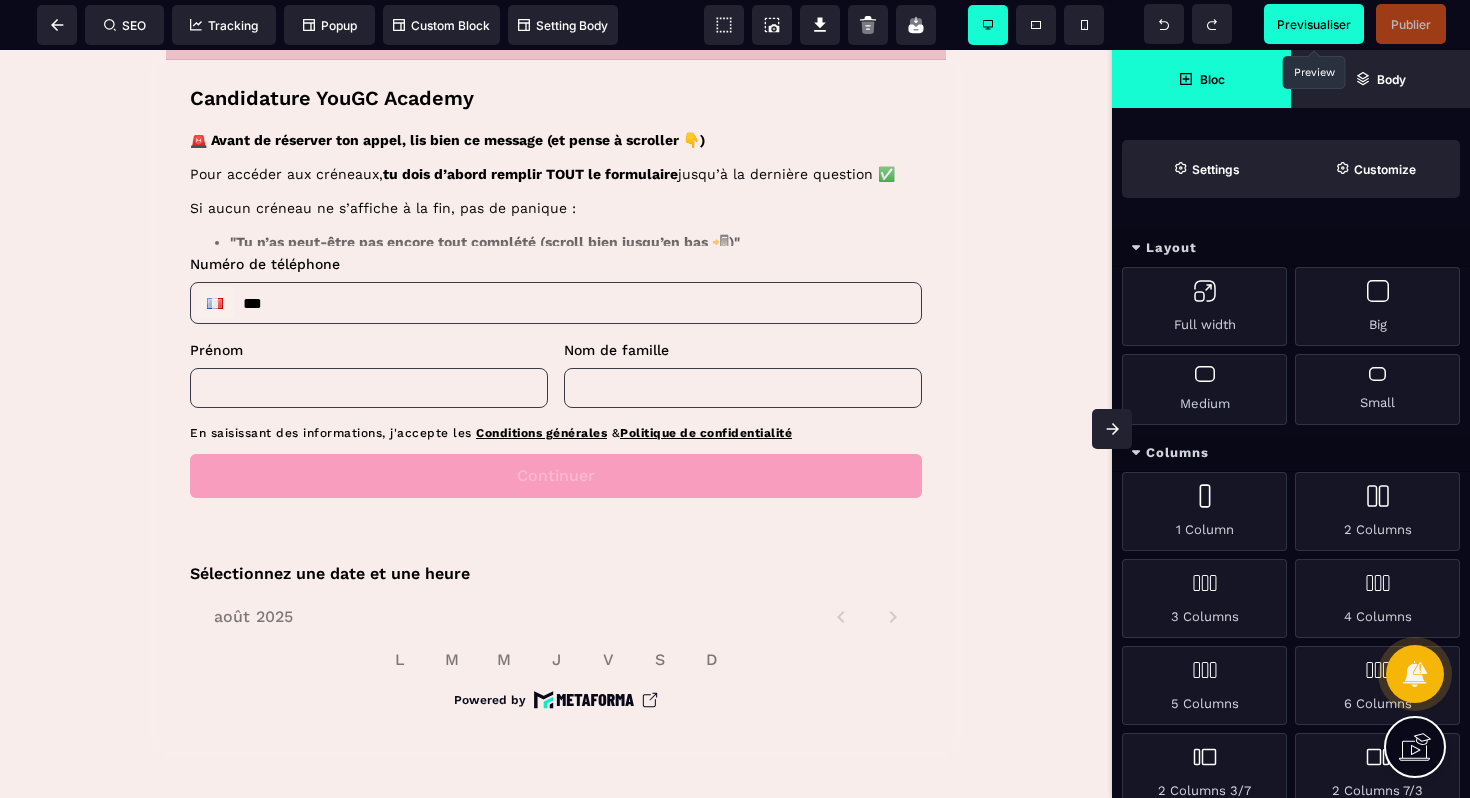 click on "Previsualiser" at bounding box center (1314, 24) 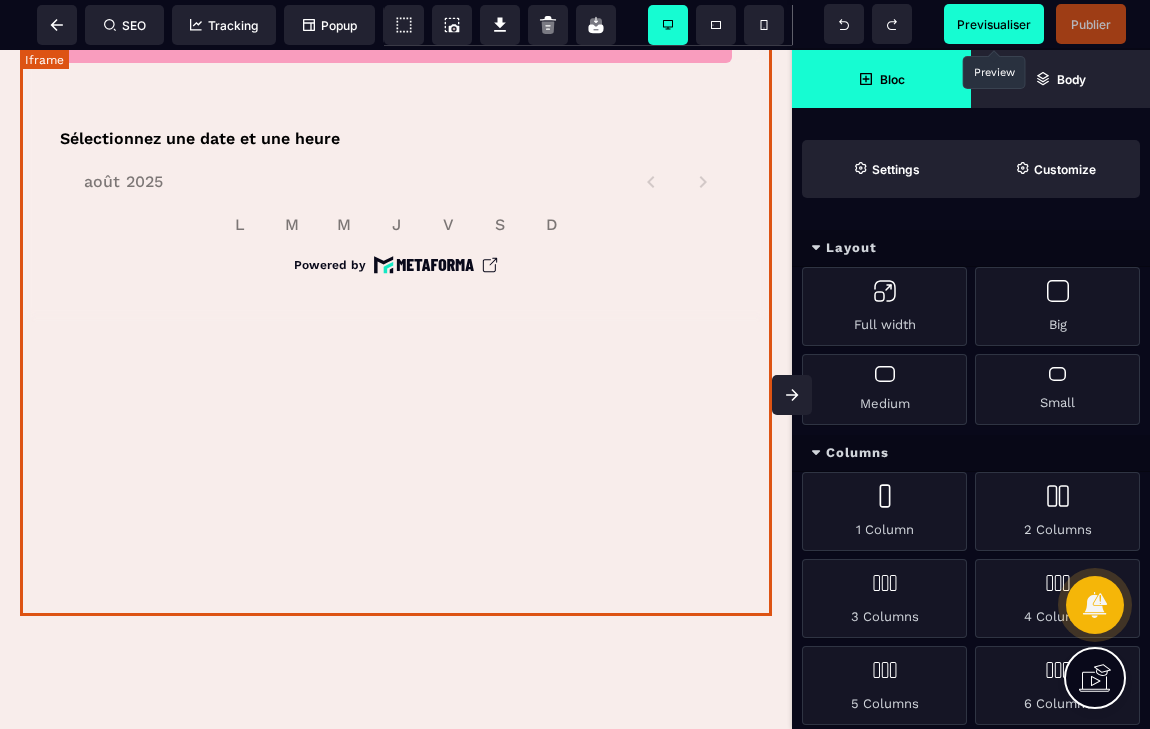 scroll, scrollTop: 1339, scrollLeft: 0, axis: vertical 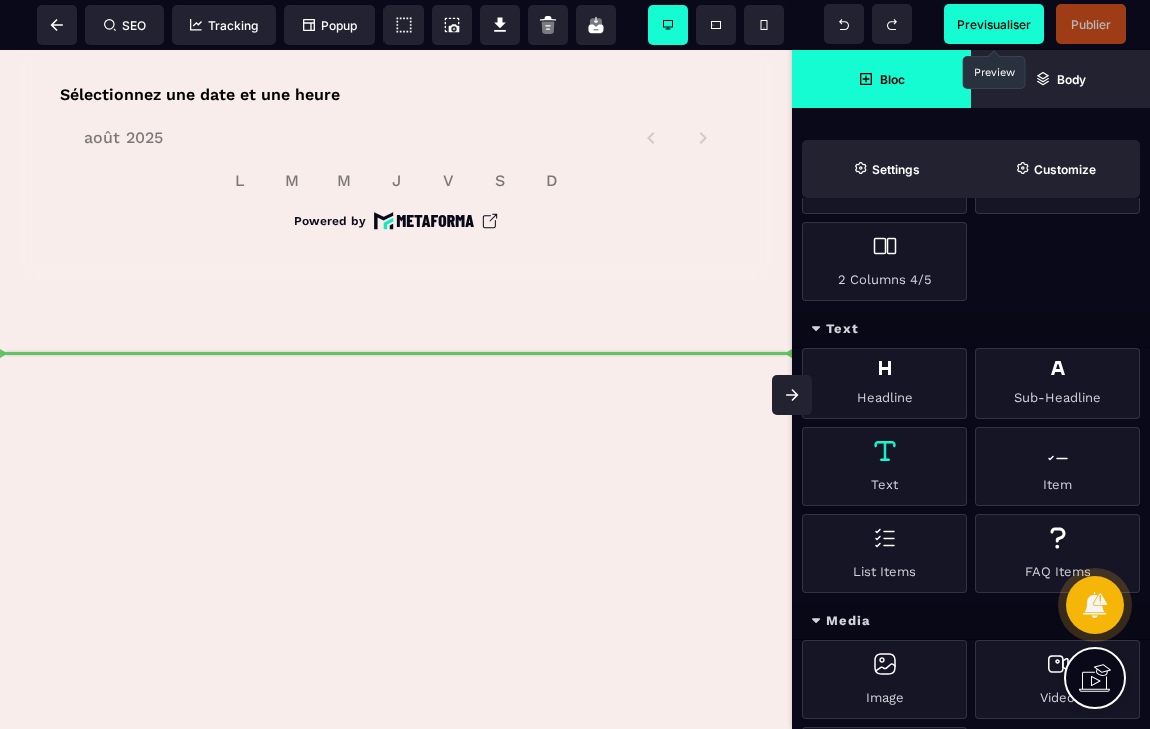 select on "***" 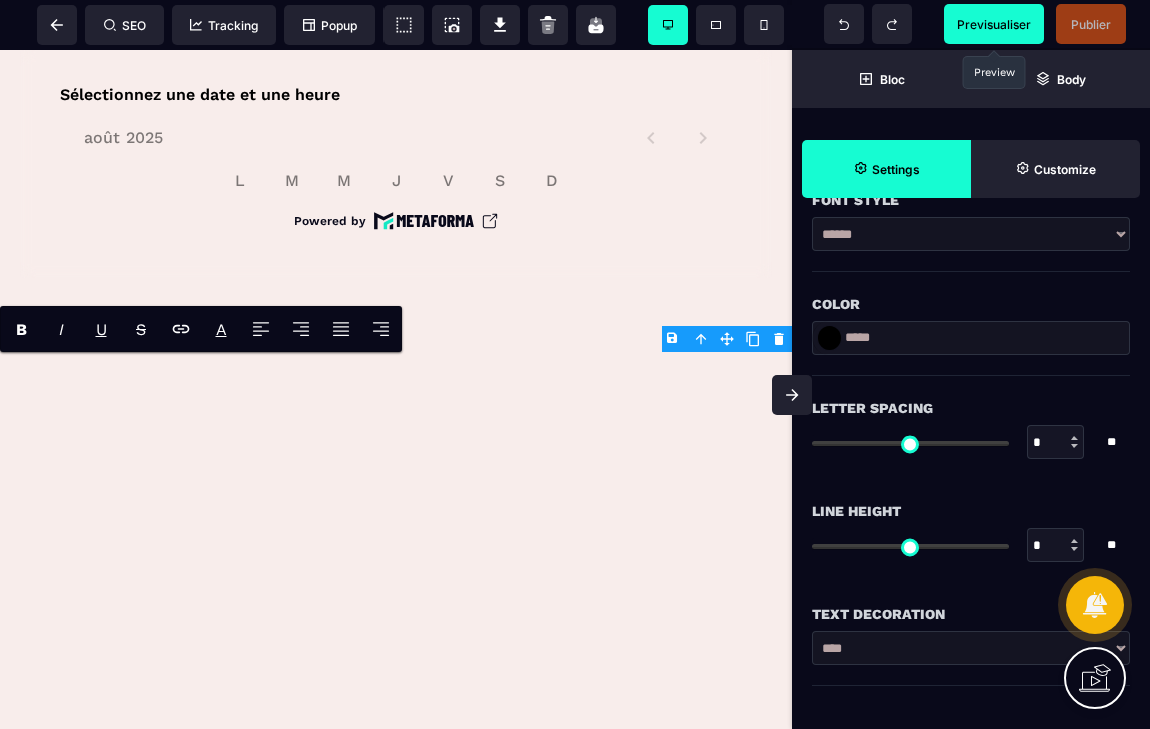 scroll, scrollTop: 0, scrollLeft: 0, axis: both 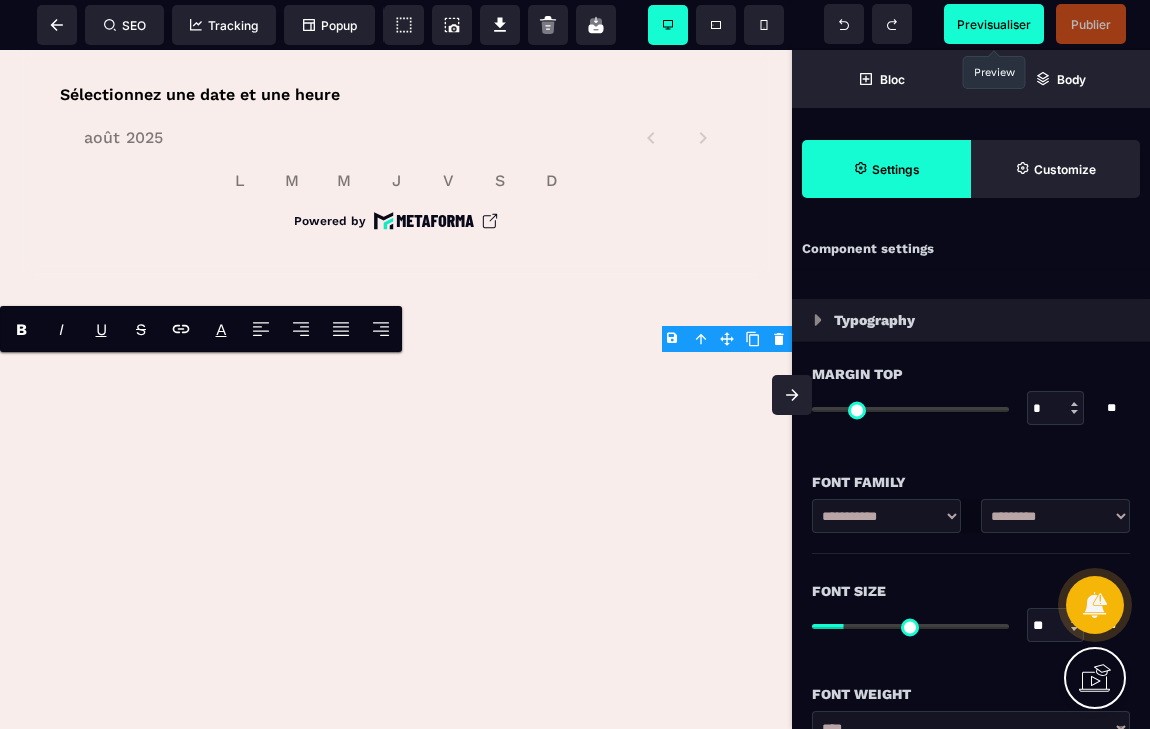 type on "*" 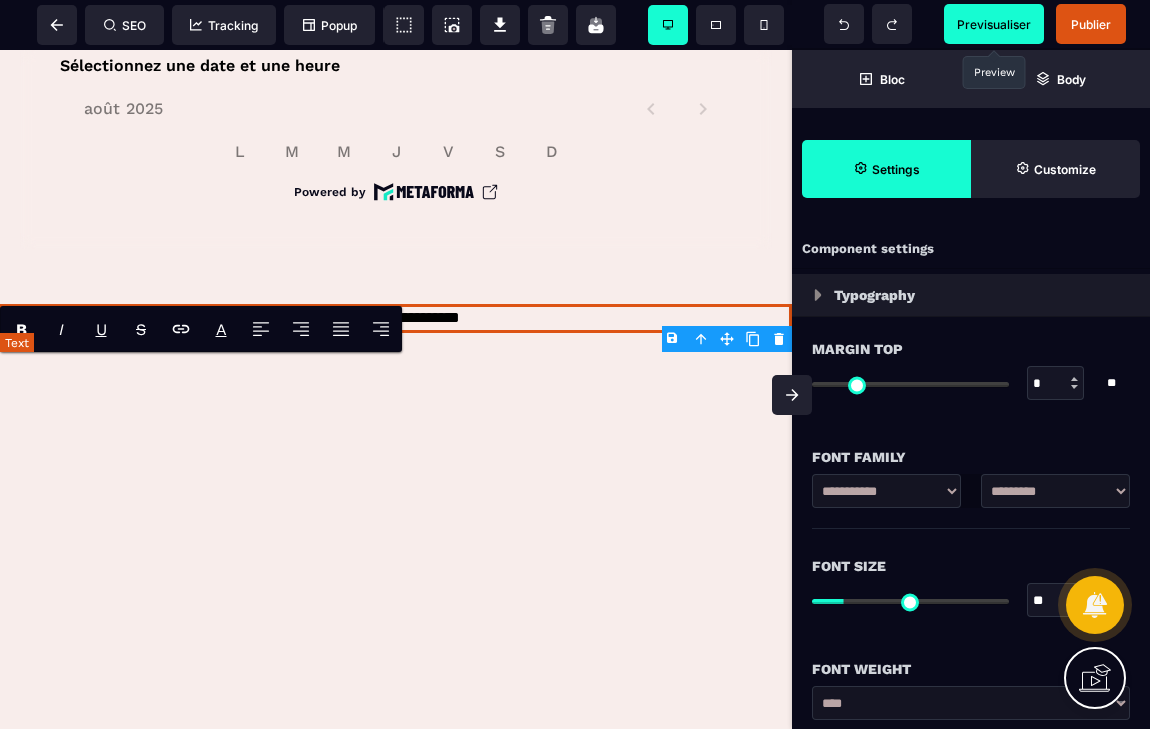 click on "**********" at bounding box center [396, 318] 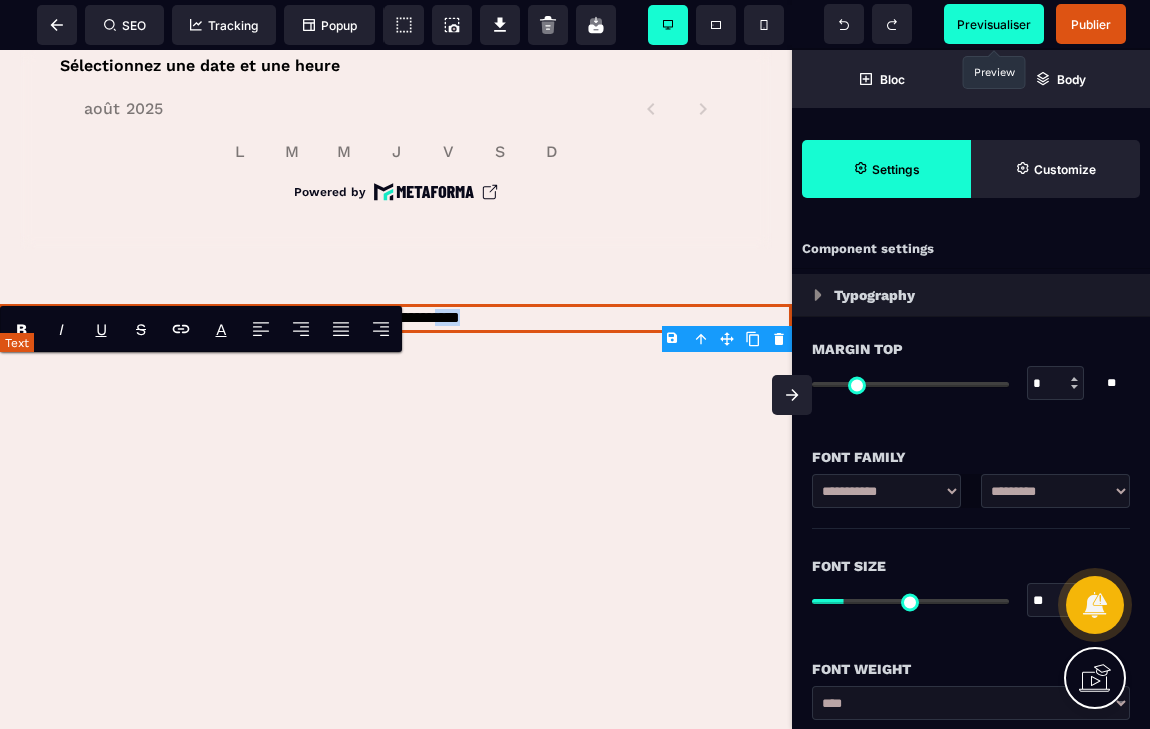 click on "**********" at bounding box center [396, 318] 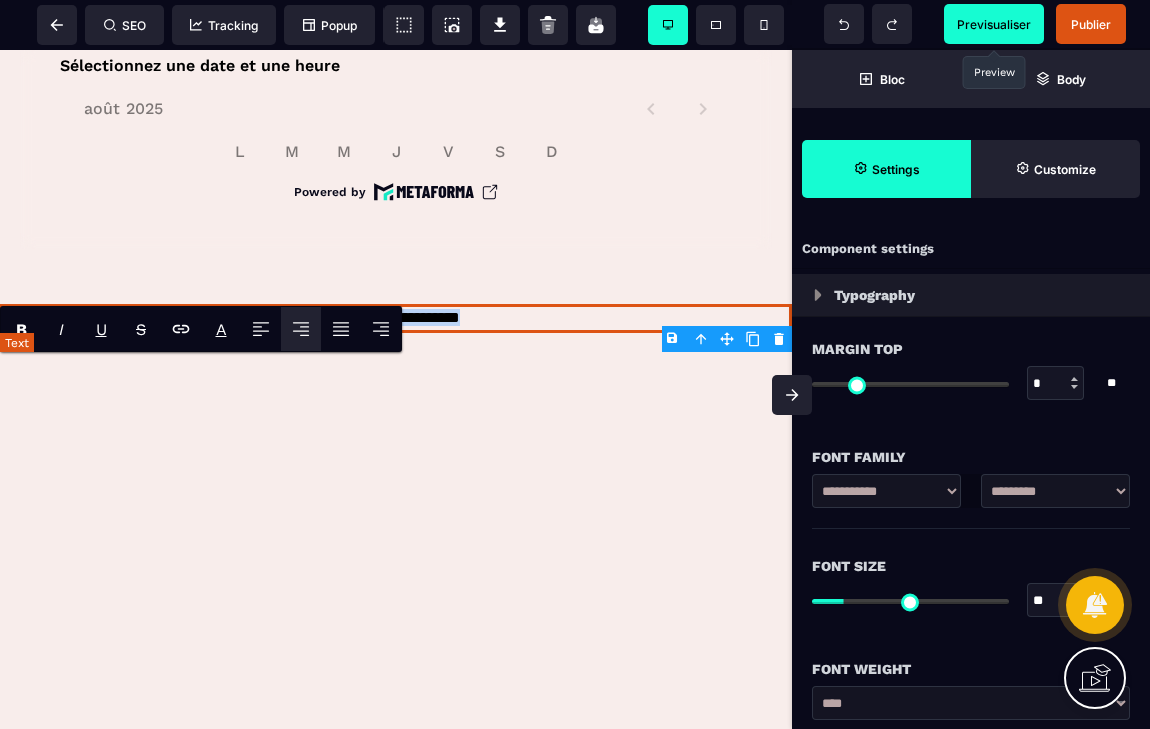 click on "**********" at bounding box center (396, 318) 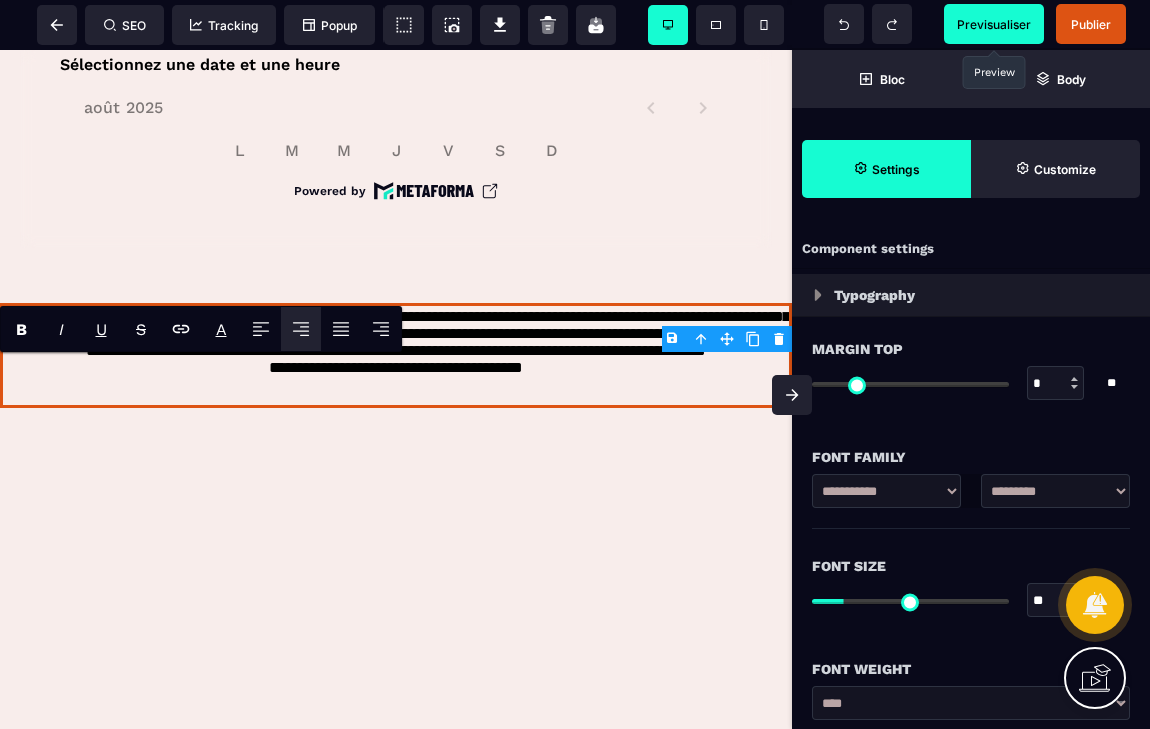 click on "**********" at bounding box center (396, -243) 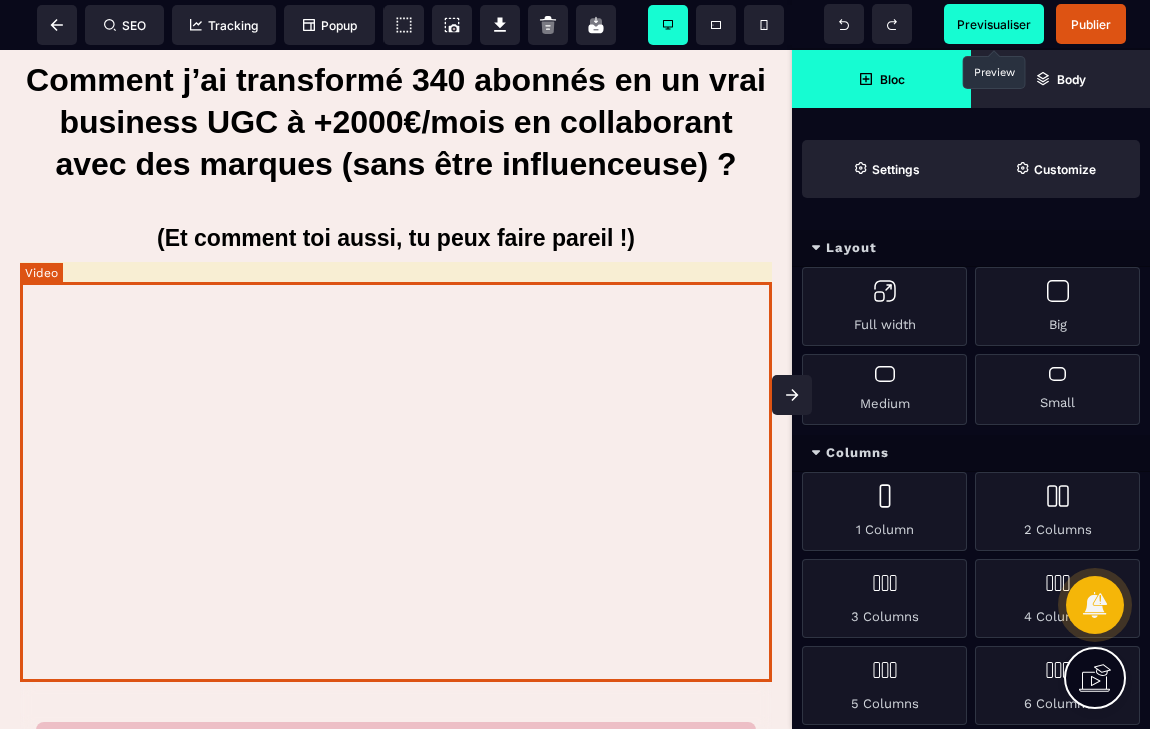 scroll, scrollTop: 0, scrollLeft: 0, axis: both 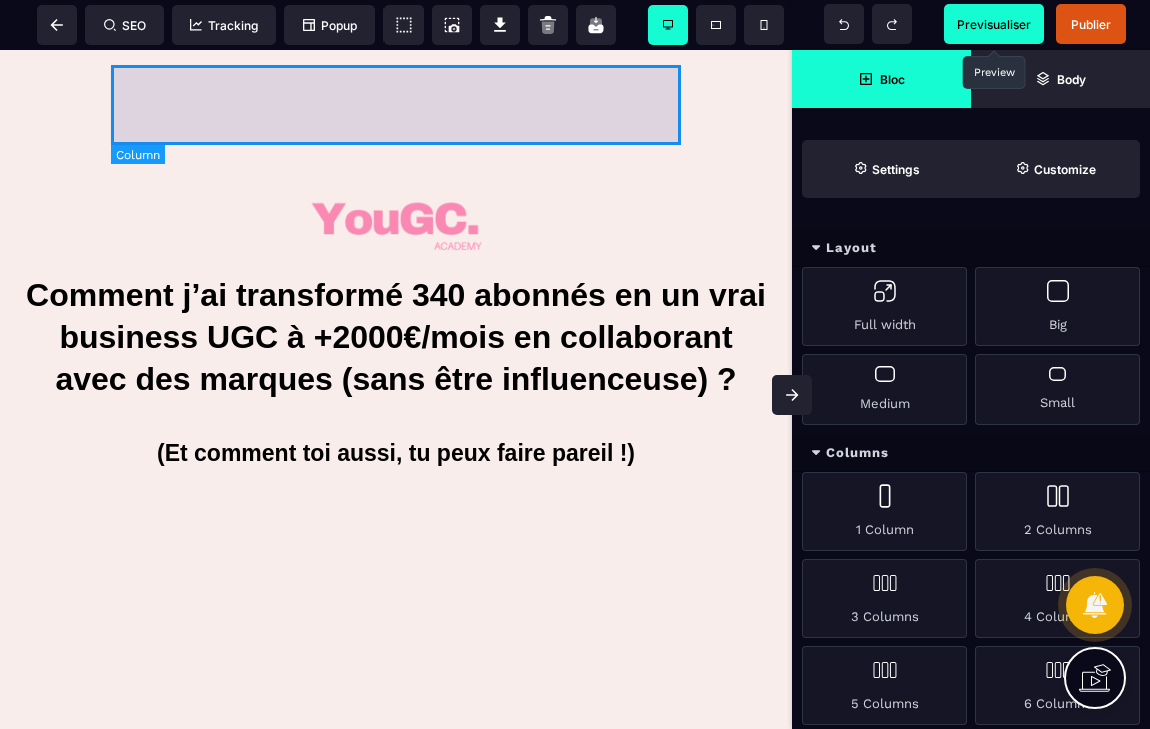 click at bounding box center (396, 105) 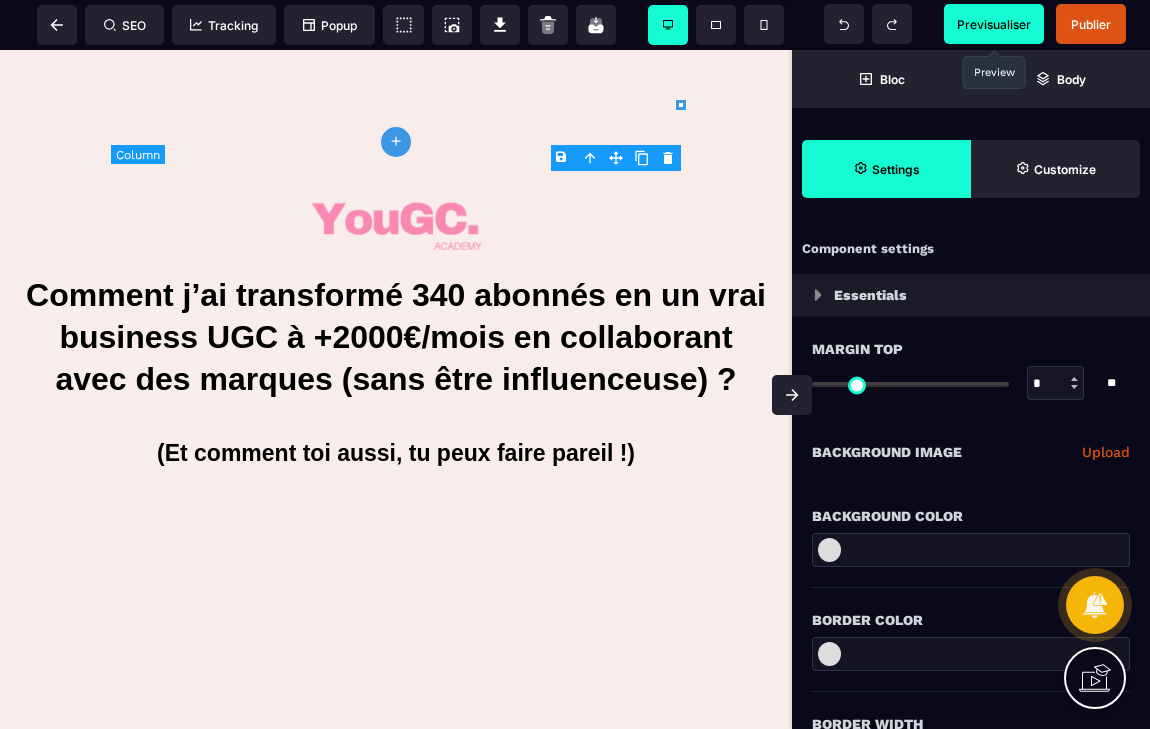 type on "*" 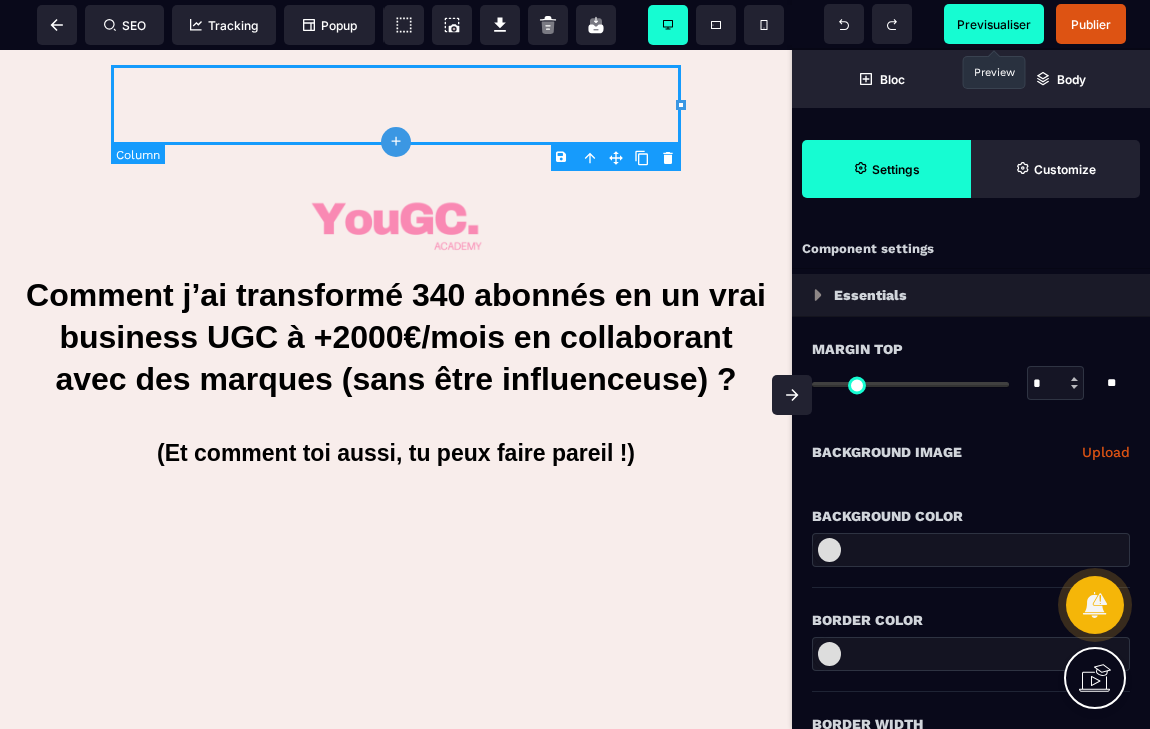 type on "*" 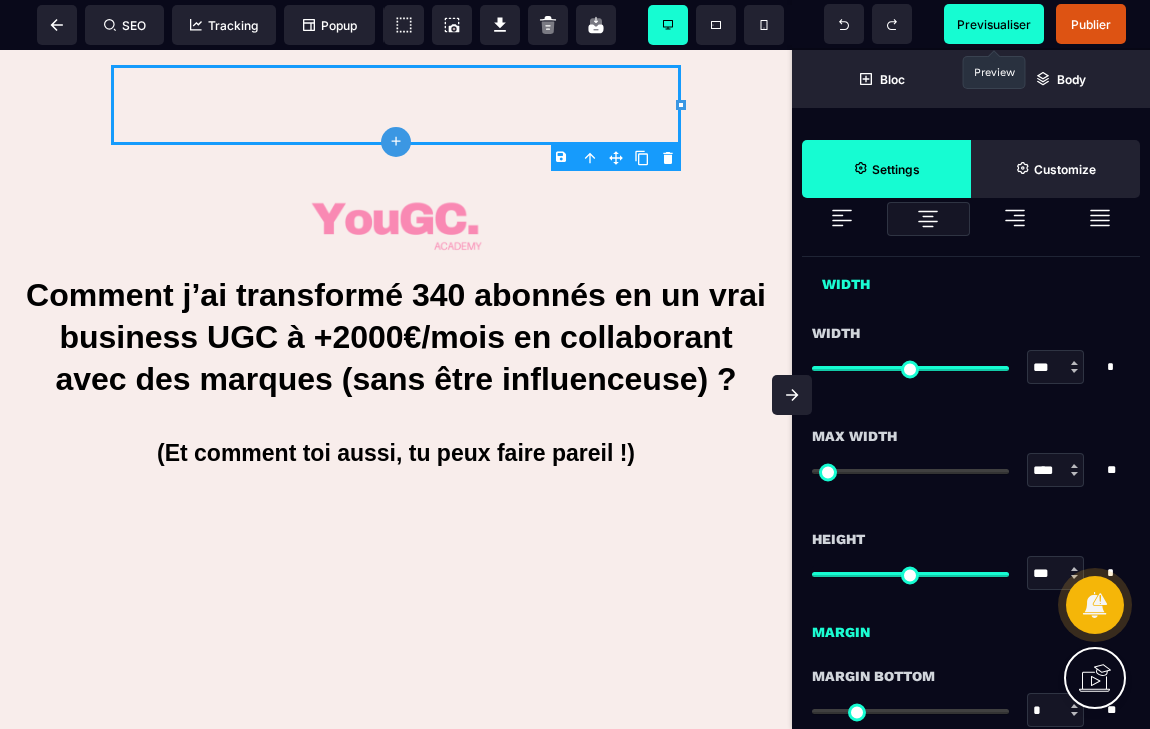 scroll, scrollTop: 1044, scrollLeft: 0, axis: vertical 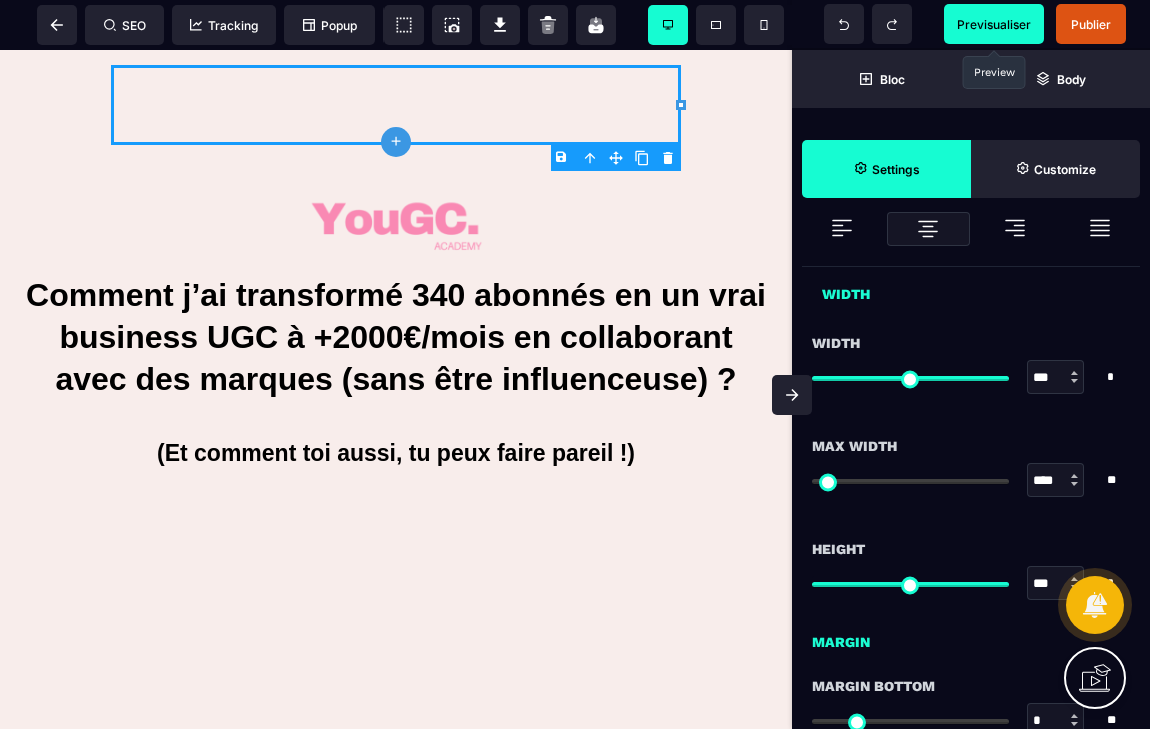 click on "B I U S
A *******
plus
Column
SEO" at bounding box center (575, 364) 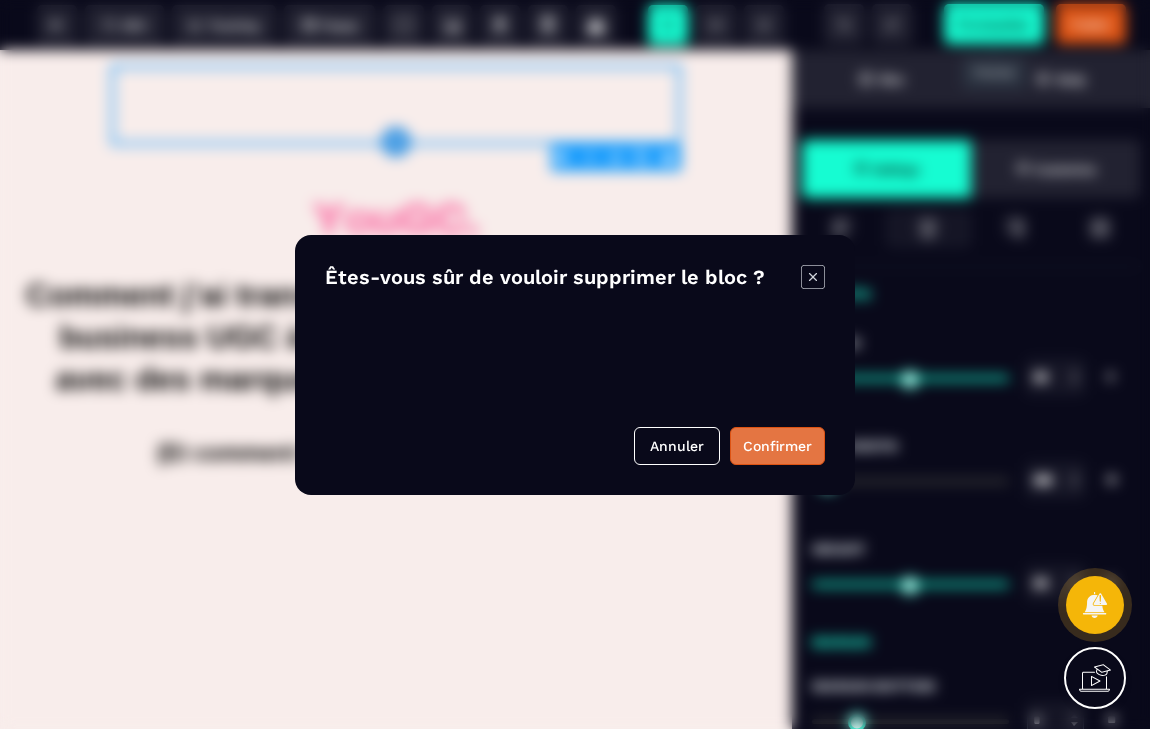 click on "Confirmer" at bounding box center (777, 446) 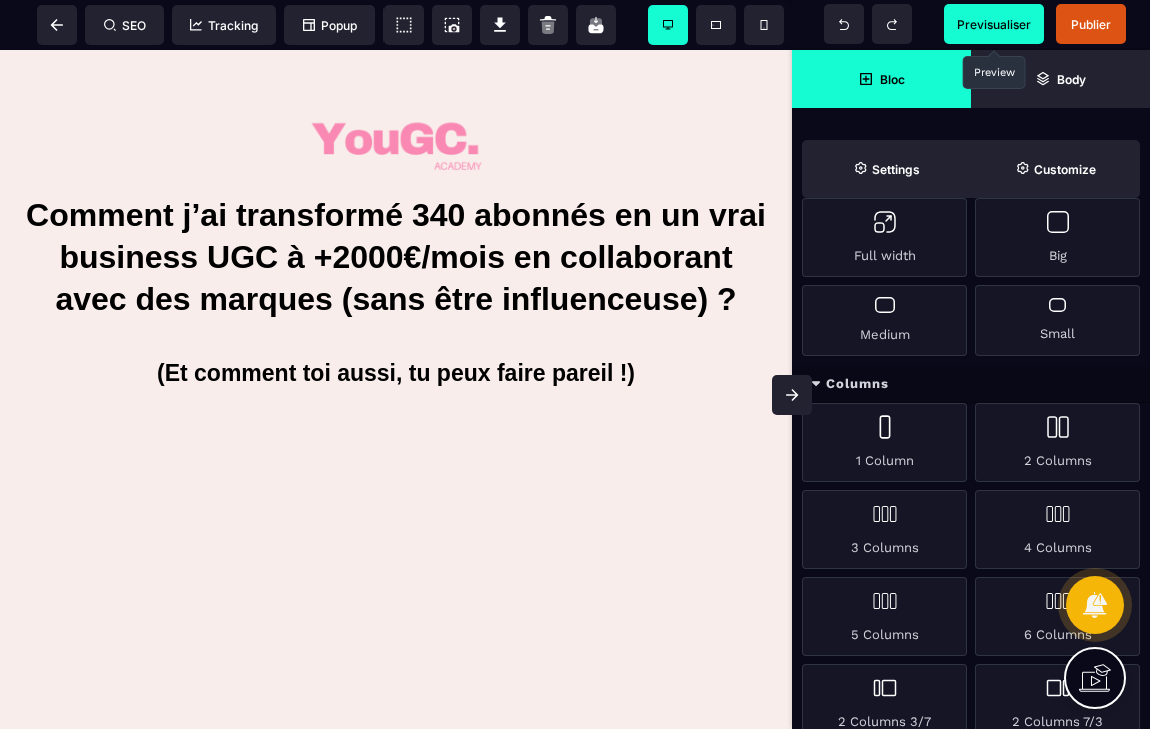 scroll, scrollTop: 0, scrollLeft: 0, axis: both 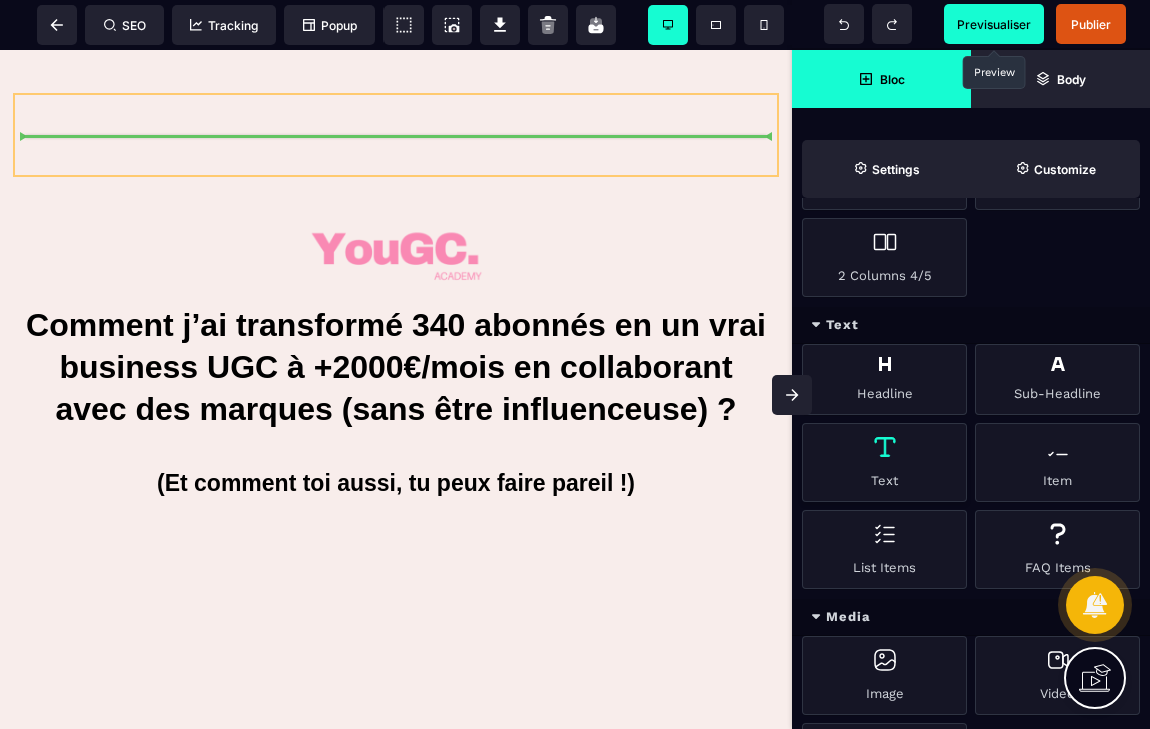 select on "***" 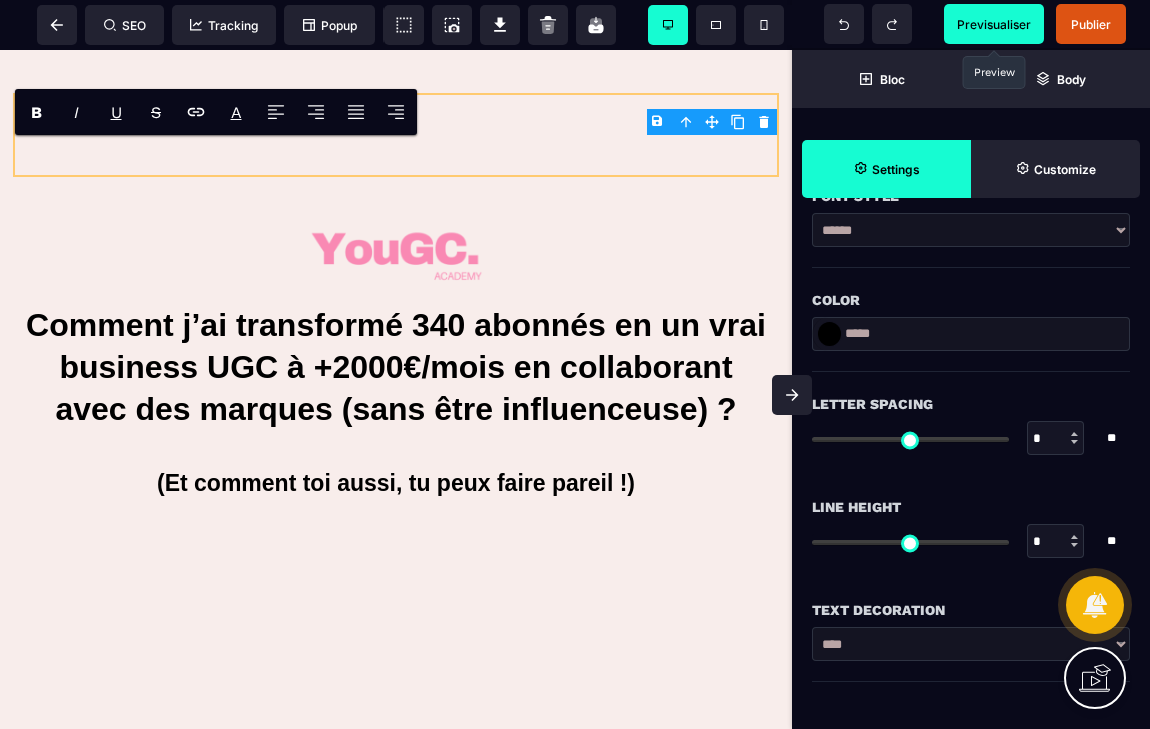 scroll, scrollTop: 0, scrollLeft: 0, axis: both 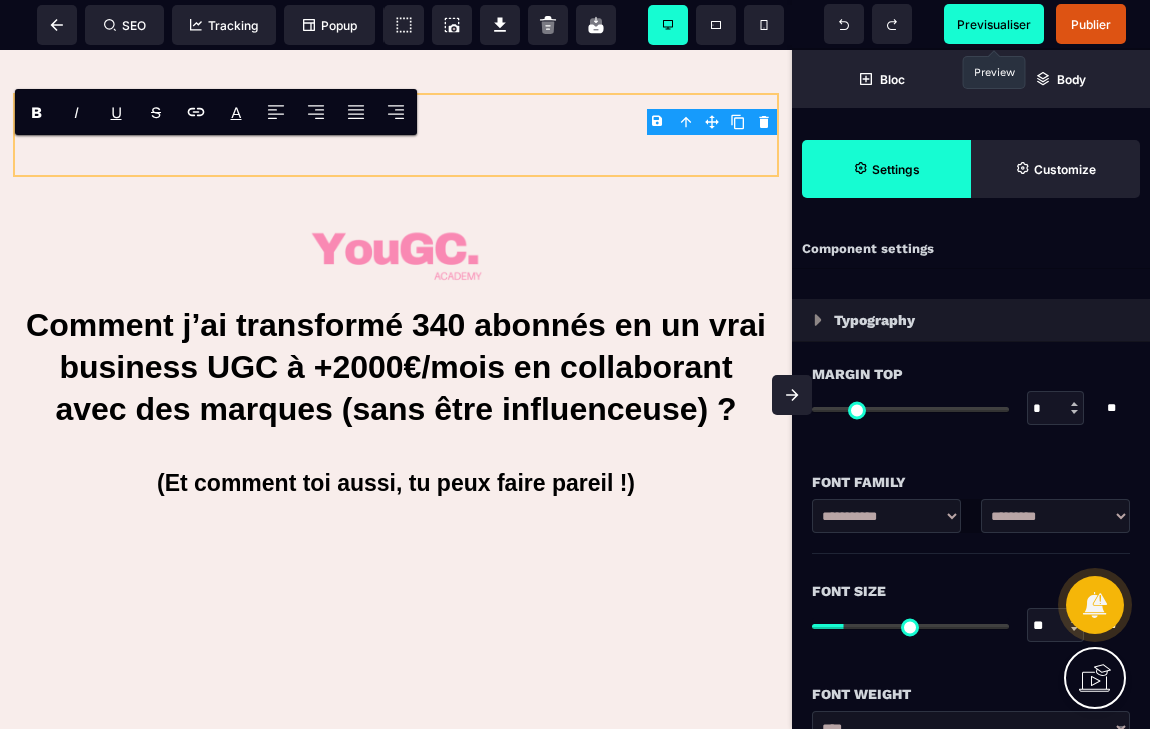 type on "*" 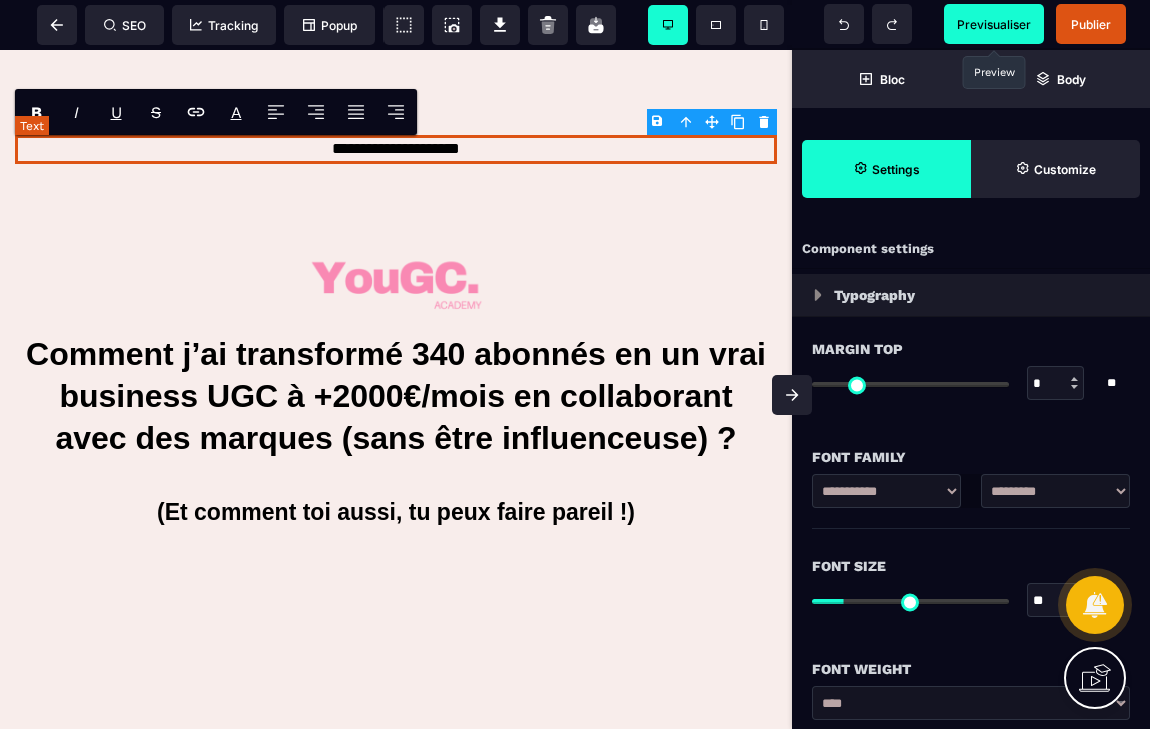 click on "**********" at bounding box center [396, 149] 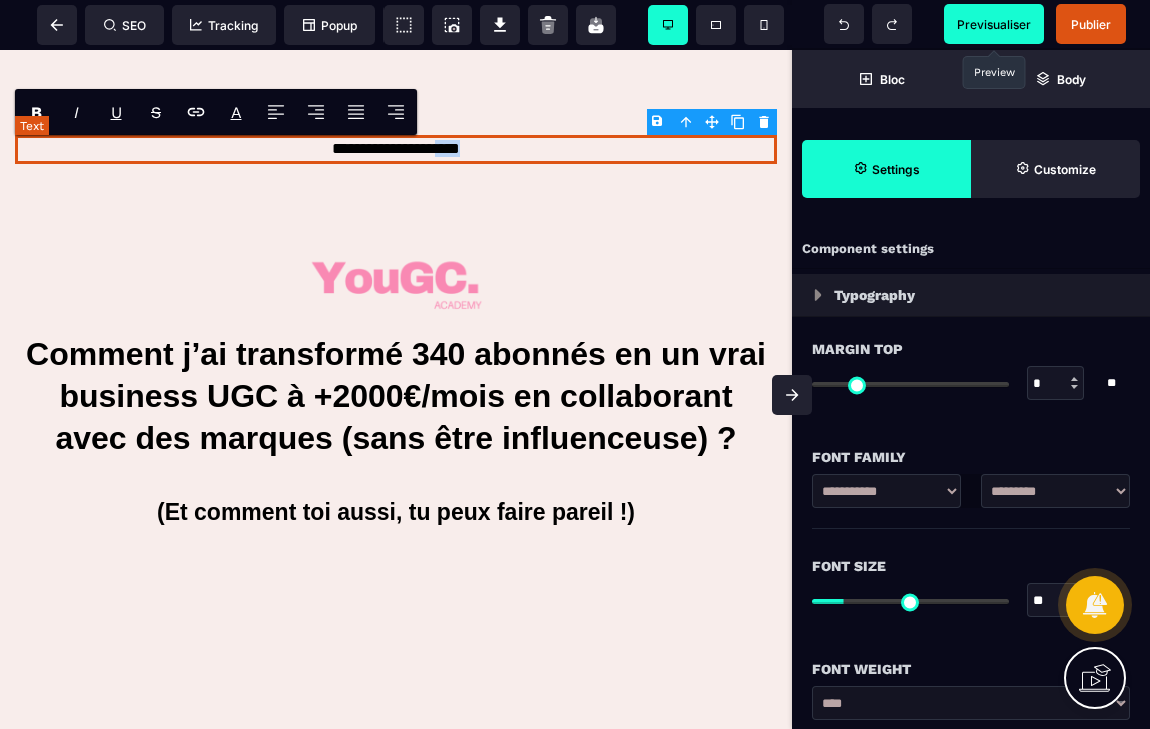 click on "**********" at bounding box center (396, 149) 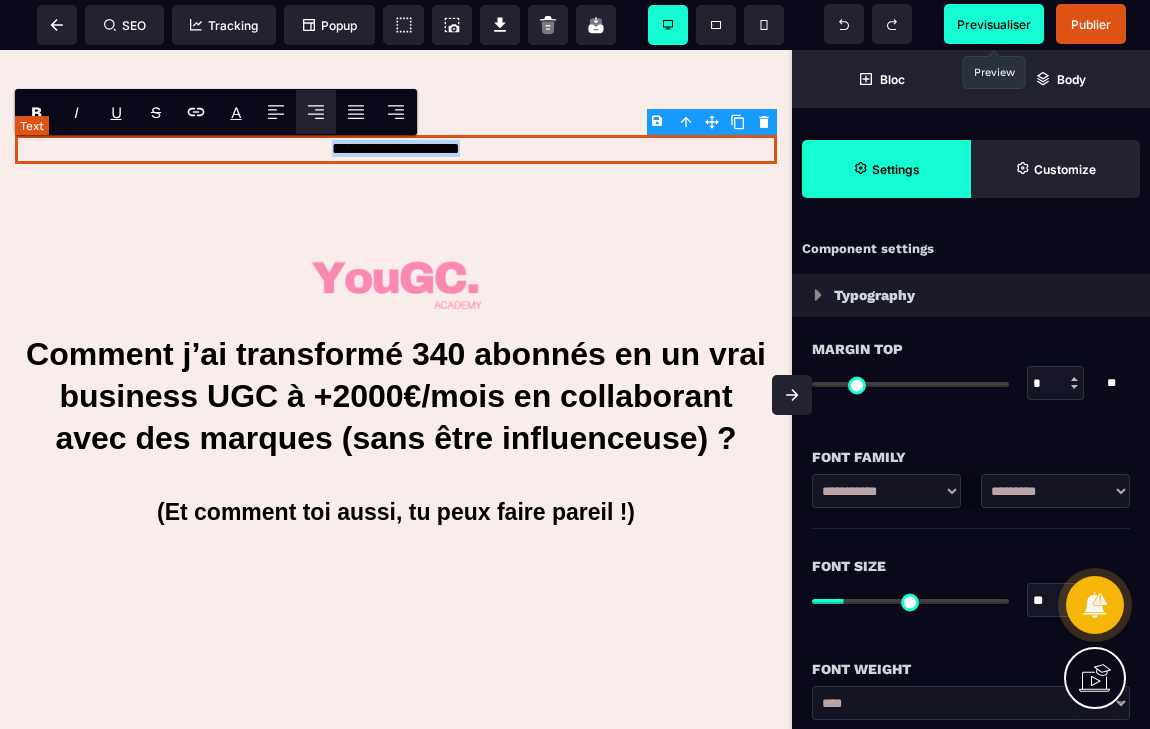 click on "**********" at bounding box center [396, 149] 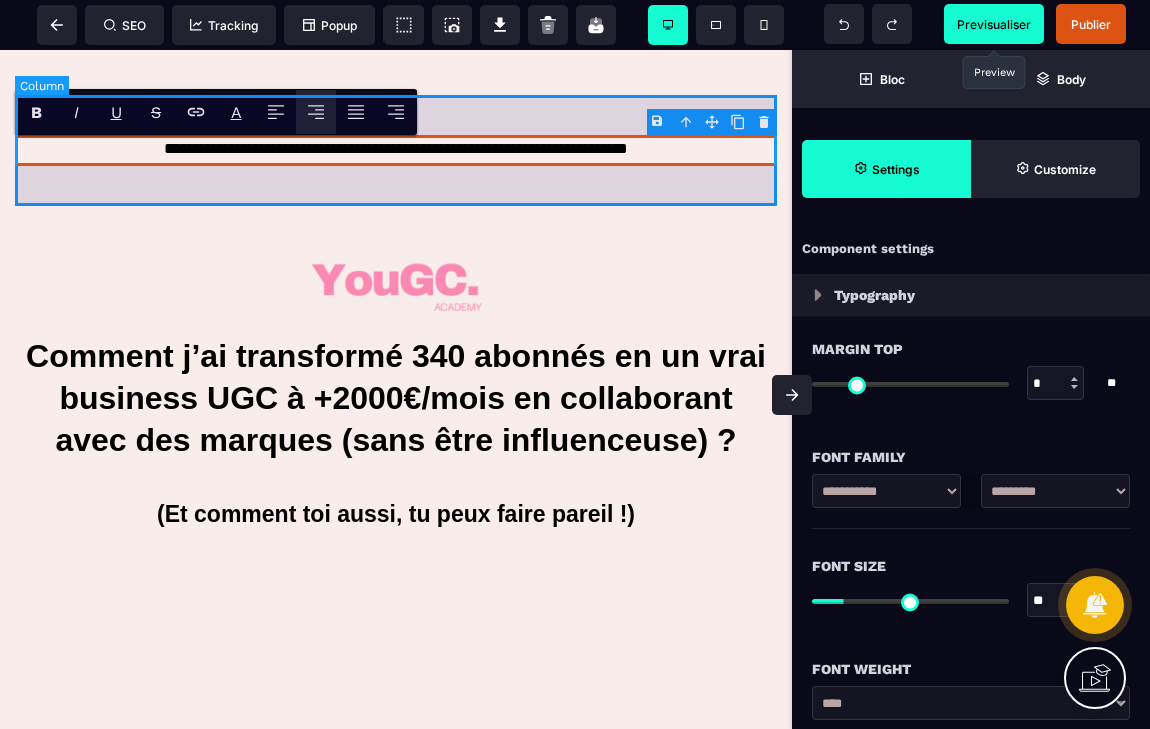 click on "**********" at bounding box center [396, 150] 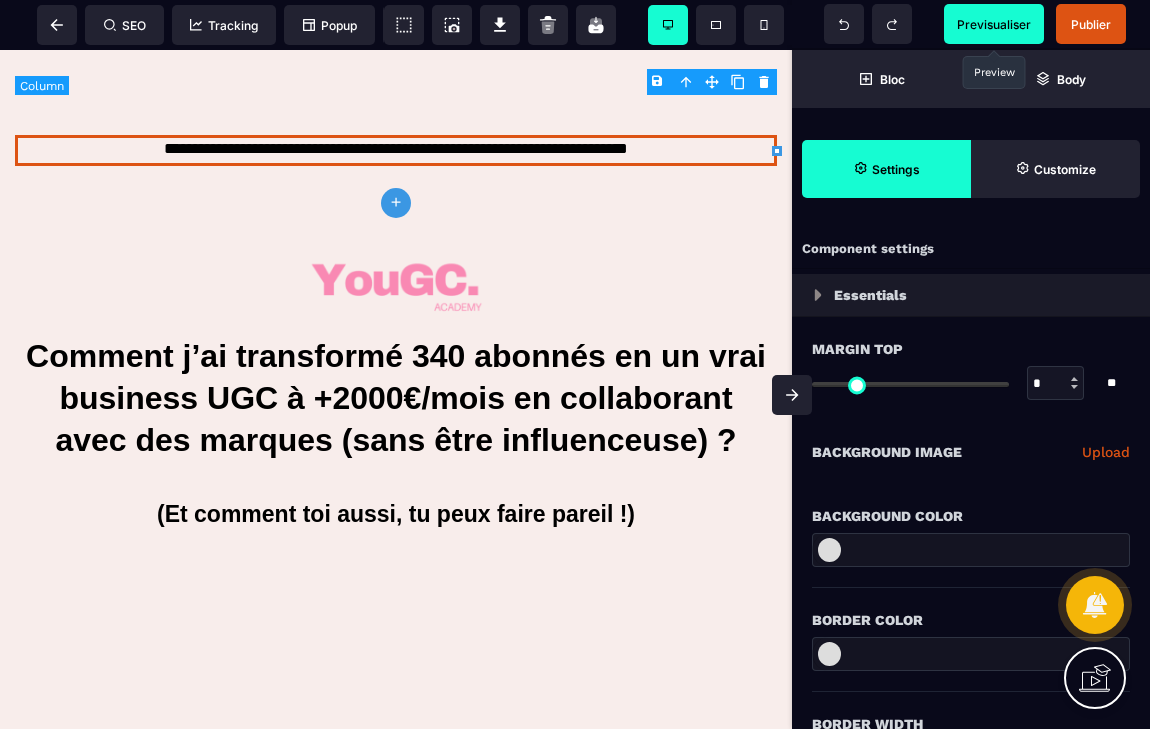 type on "*" 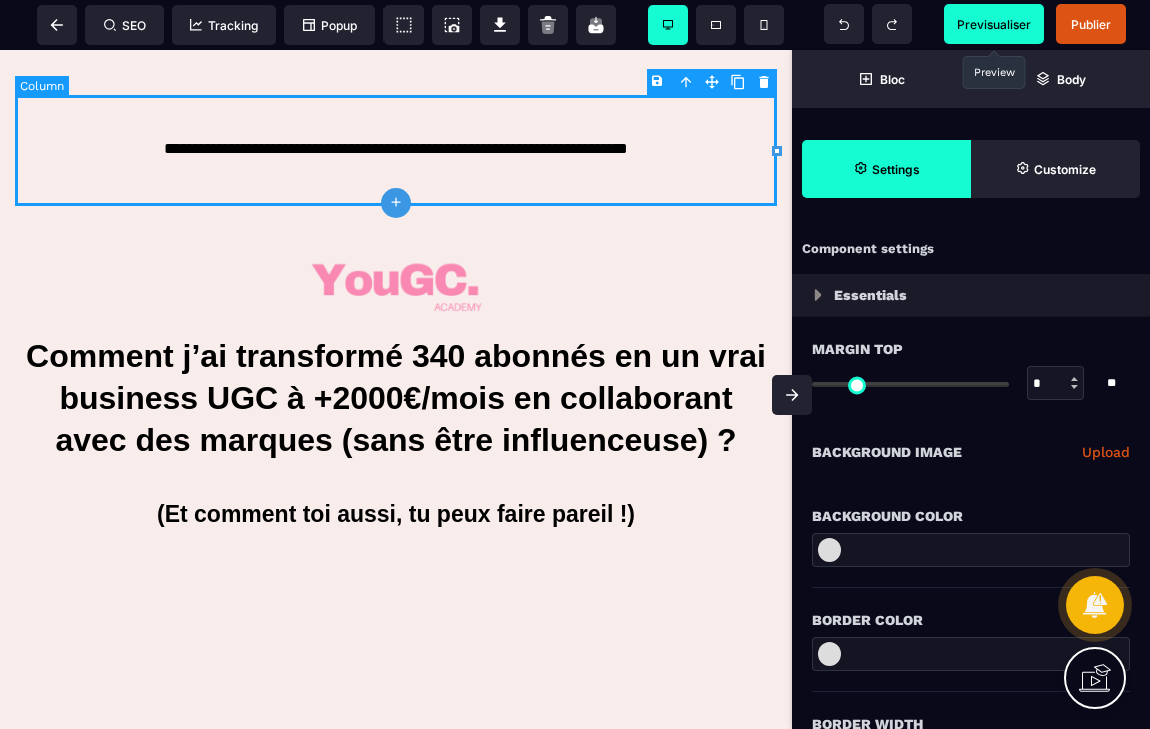 select on "**" 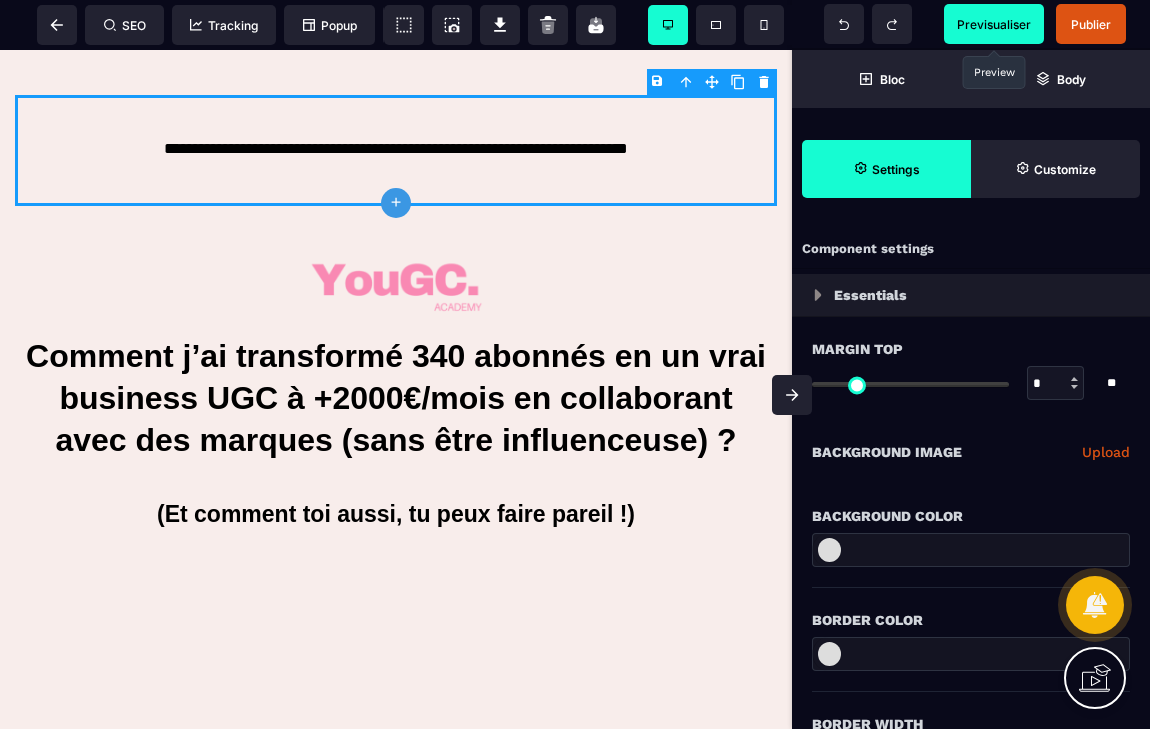 click at bounding box center (829, 550) 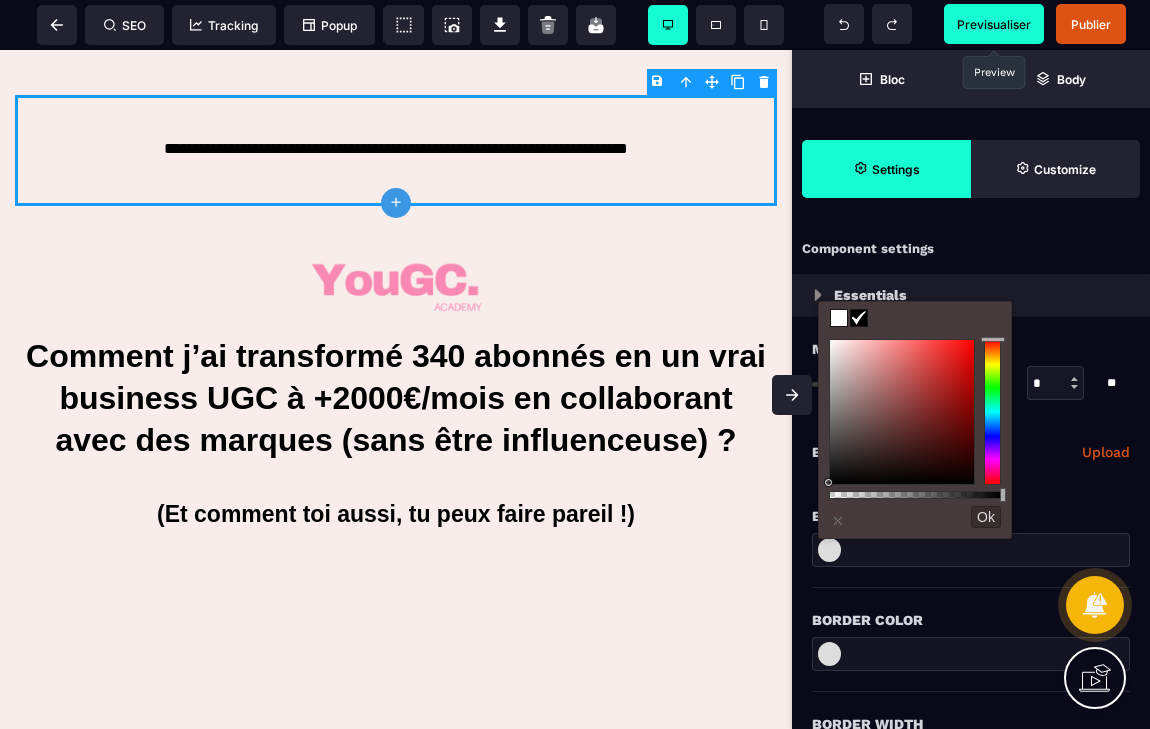 click on "Essentials" at bounding box center [971, 295] 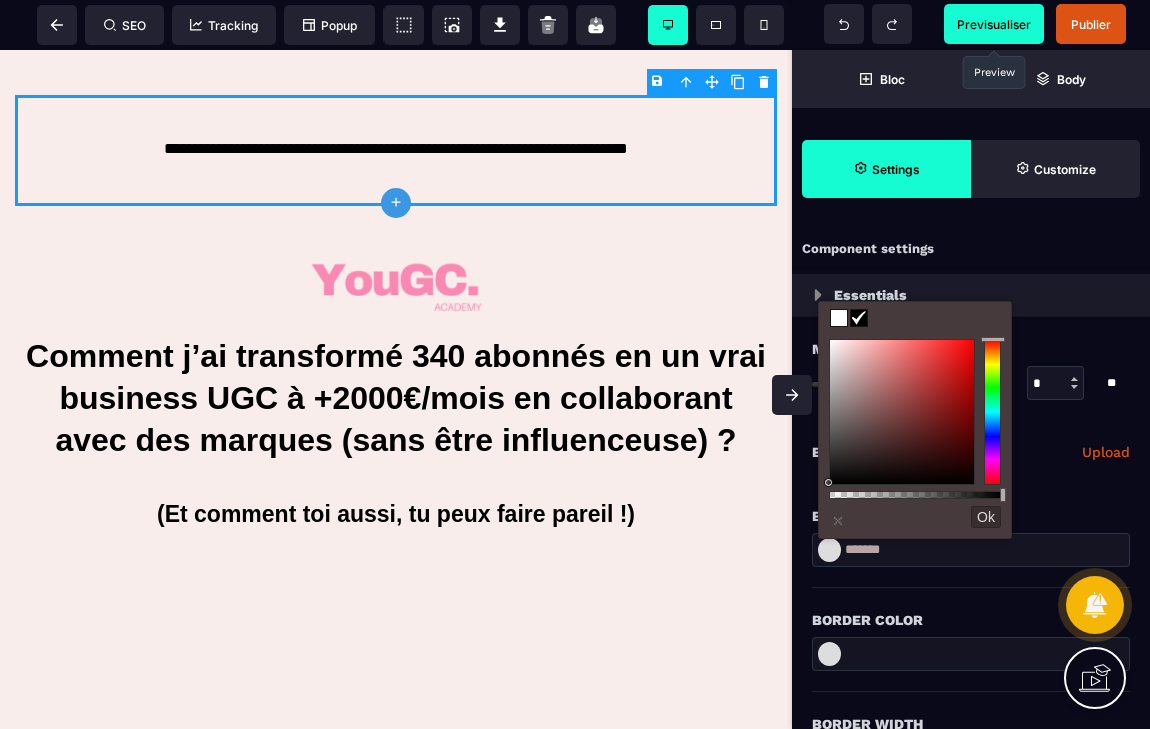 select on "**" 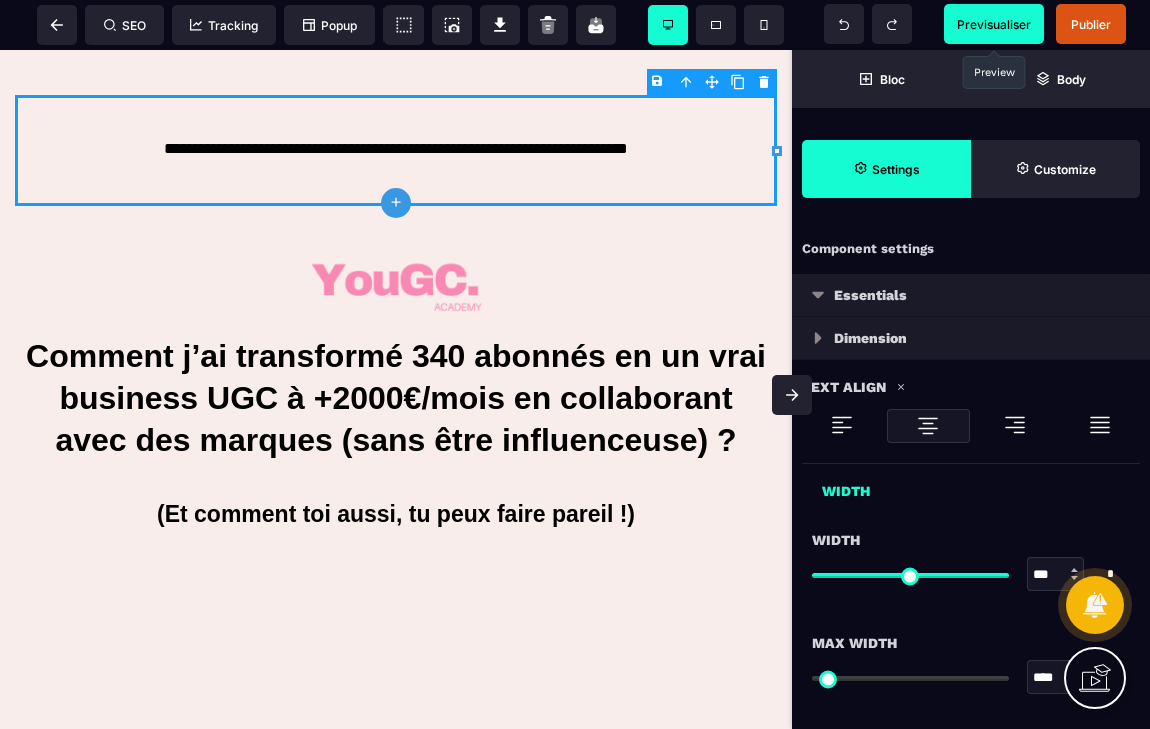 type on "*" 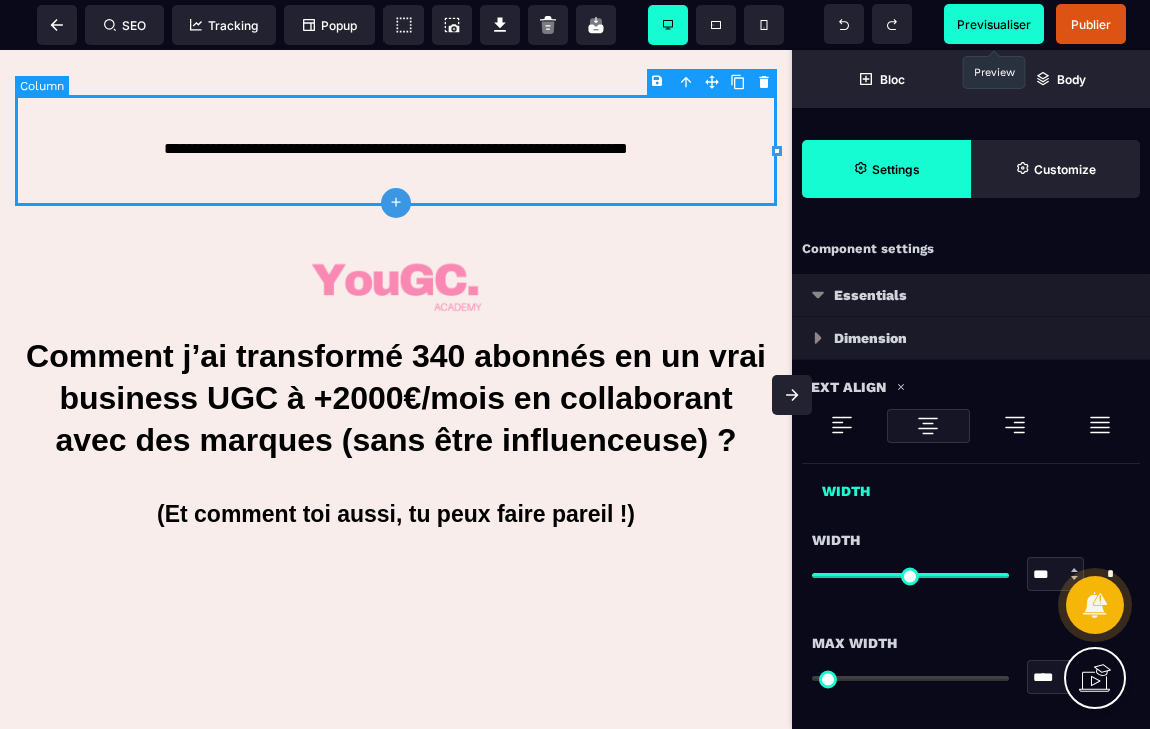 click on "**********" at bounding box center [396, 150] 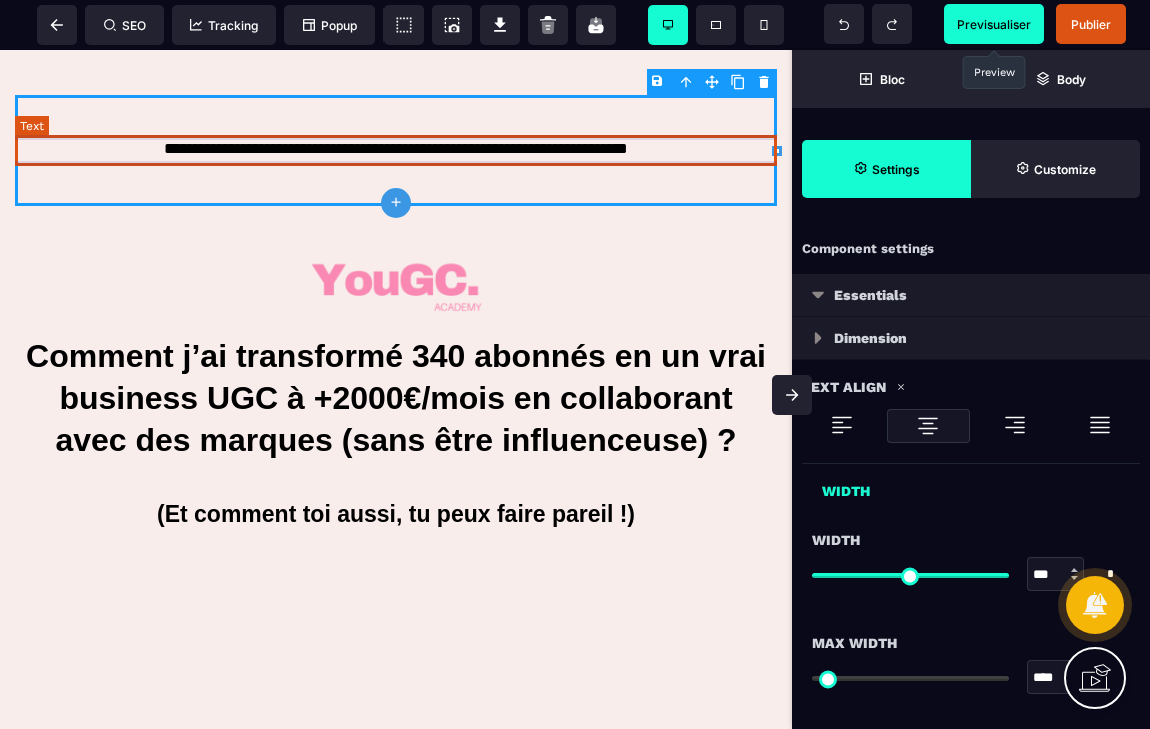 click on "**********" at bounding box center [396, 150] 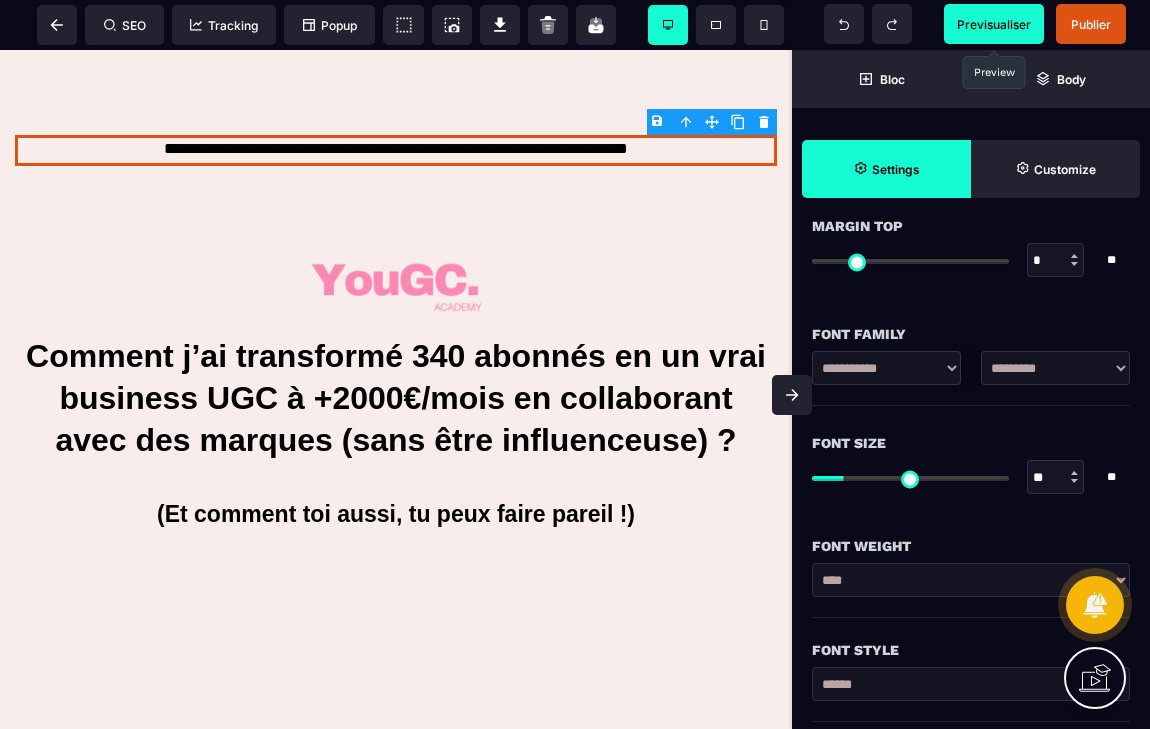 scroll, scrollTop: 295, scrollLeft: 0, axis: vertical 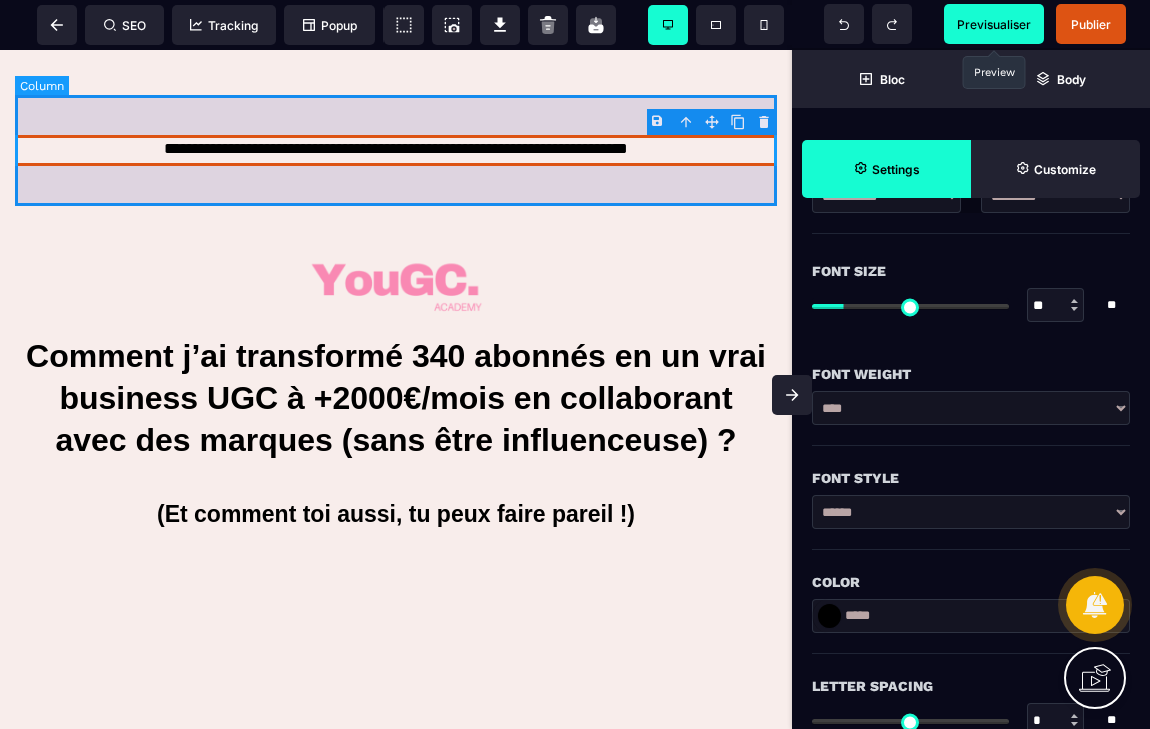 click on "**********" at bounding box center (396, 150) 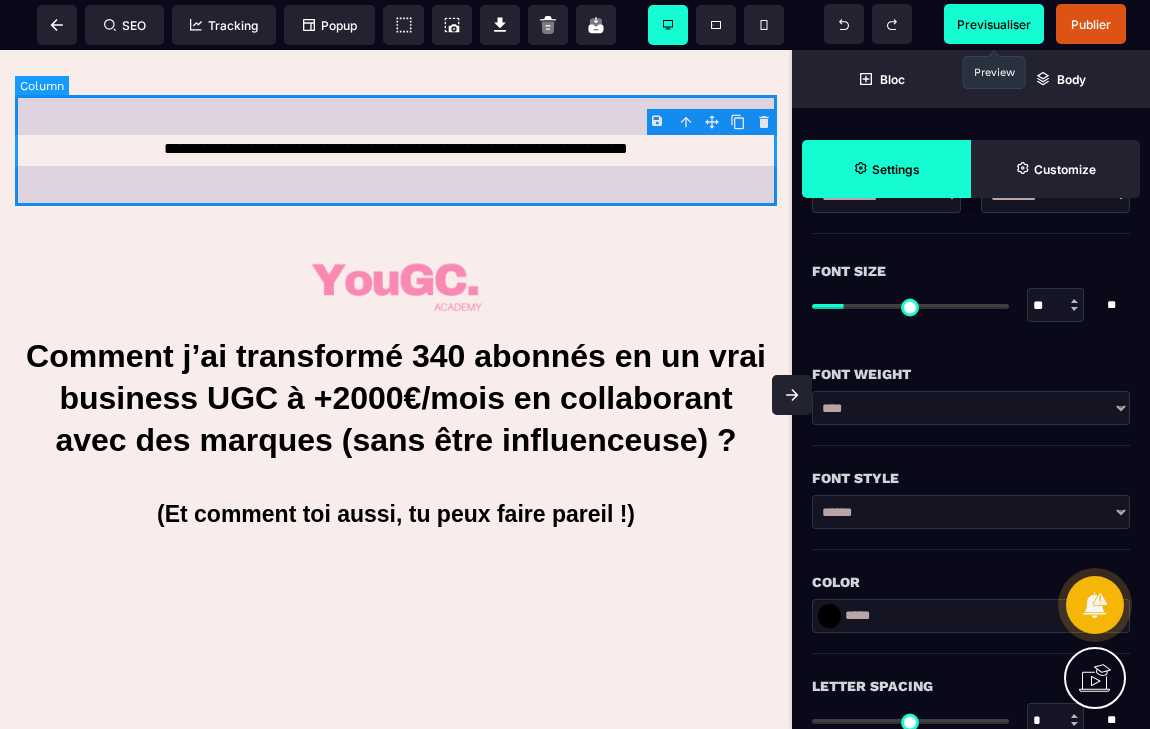 scroll, scrollTop: 0, scrollLeft: 0, axis: both 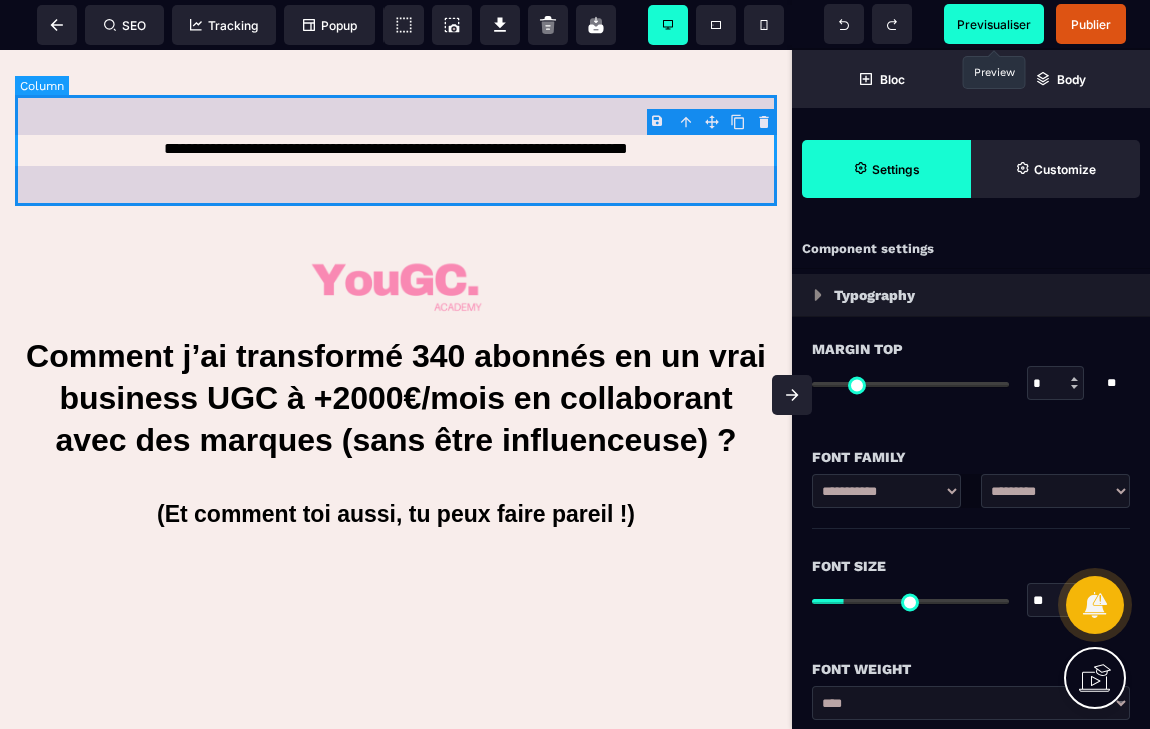 select on "**" 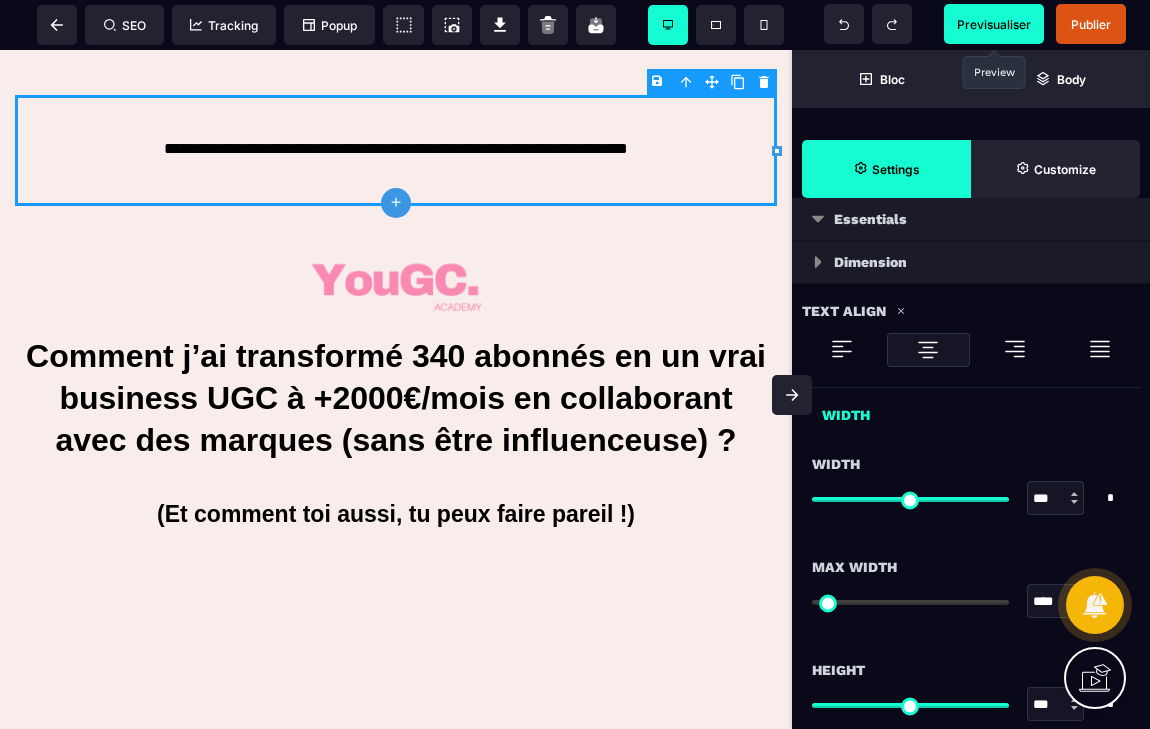 scroll, scrollTop: 0, scrollLeft: 0, axis: both 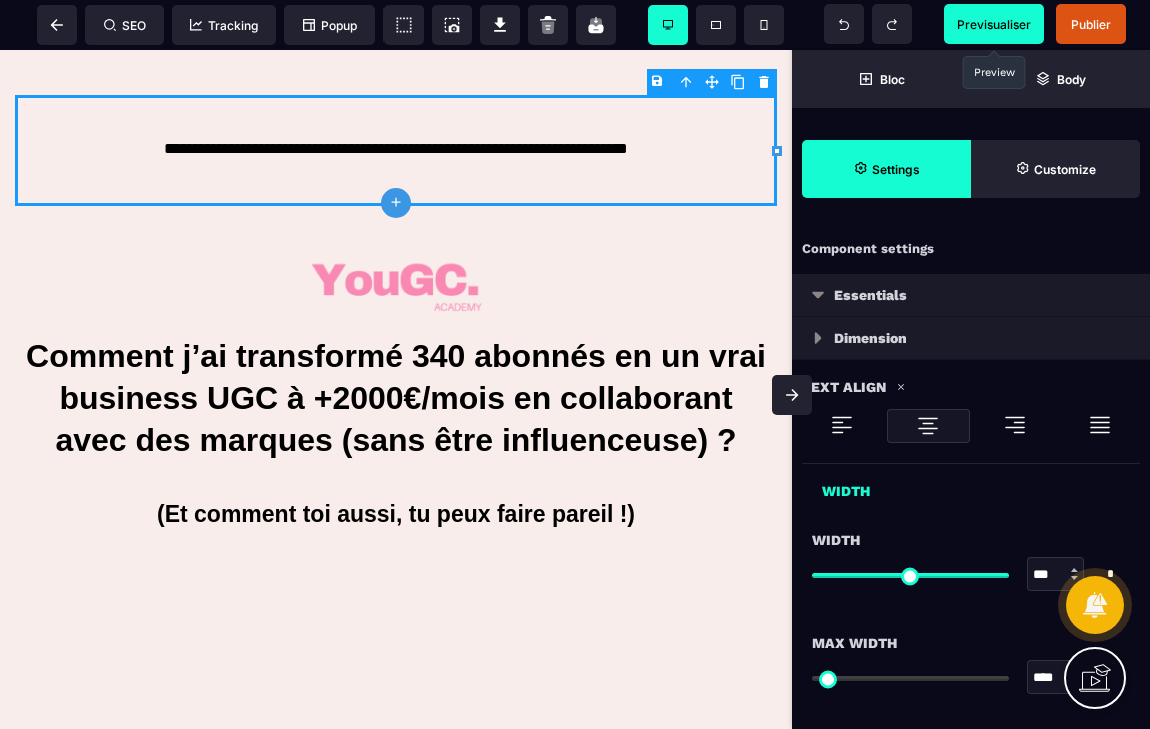 click at bounding box center (818, 295) 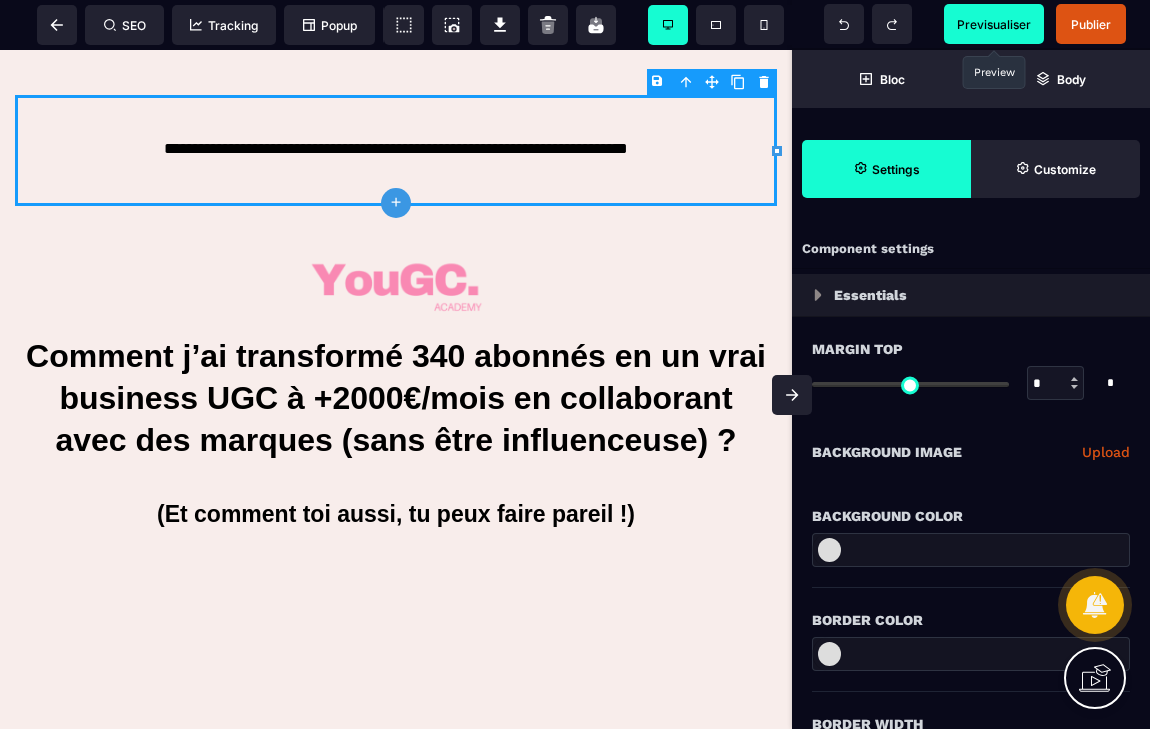 type on "*" 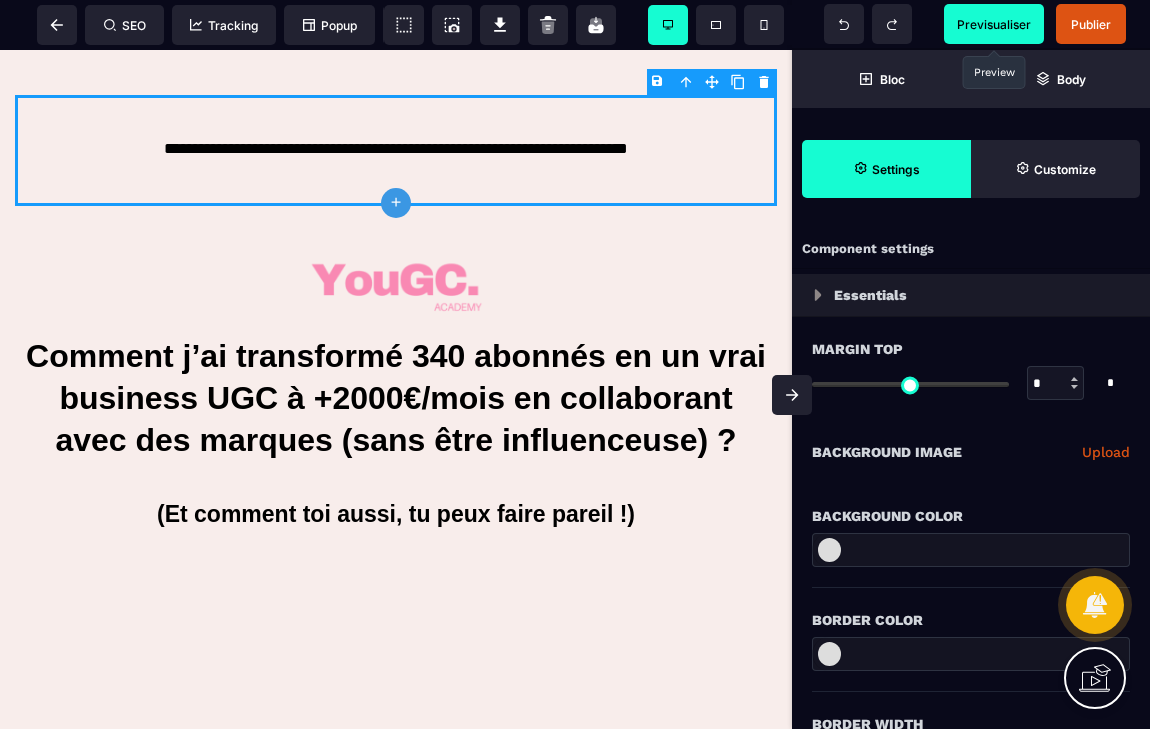 paste on "*******" 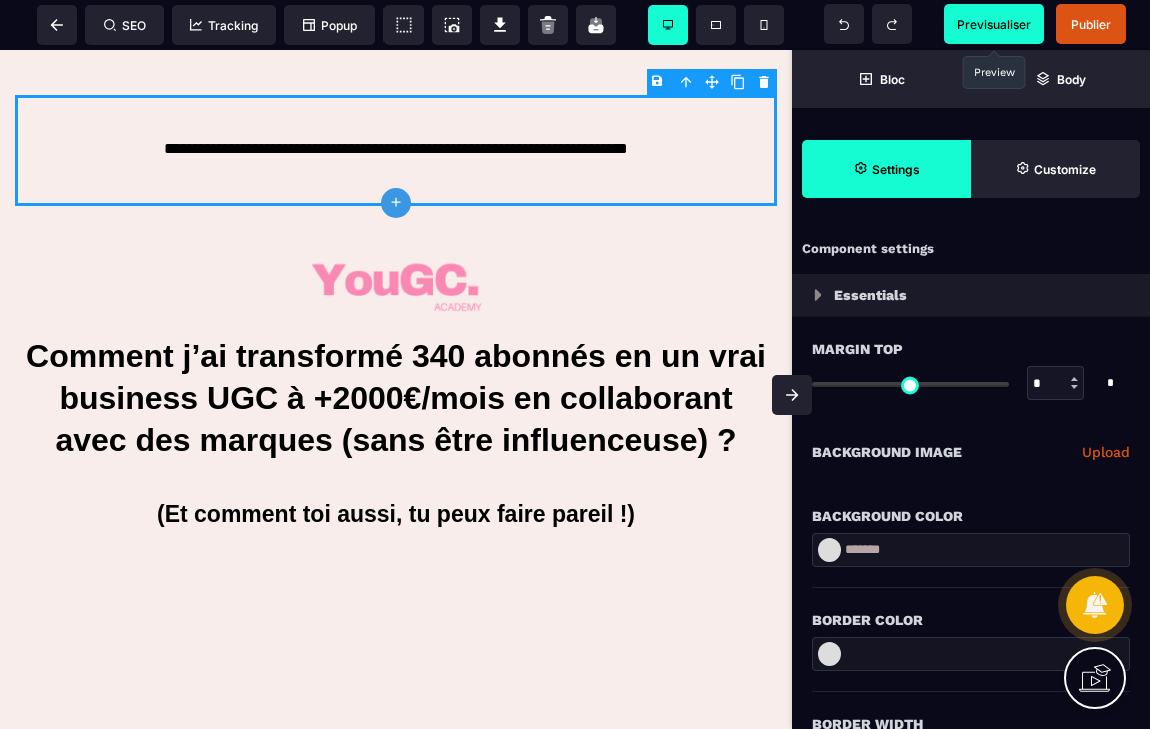 type on "*******" 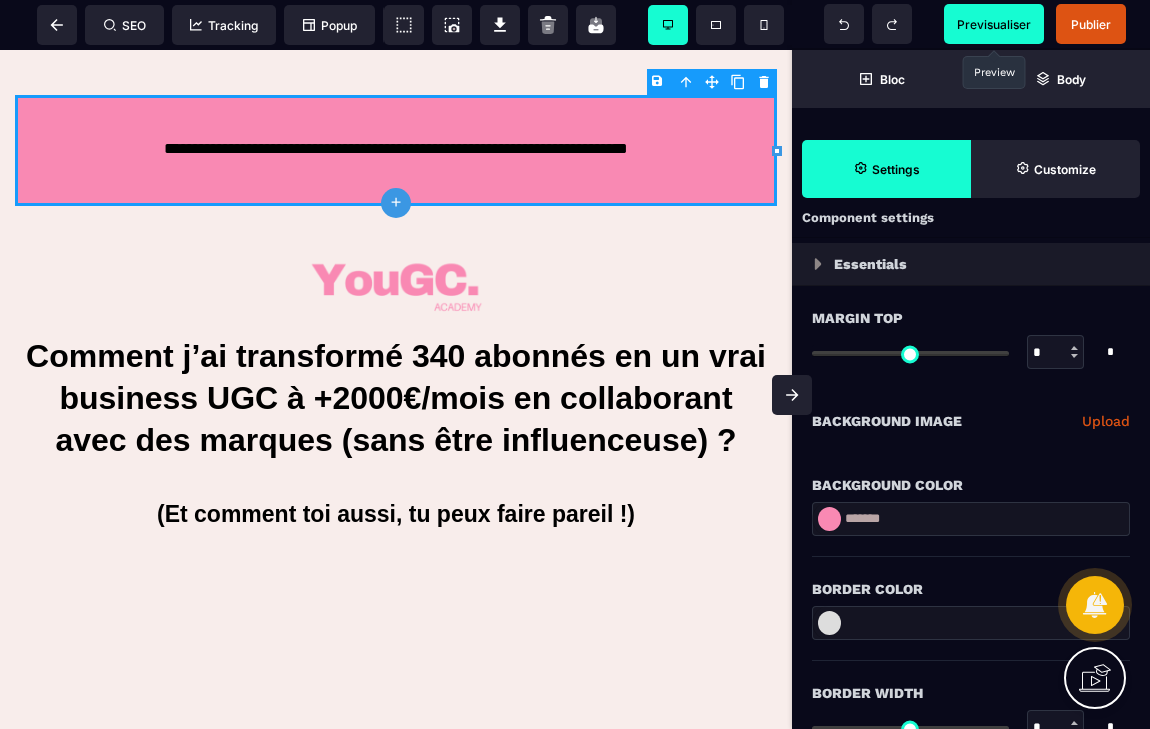 scroll, scrollTop: 0, scrollLeft: 0, axis: both 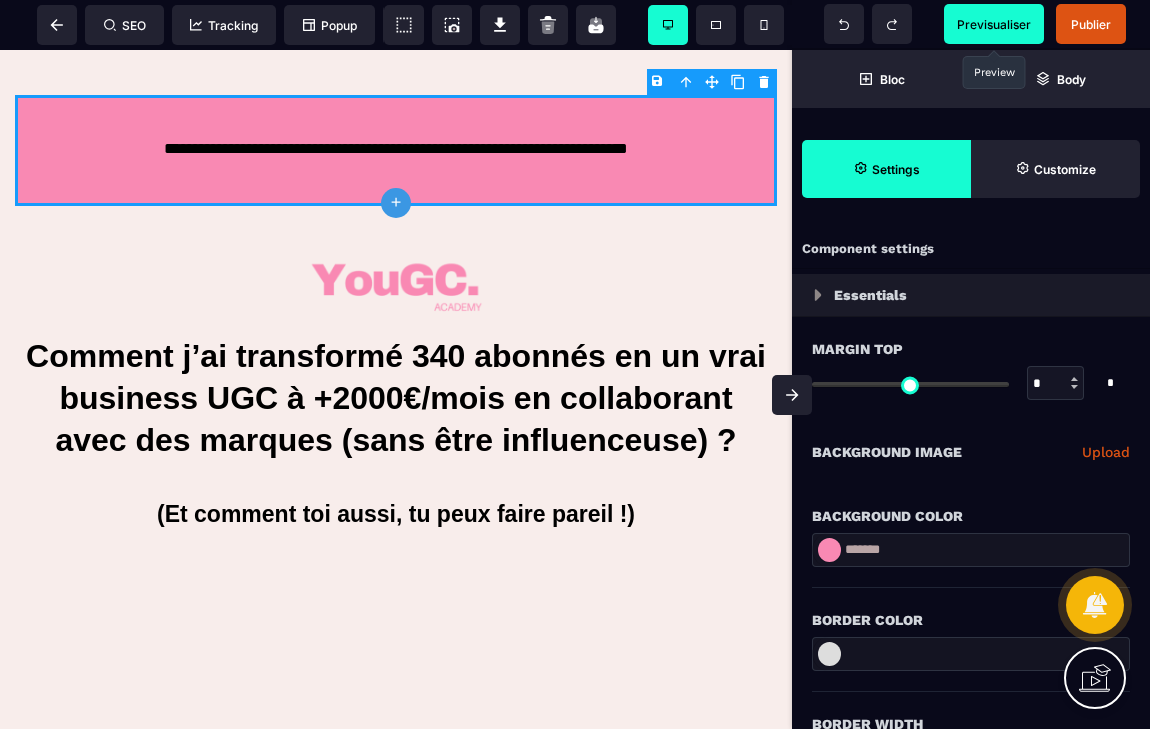 drag, startPoint x: 821, startPoint y: 384, endPoint x: 788, endPoint y: 384, distance: 33 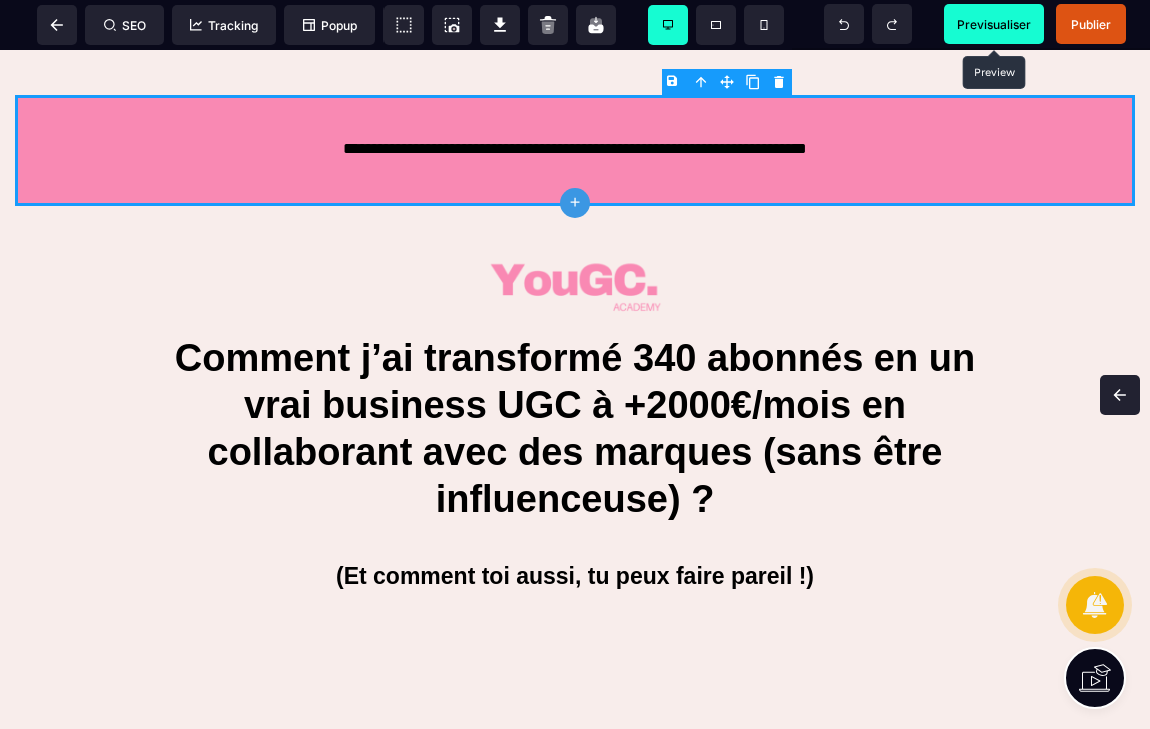 click 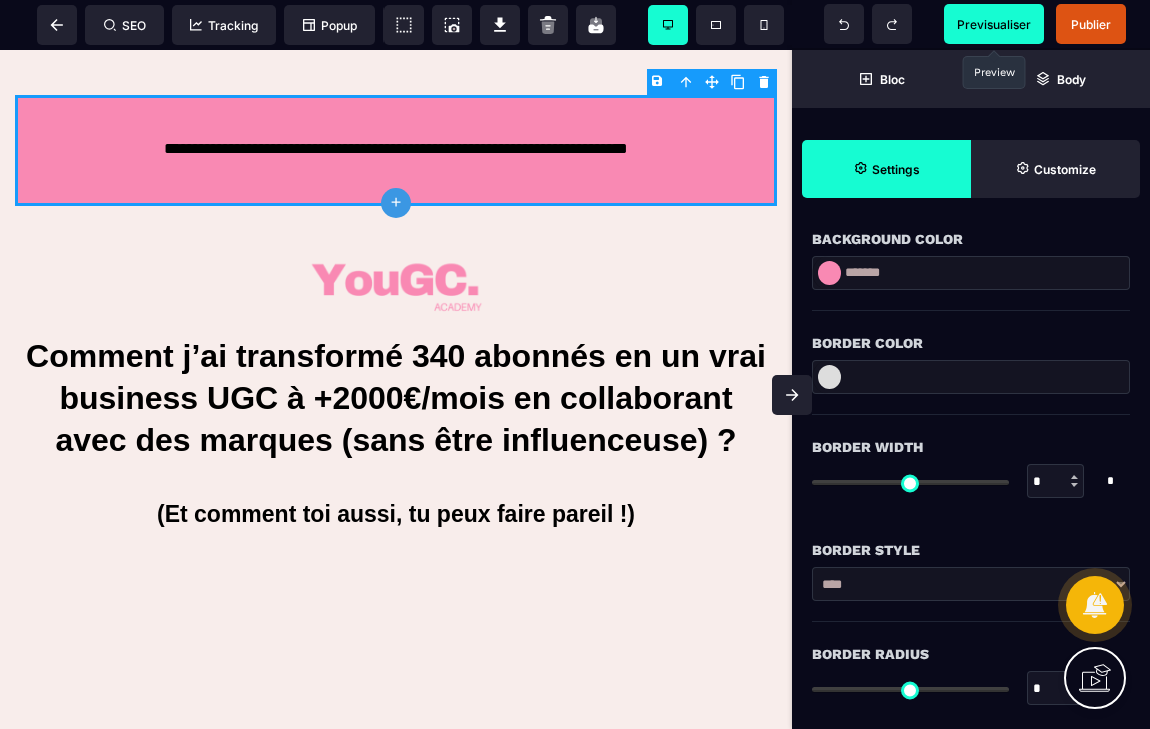 scroll, scrollTop: 293, scrollLeft: 0, axis: vertical 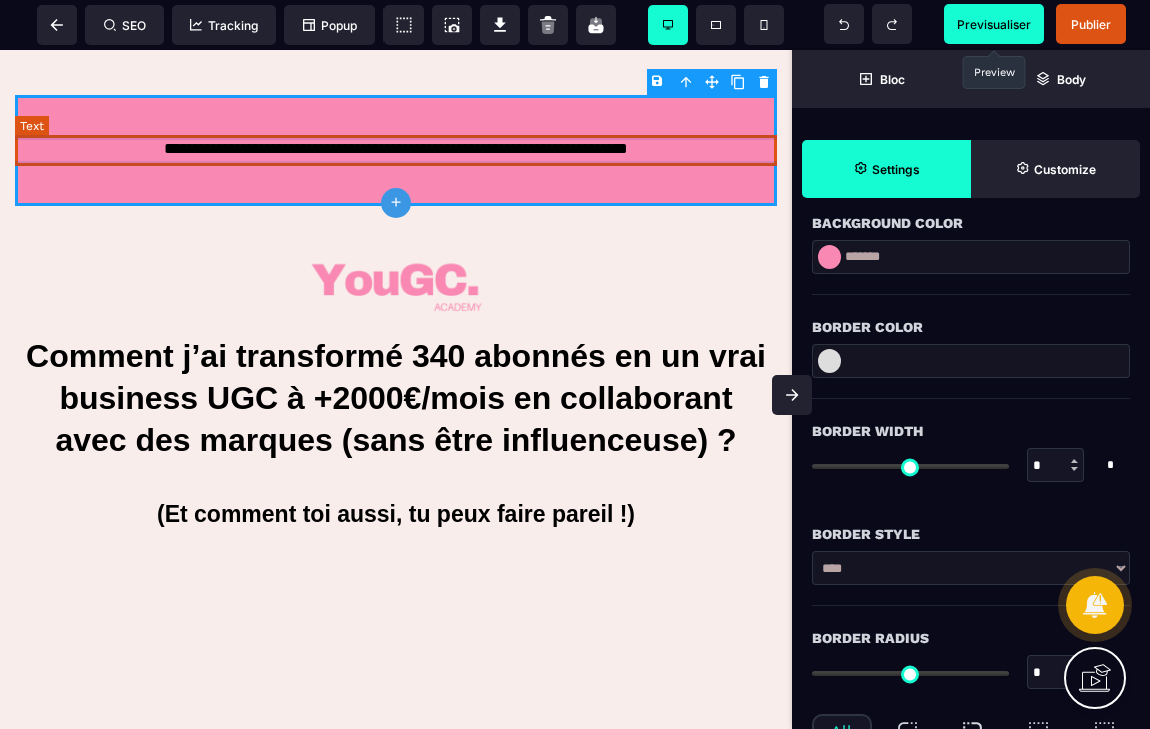 click on "**********" at bounding box center [396, 150] 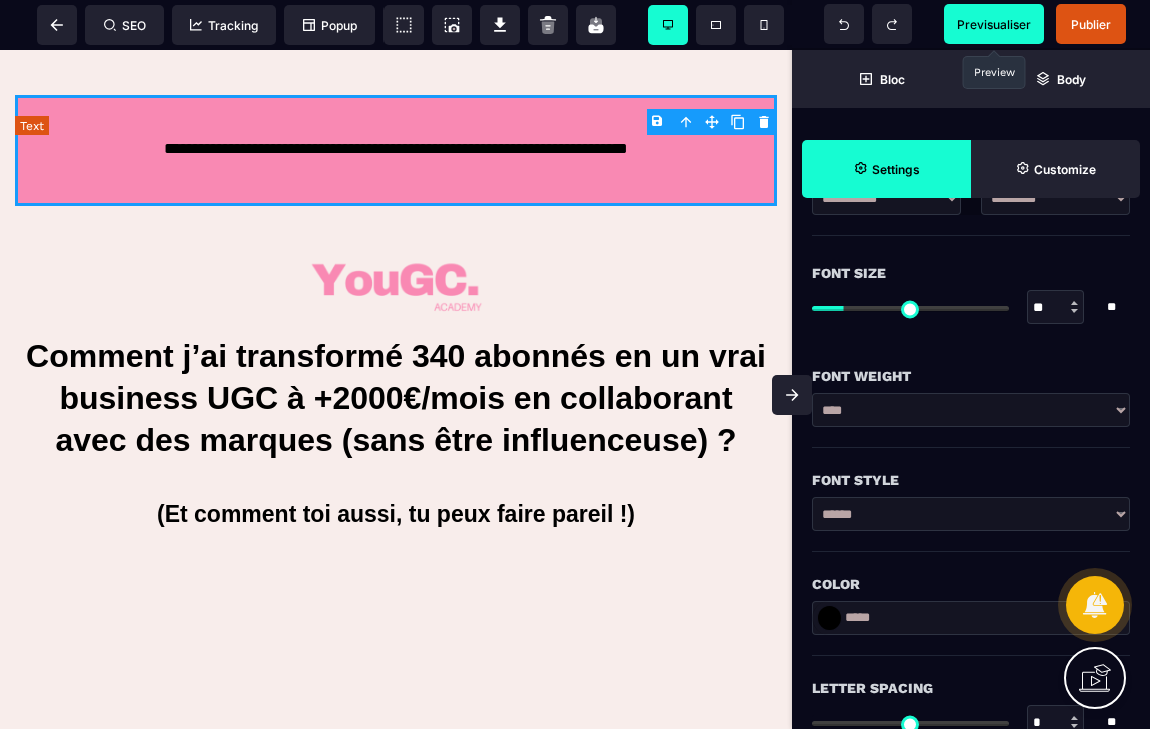 scroll, scrollTop: 0, scrollLeft: 0, axis: both 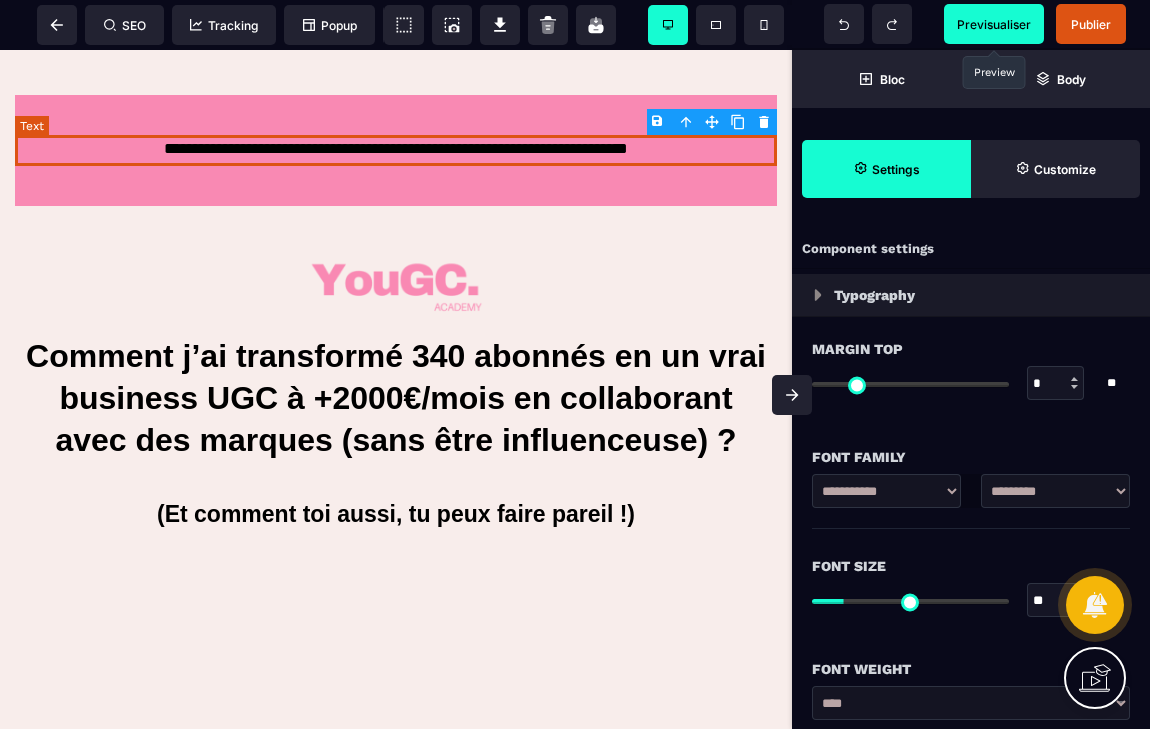 click on "**********" at bounding box center [396, 150] 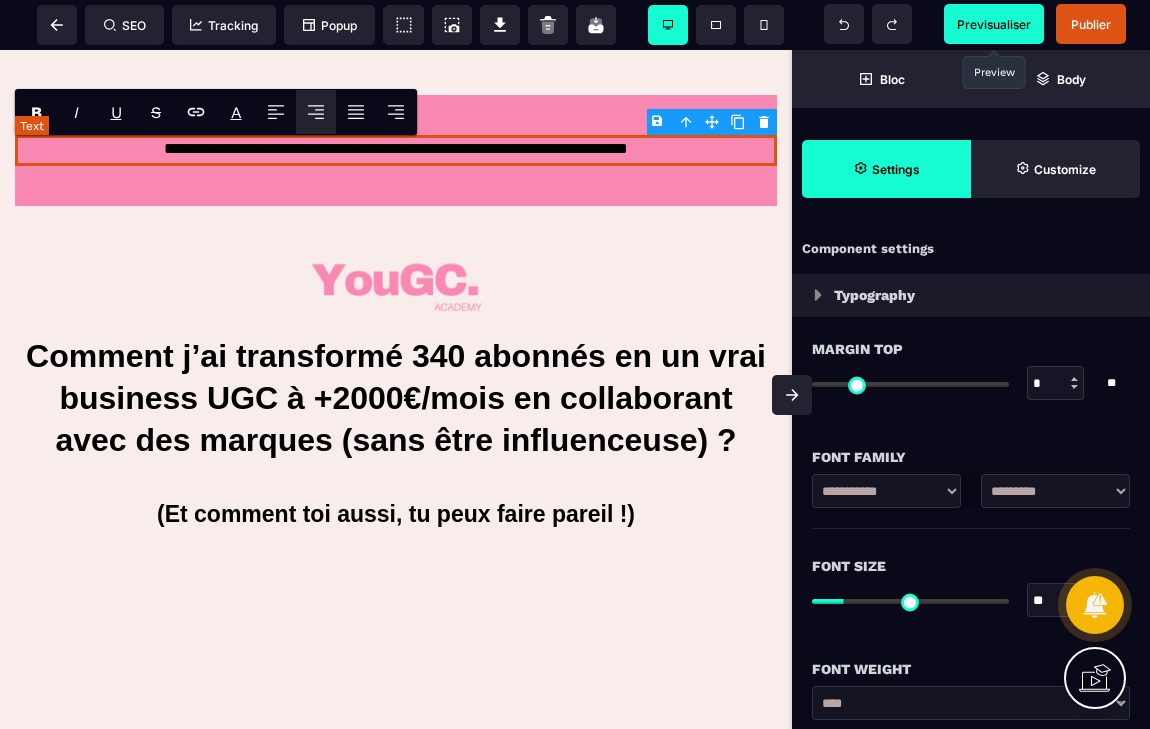 click on "**********" at bounding box center (396, 150) 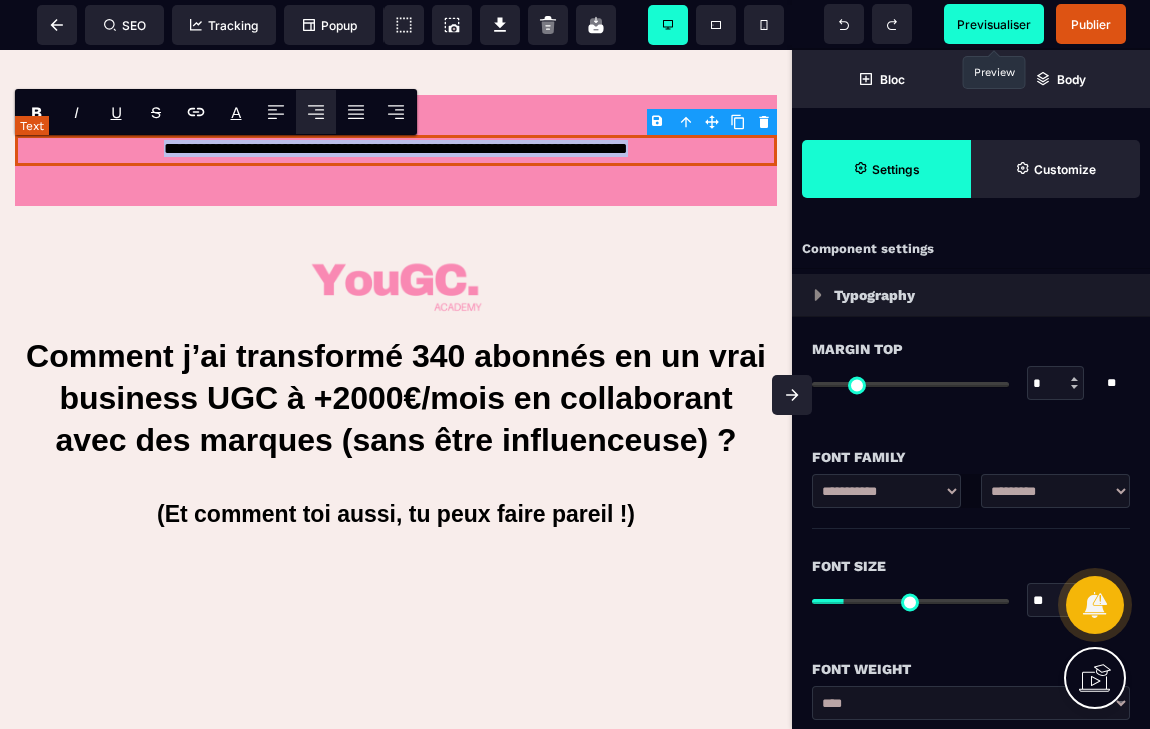 click on "**********" at bounding box center [396, 150] 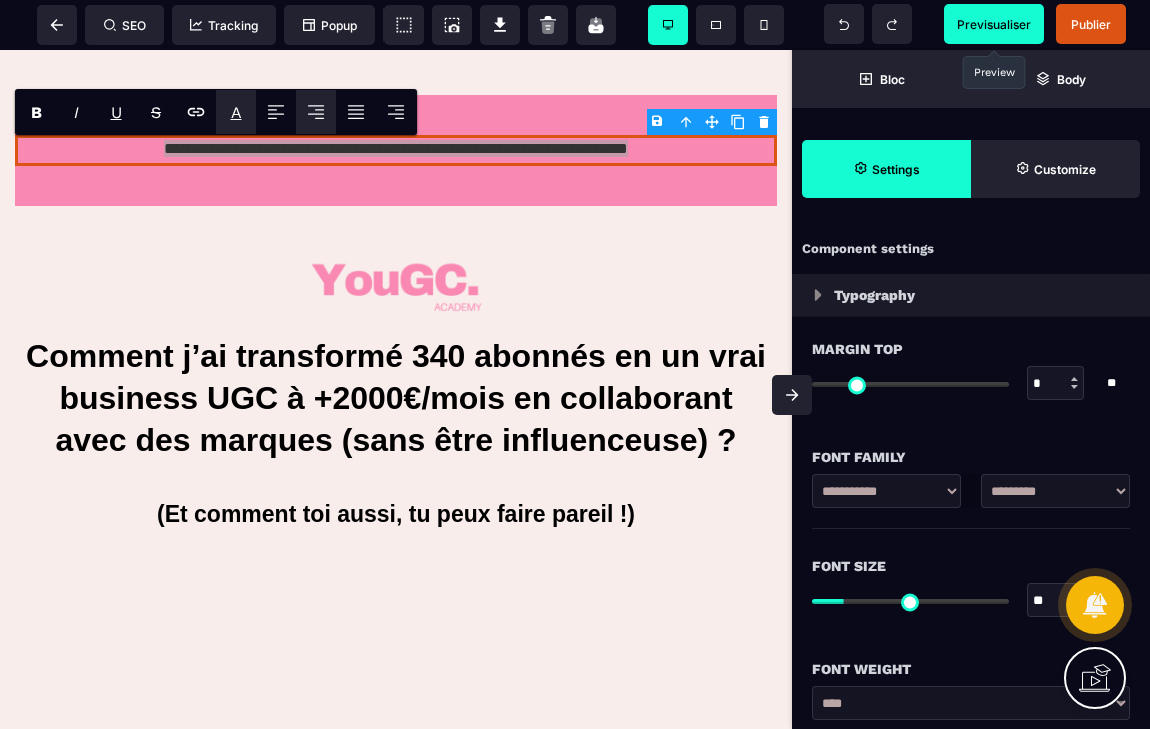 click on "A" at bounding box center [236, 112] 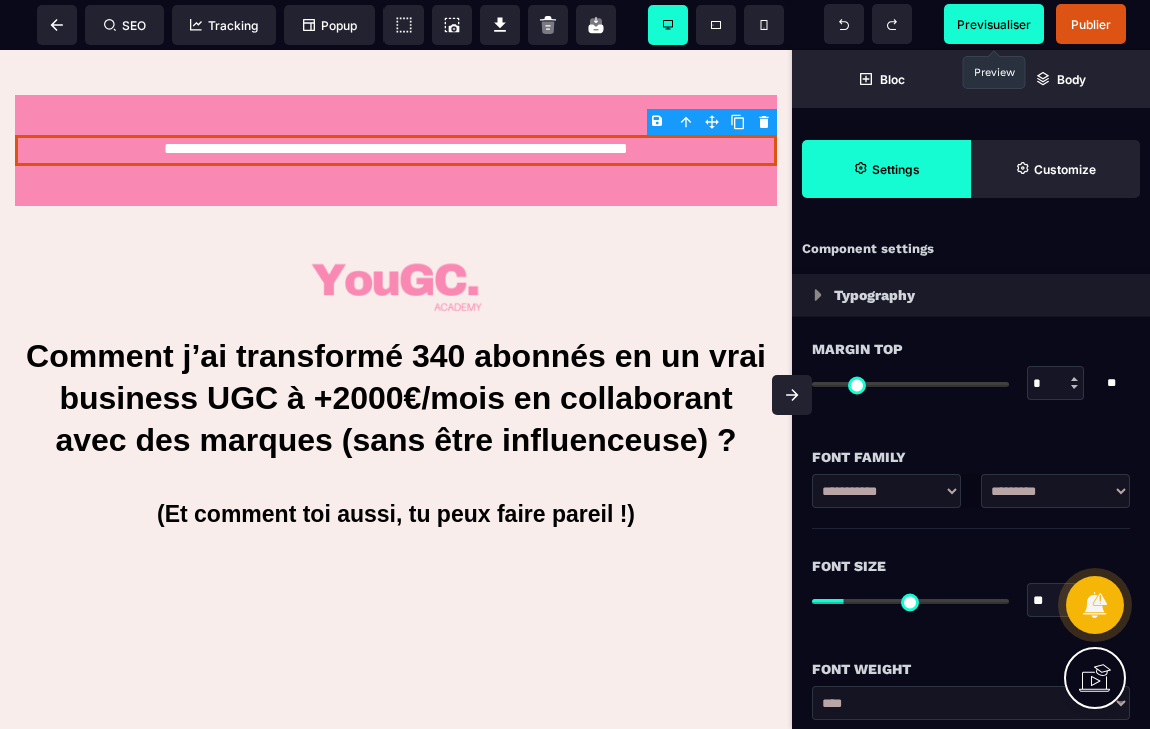 type on "**" 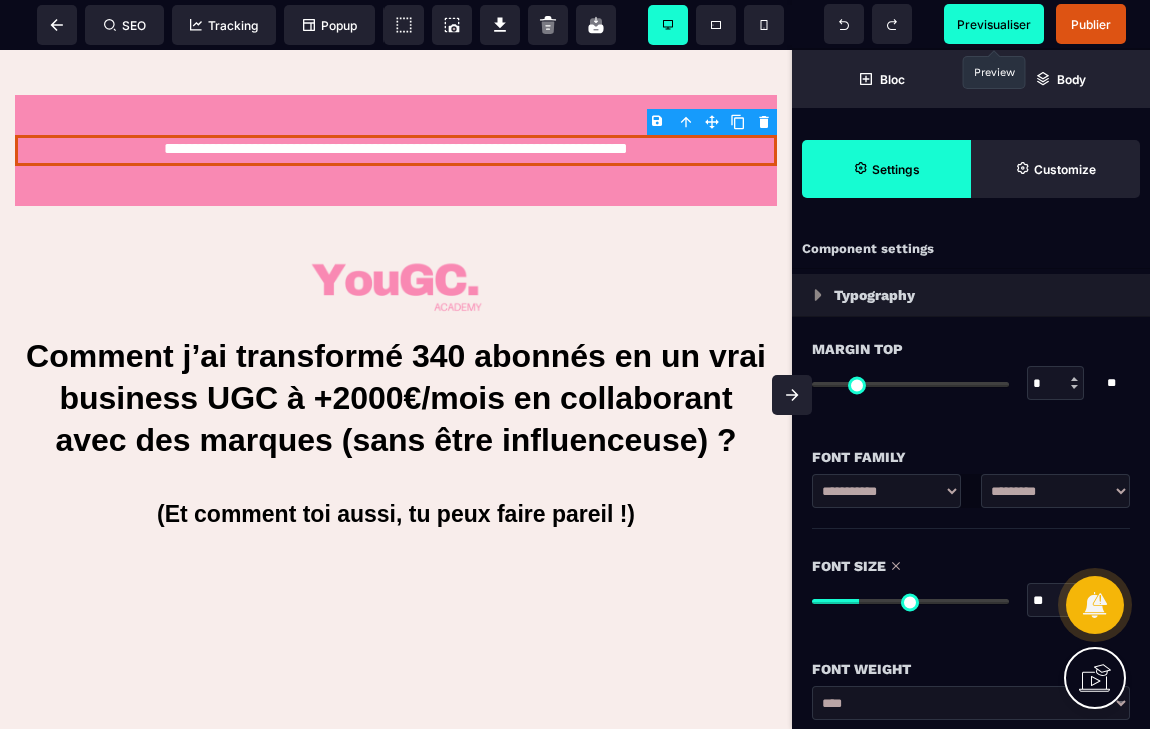 type on "**" 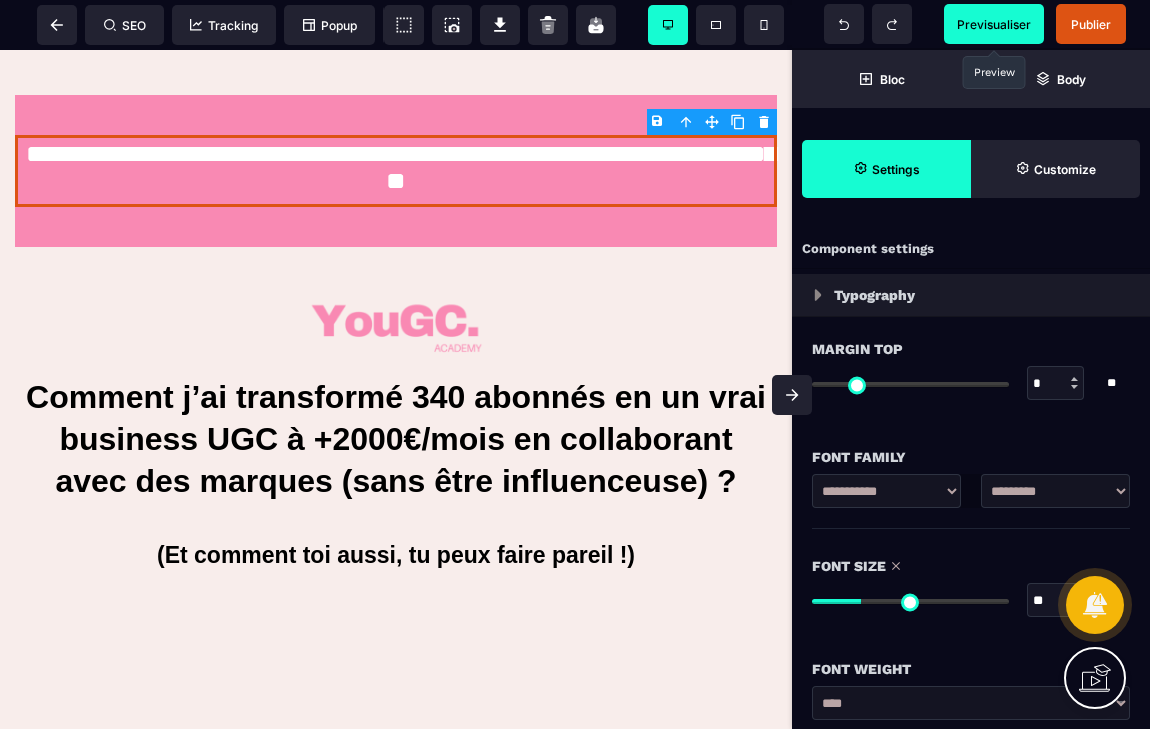 type on "**" 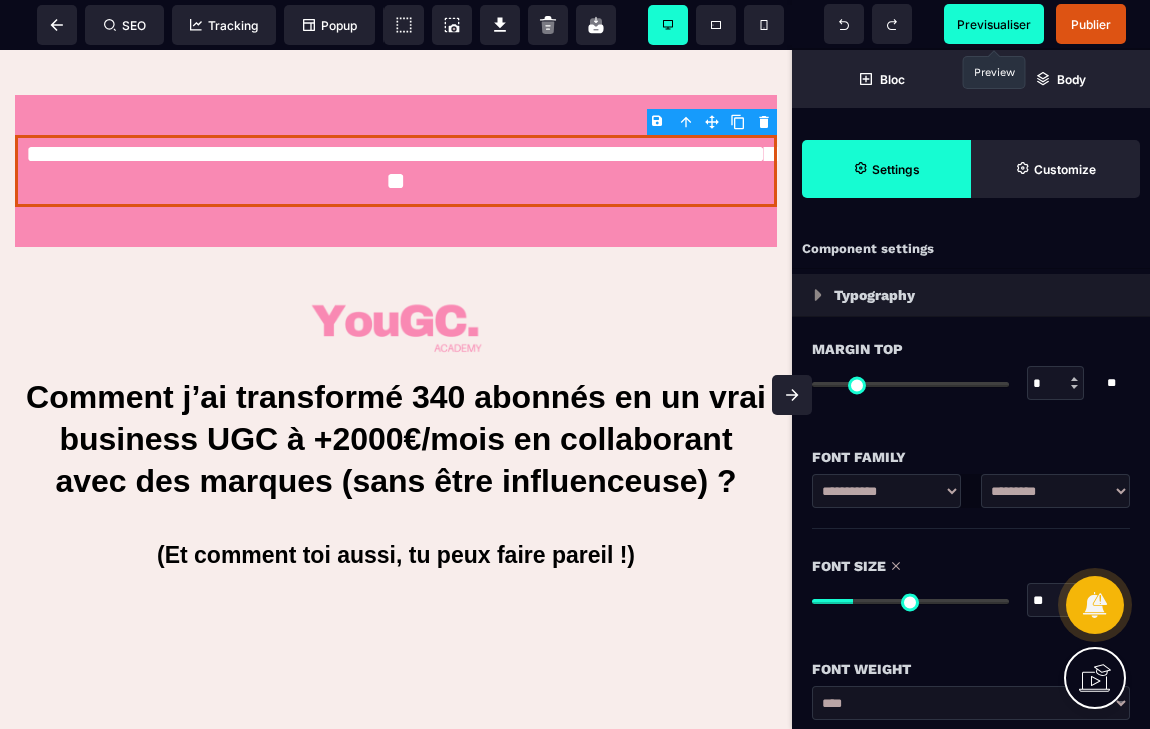 type on "**" 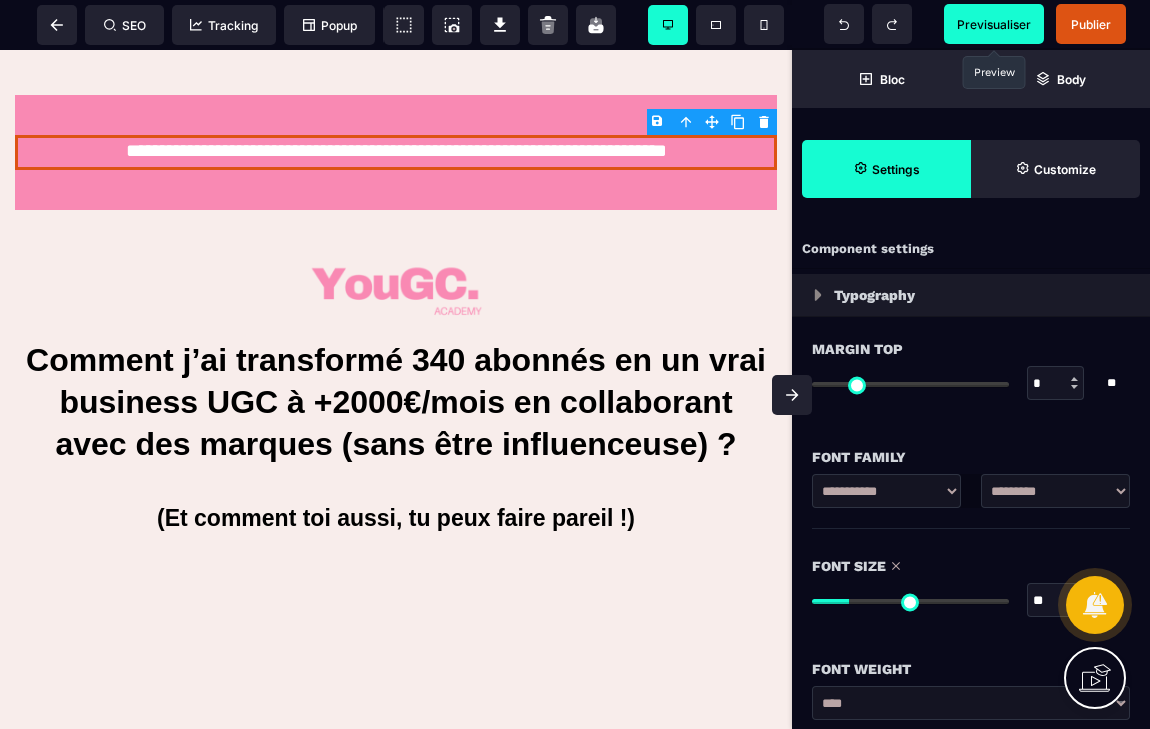 type on "**" 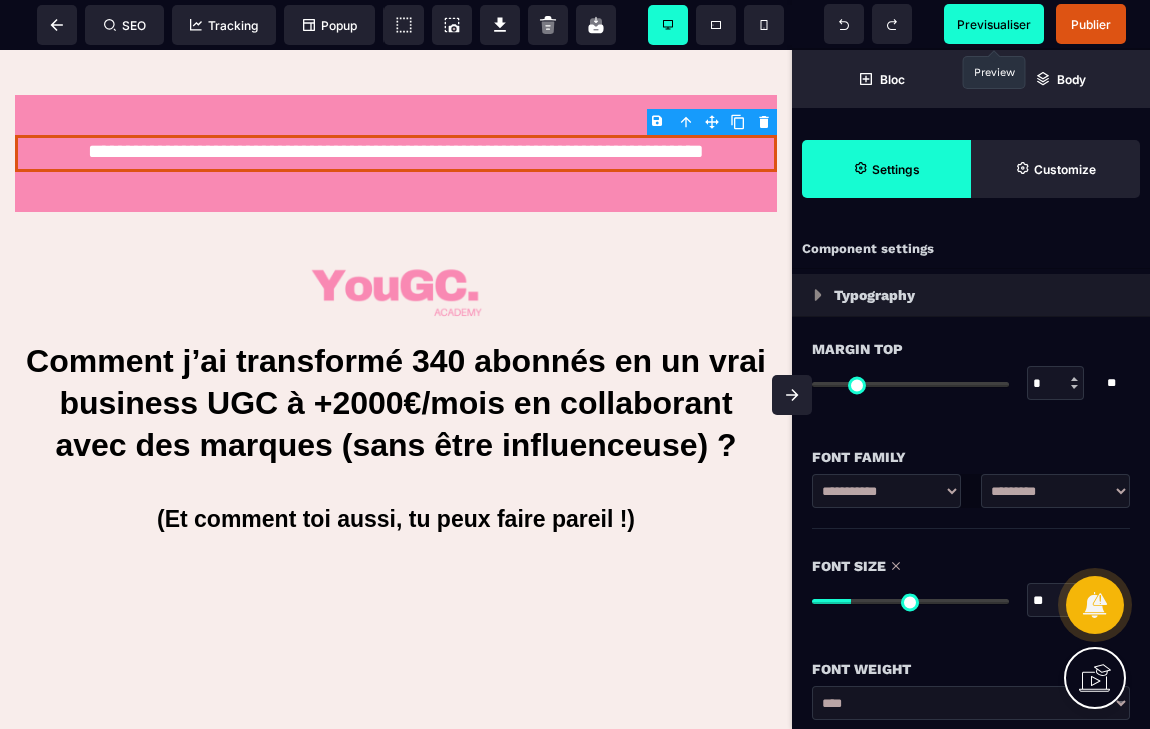 type on "**" 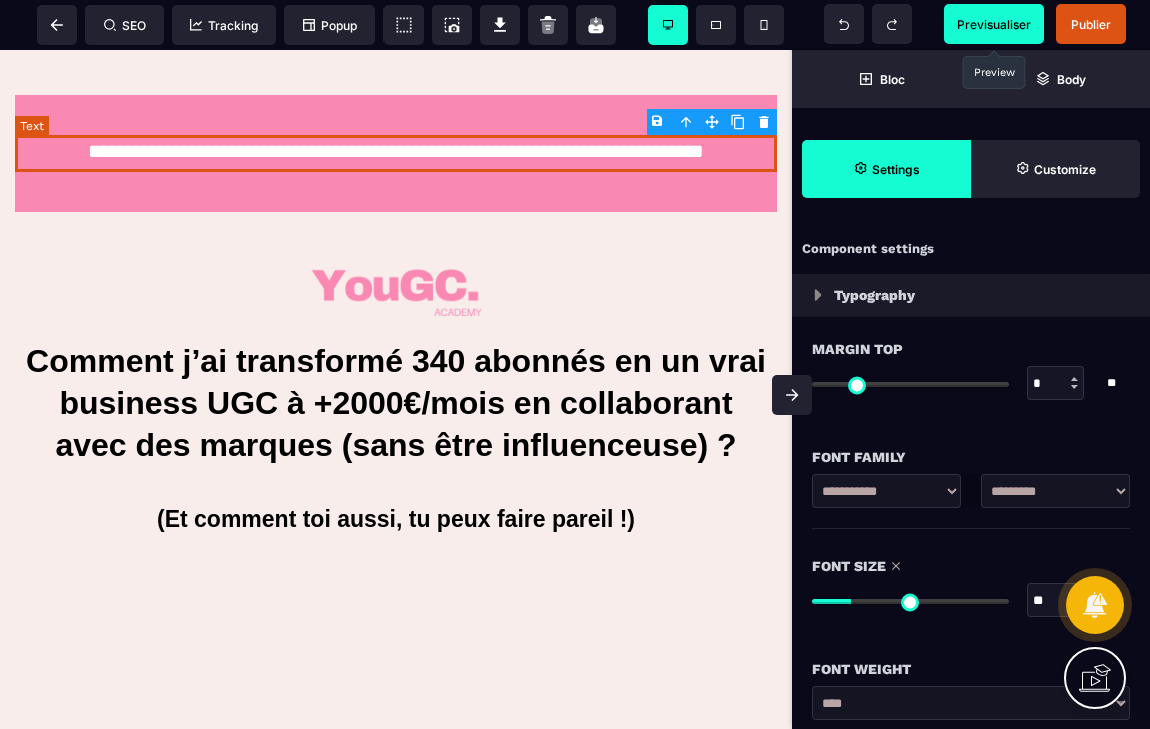 click on "**********" at bounding box center (396, 153) 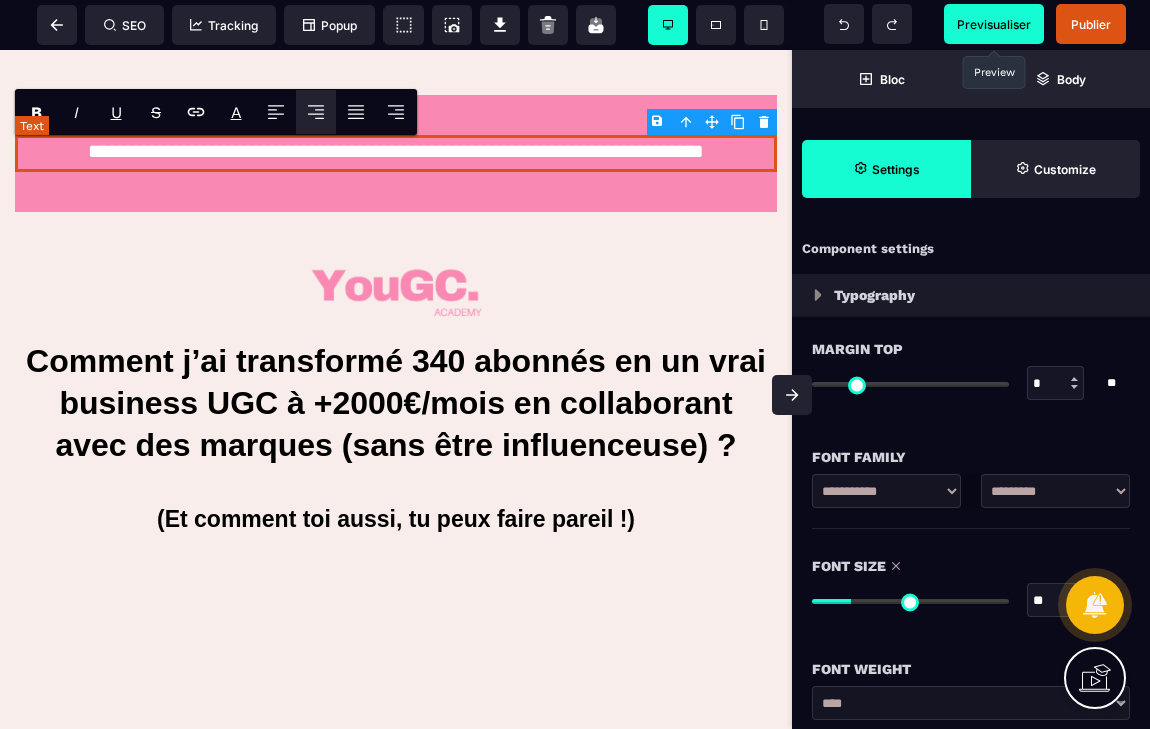 click on "**********" at bounding box center [396, 153] 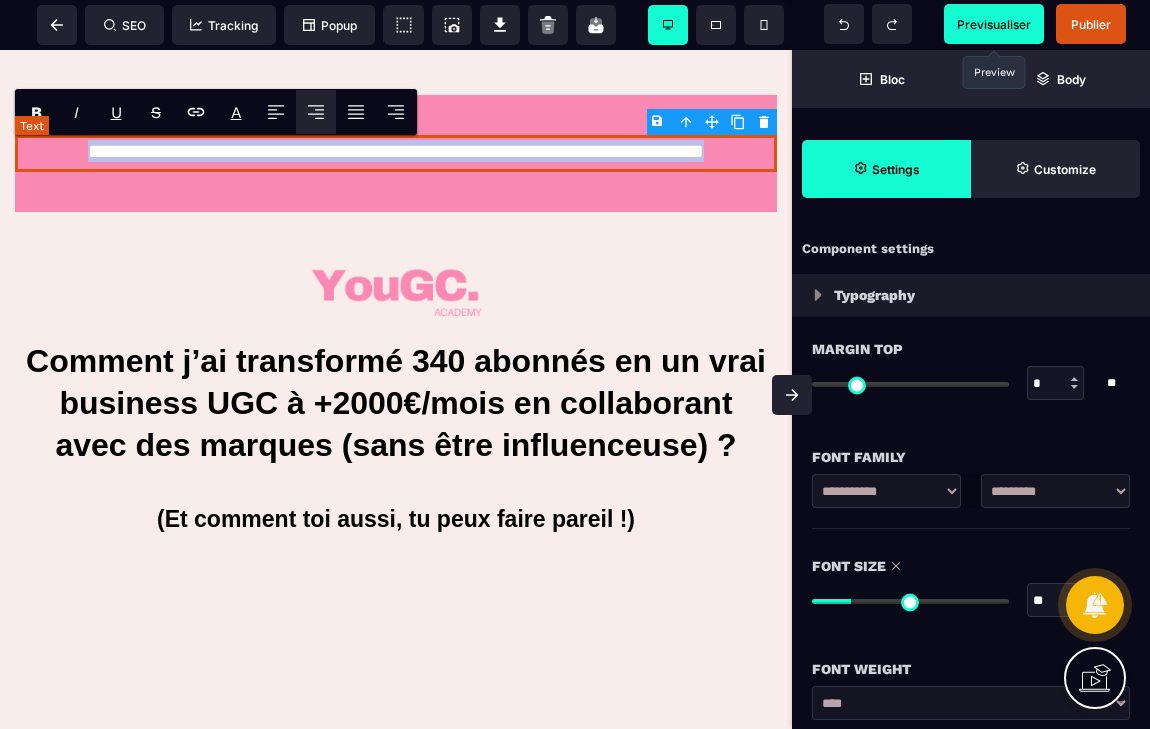 click on "**********" at bounding box center (396, 153) 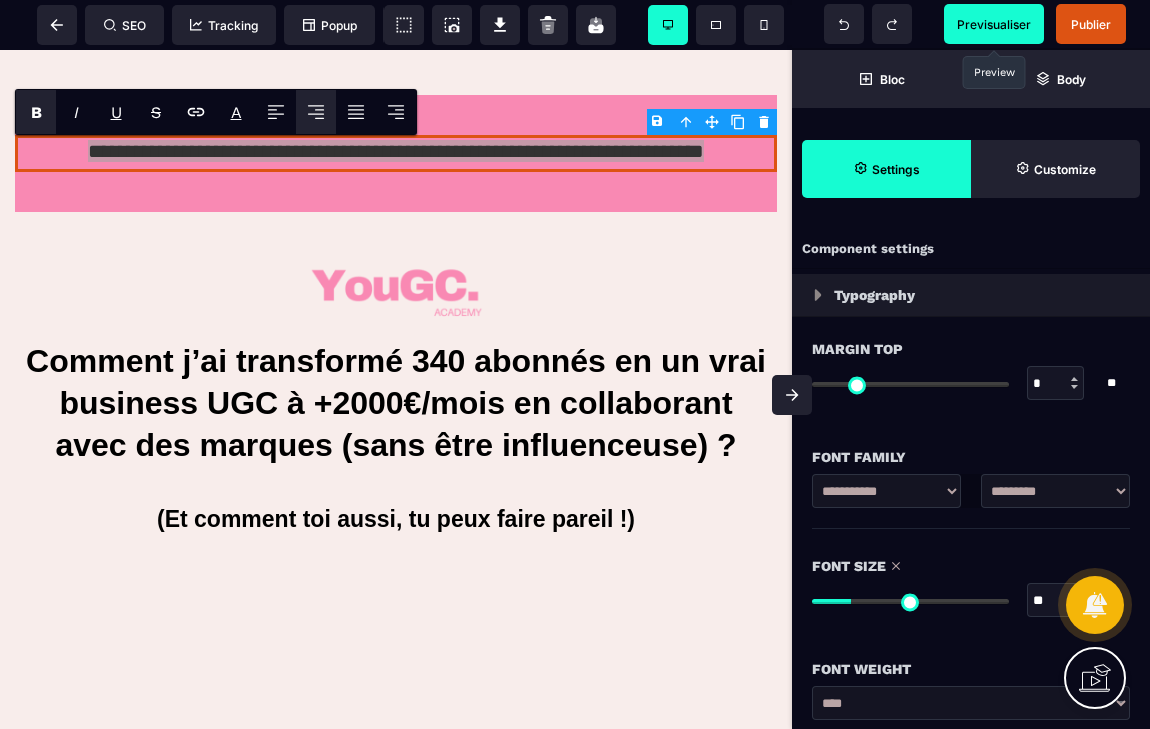click on "B" at bounding box center (36, 112) 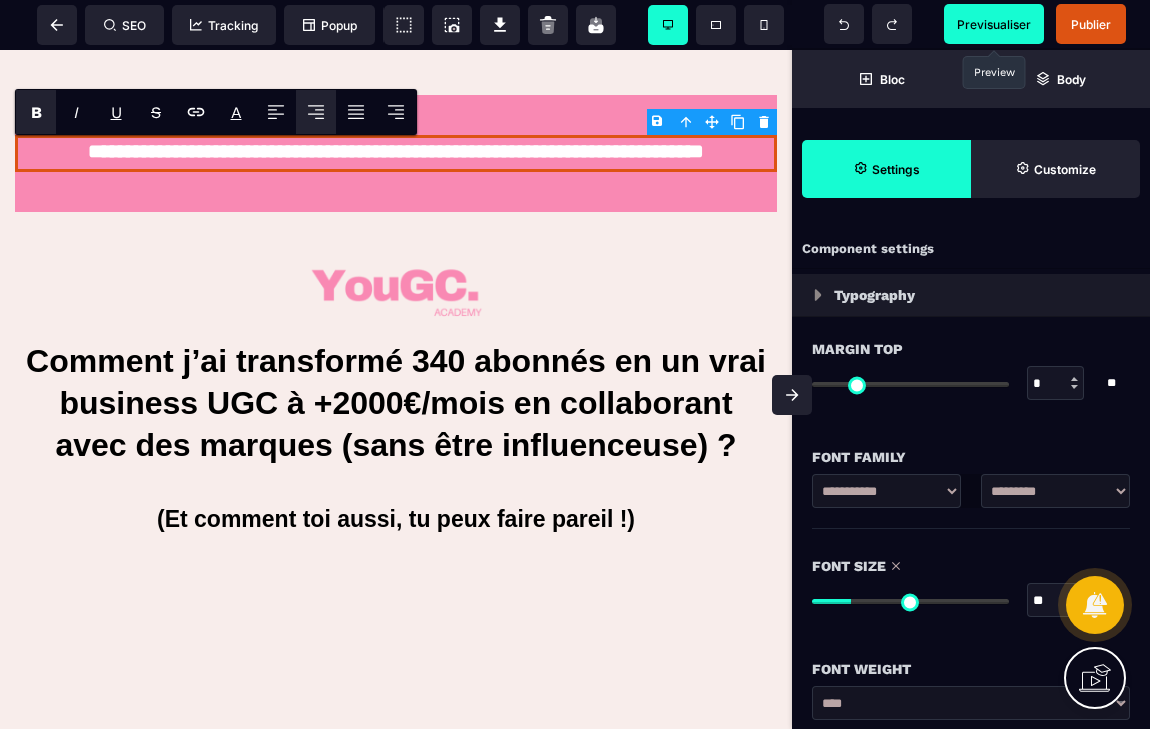 click on "Font Family" at bounding box center [971, 447] 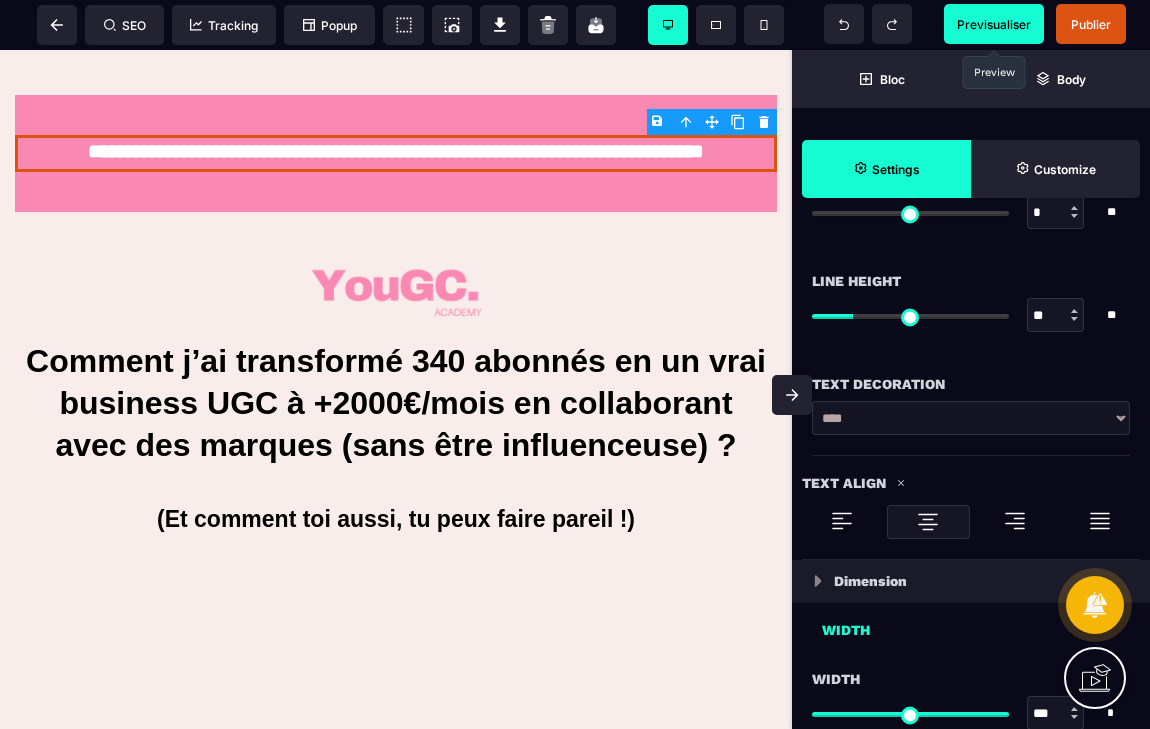scroll, scrollTop: 806, scrollLeft: 0, axis: vertical 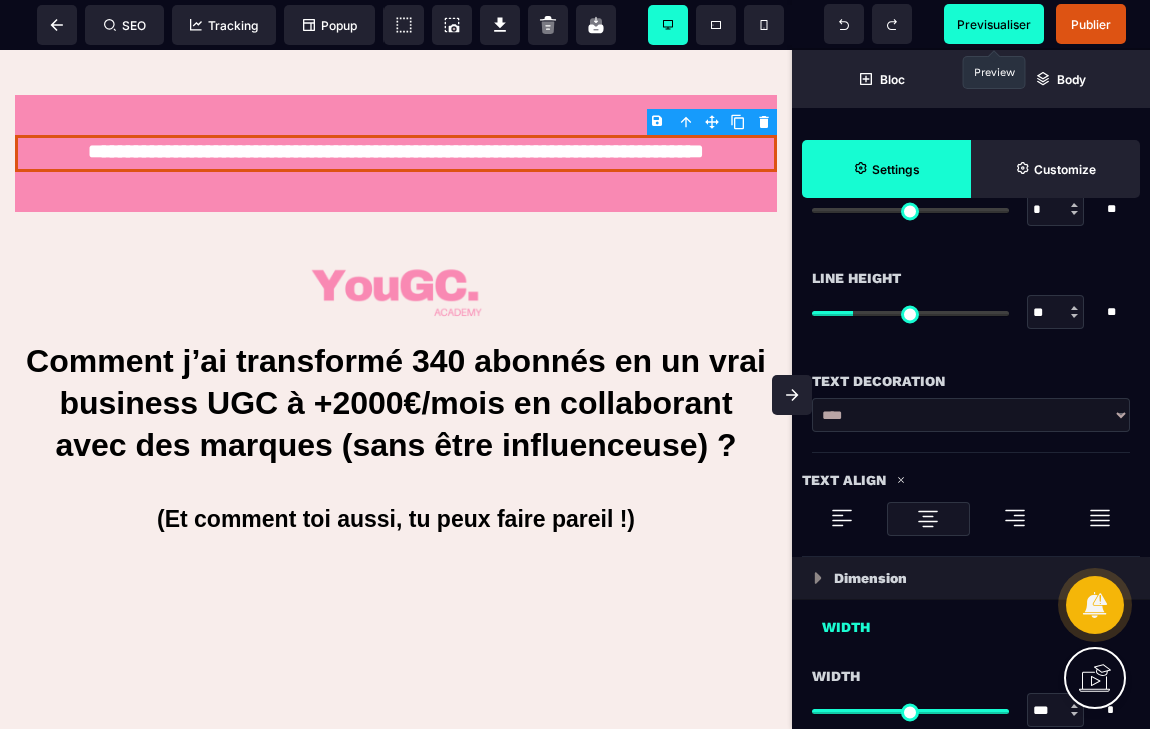 type on "**" 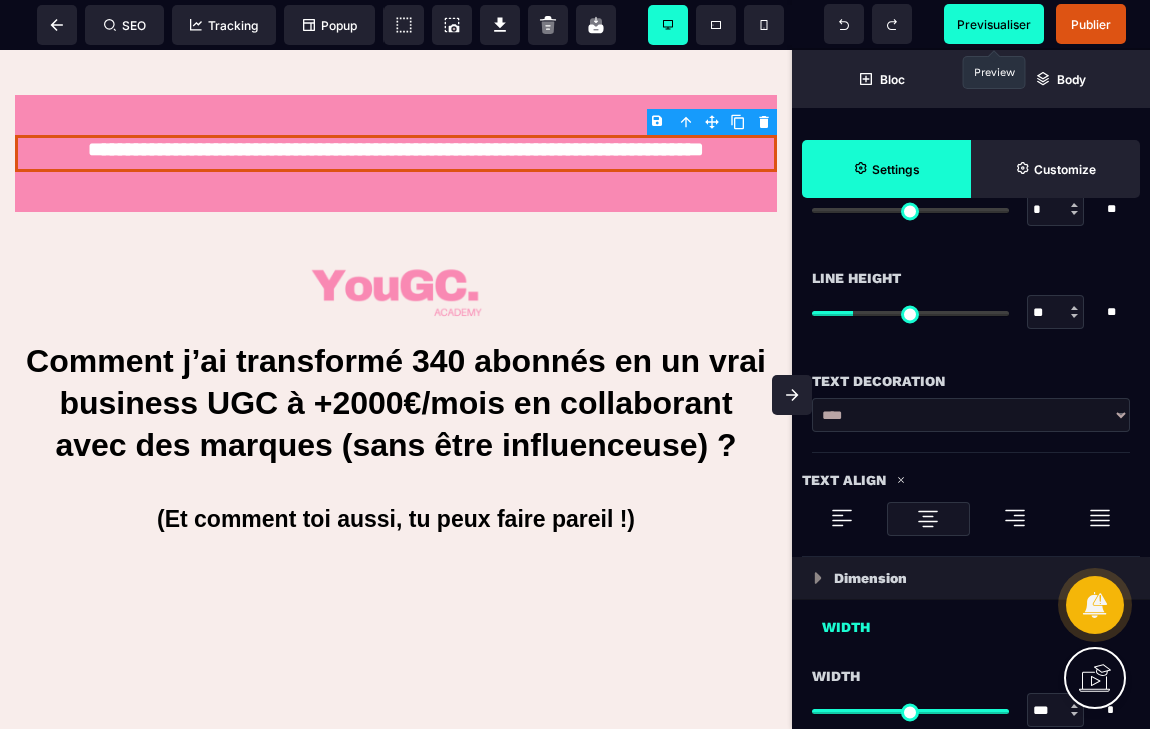 type on "**" 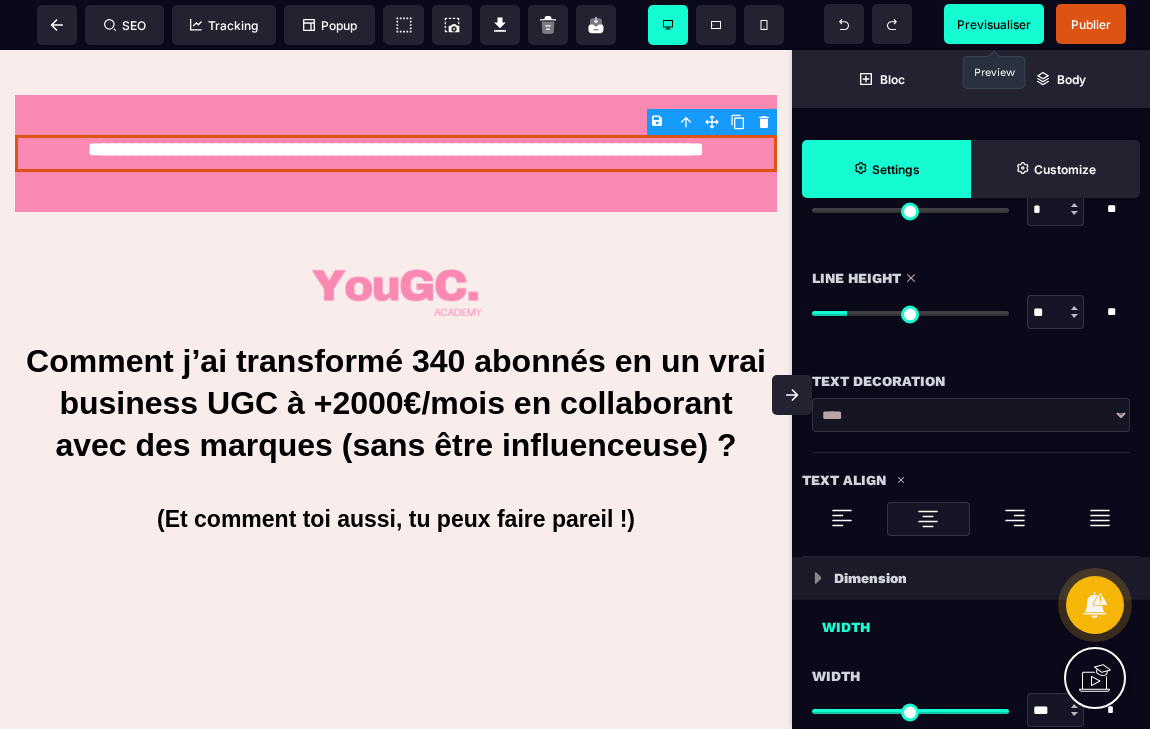 type on "**" 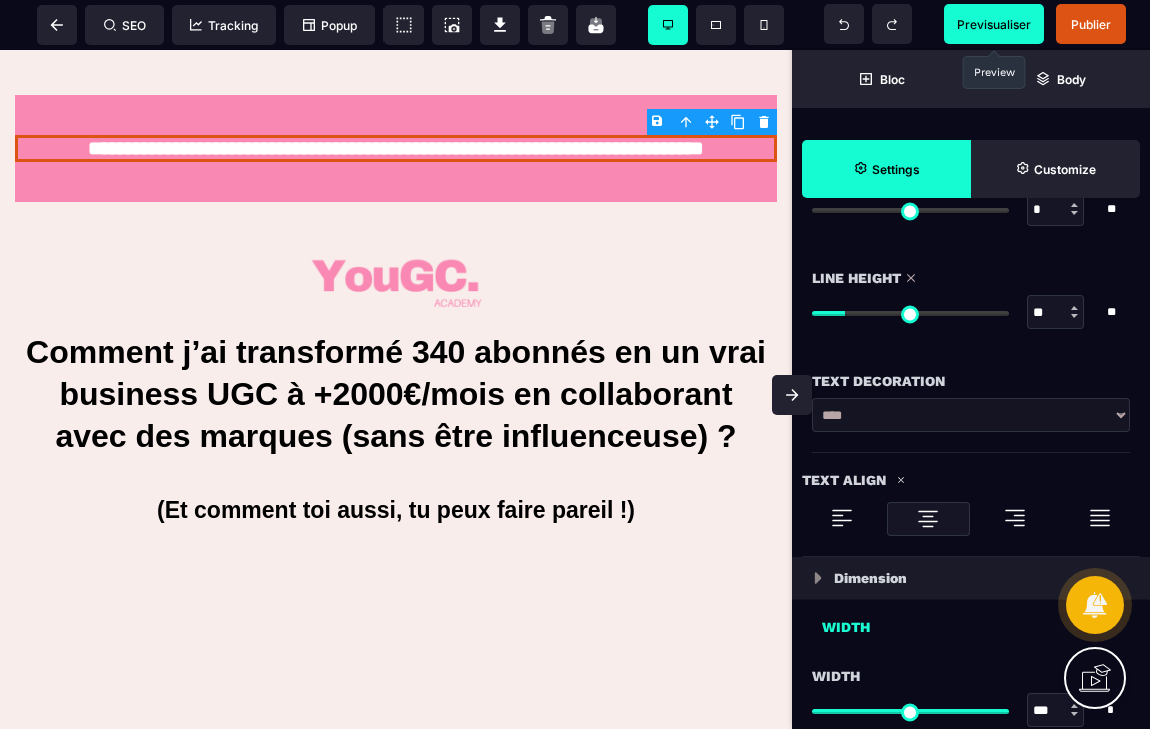 type on "**" 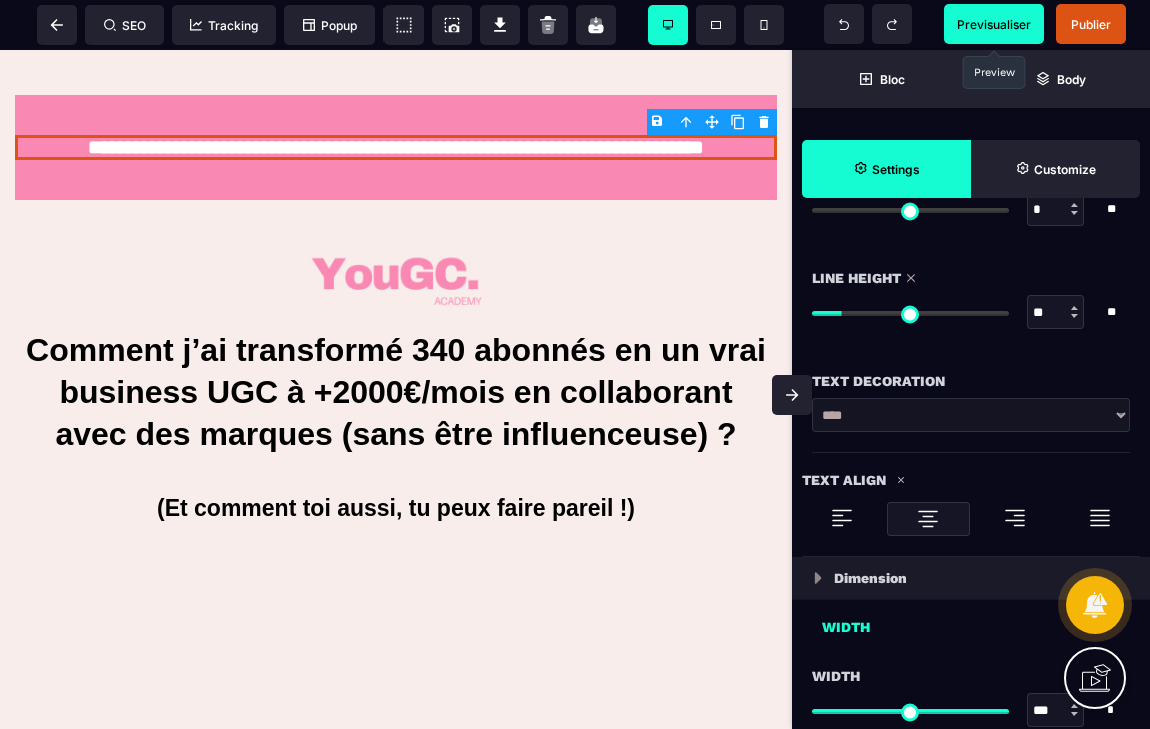 type on "**" 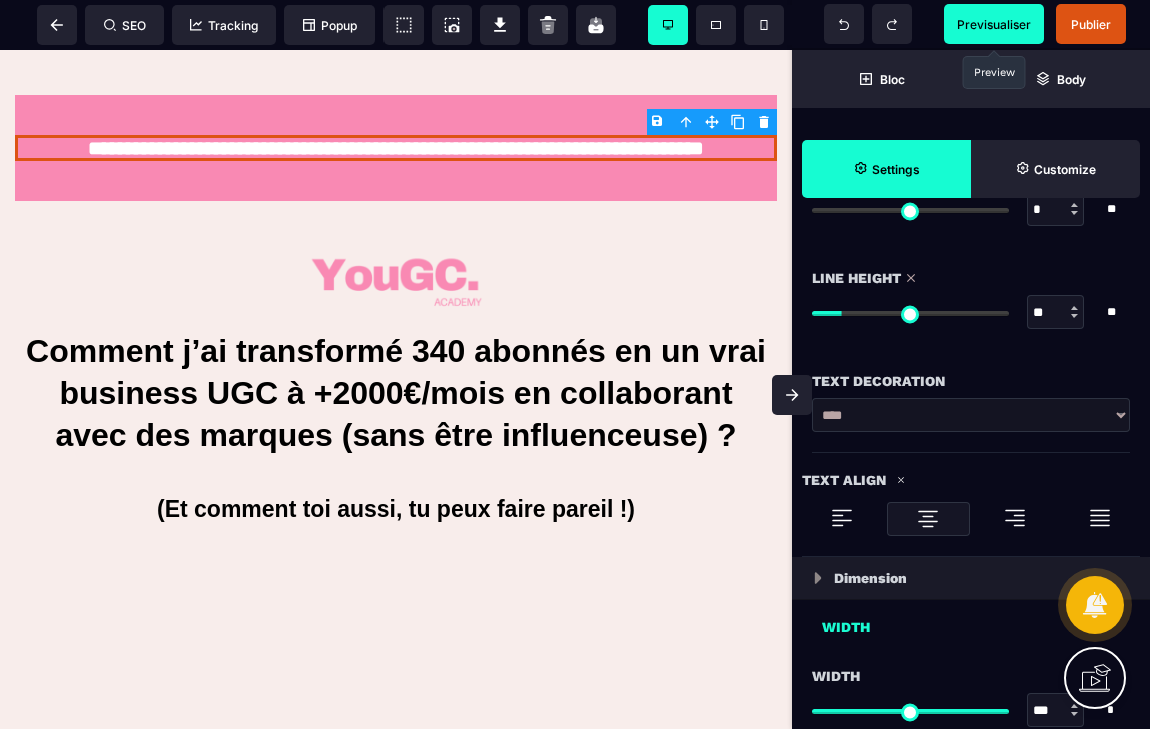type on "**" 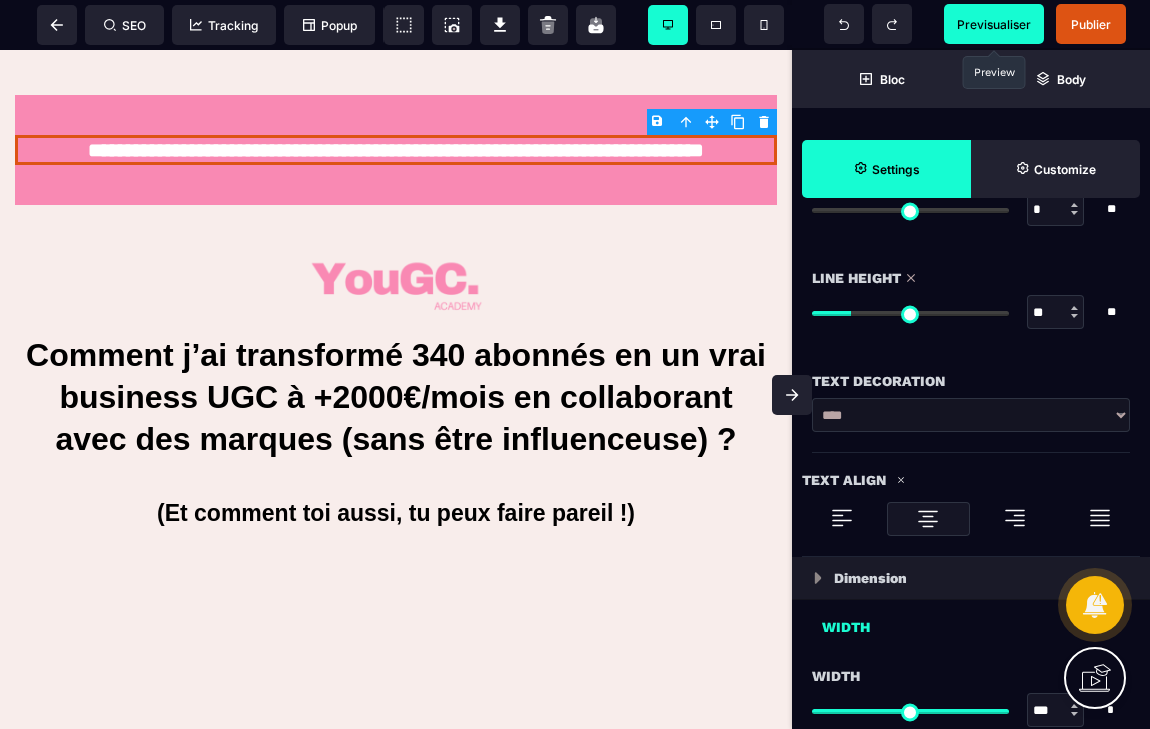 type on "**" 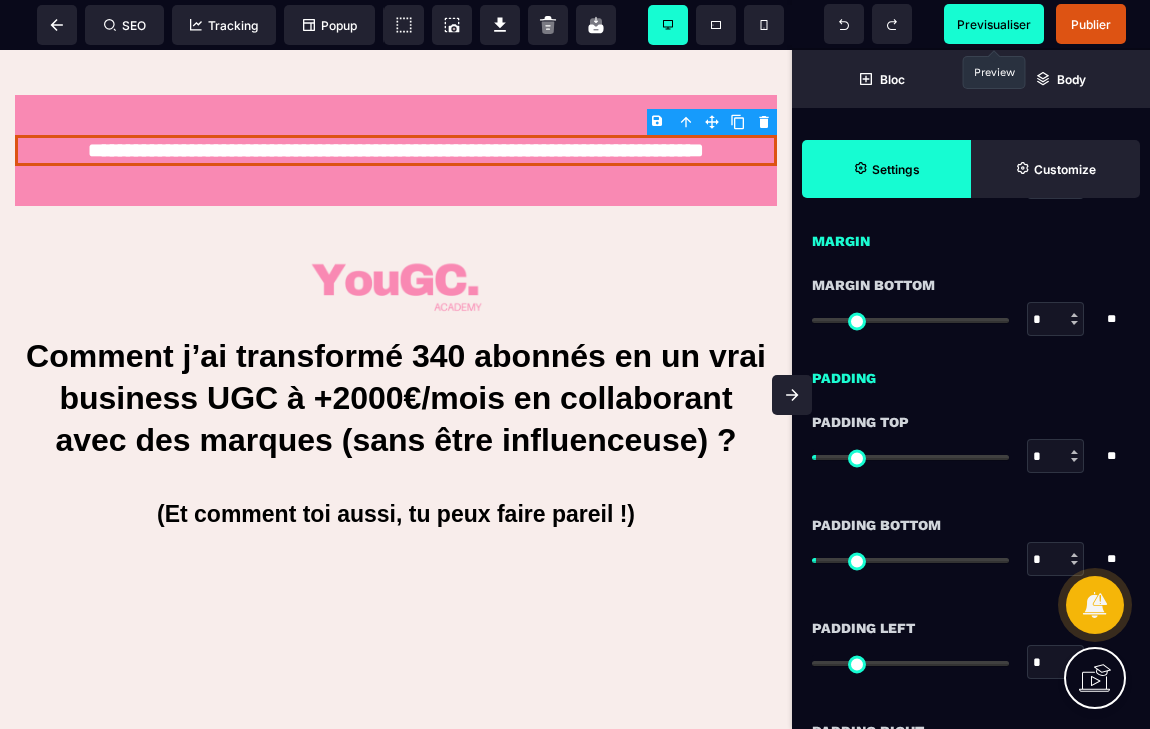 scroll, scrollTop: 1438, scrollLeft: 0, axis: vertical 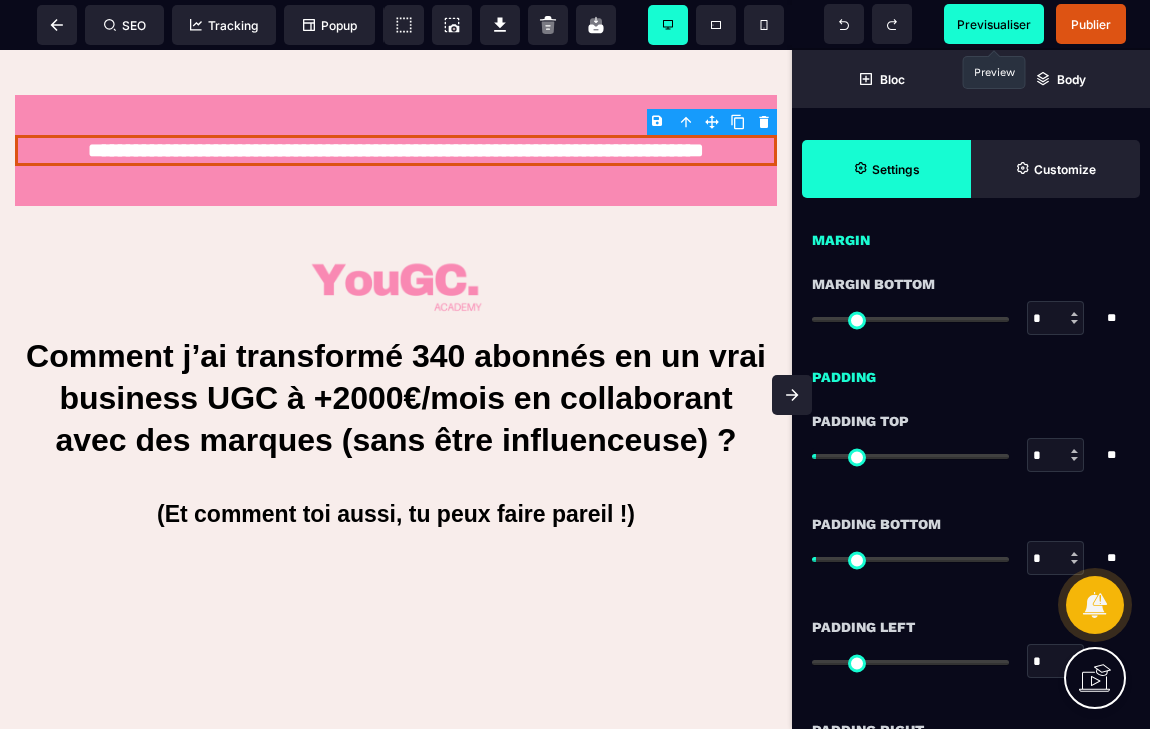 type on "*" 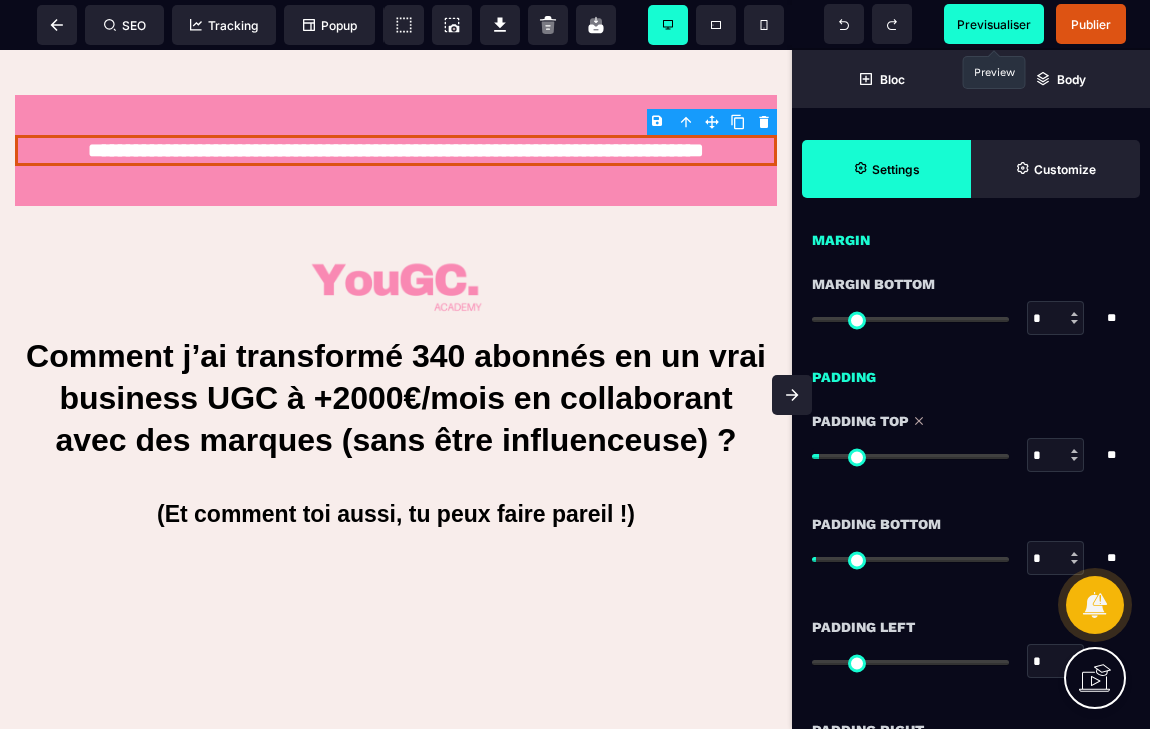 type on "*" 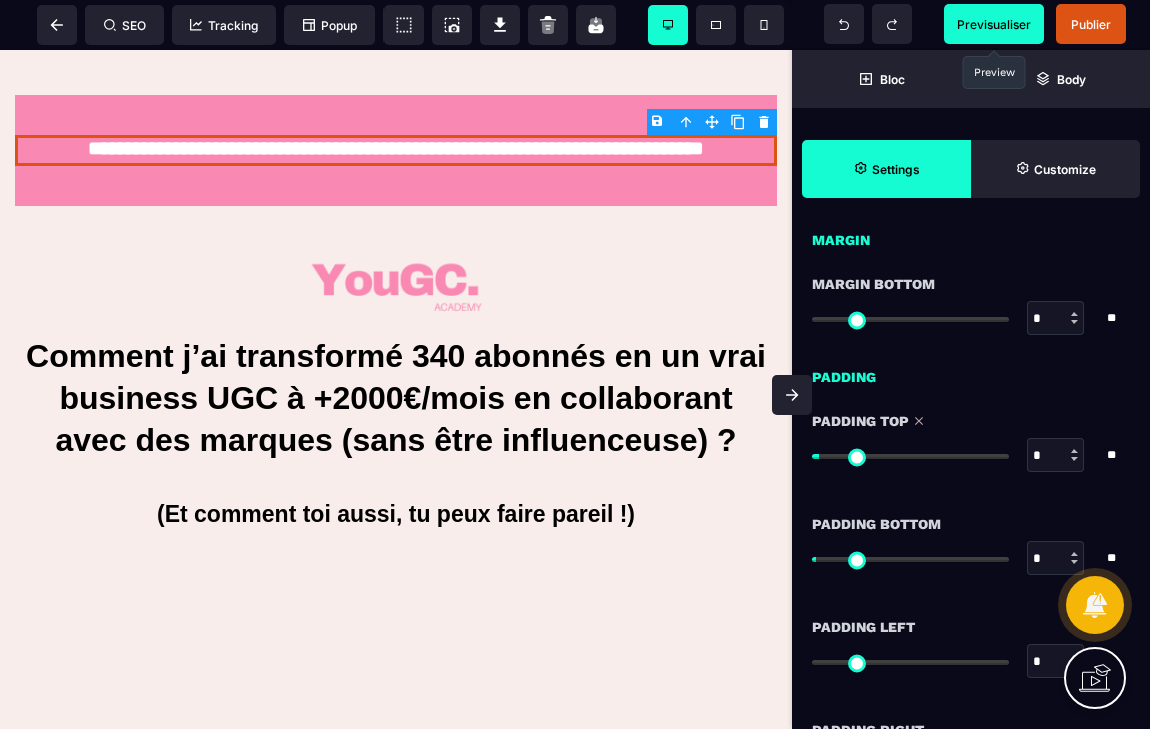 type on "*" 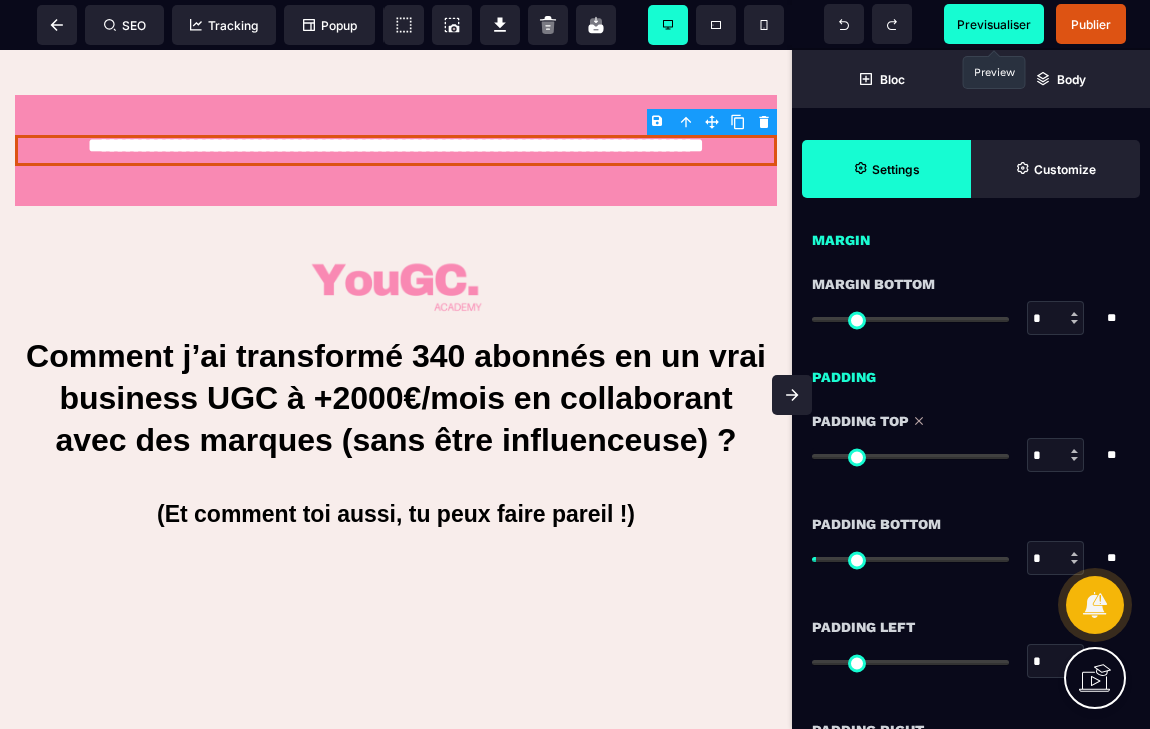 drag, startPoint x: 827, startPoint y: 457, endPoint x: 792, endPoint y: 457, distance: 35 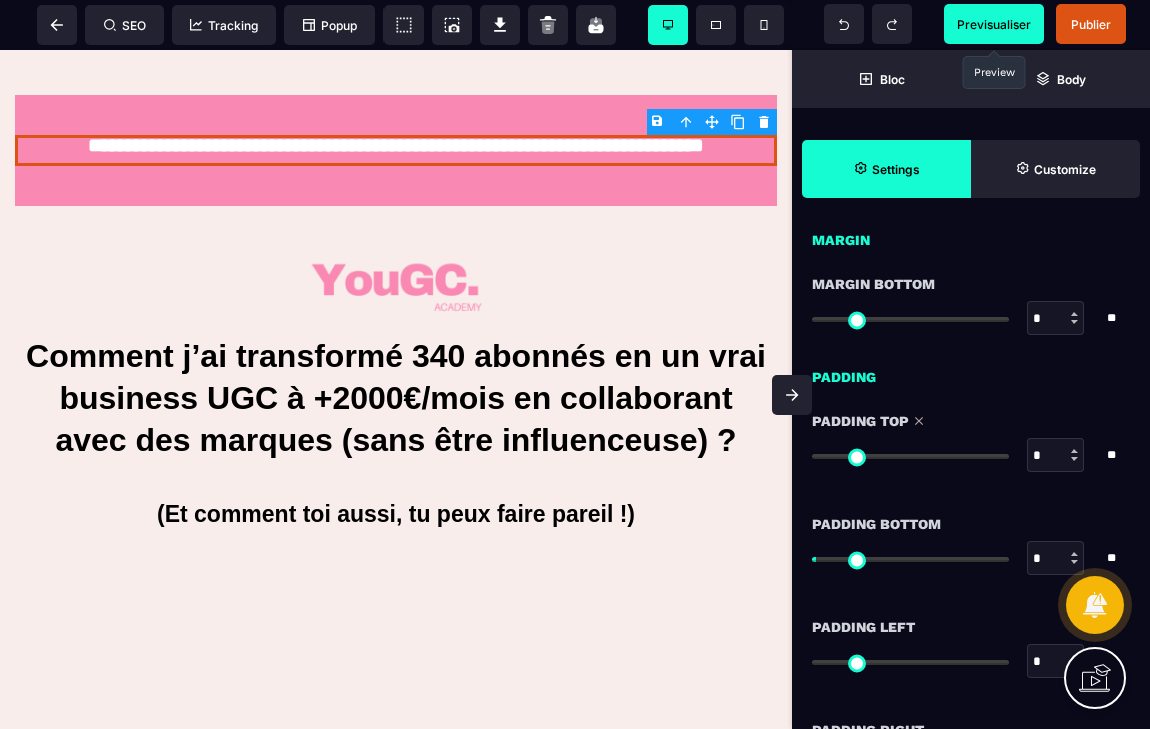 click at bounding box center (910, 456) 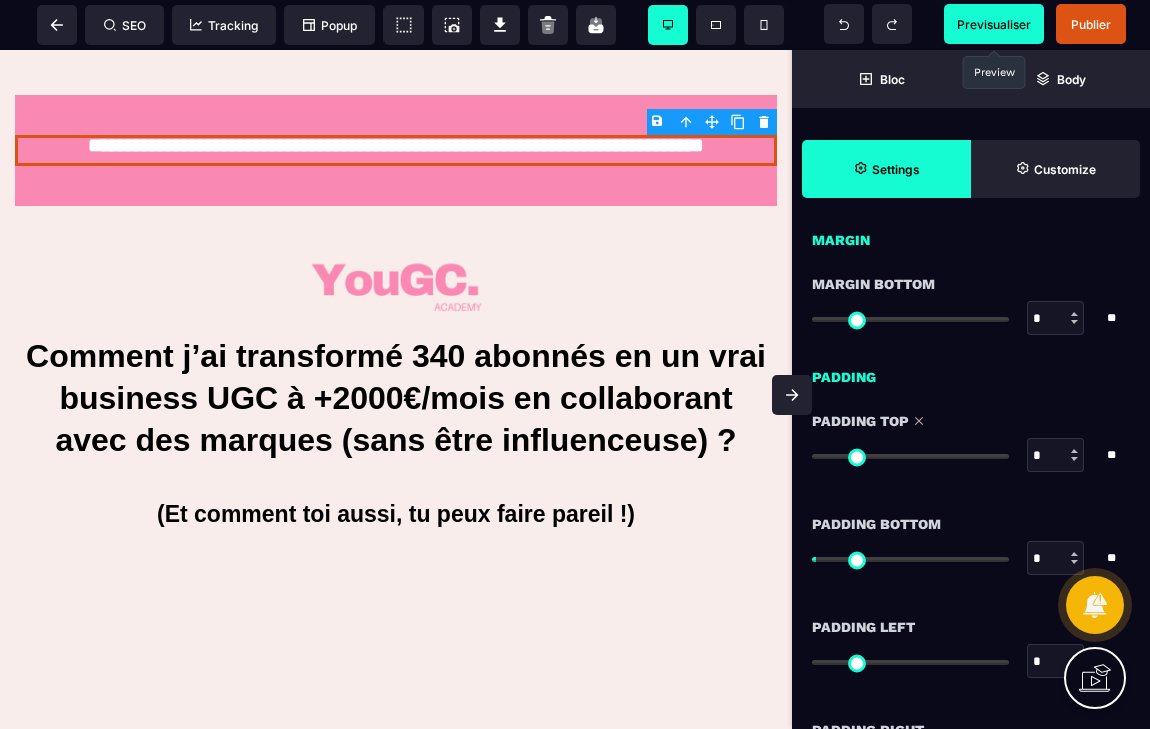 type on "*" 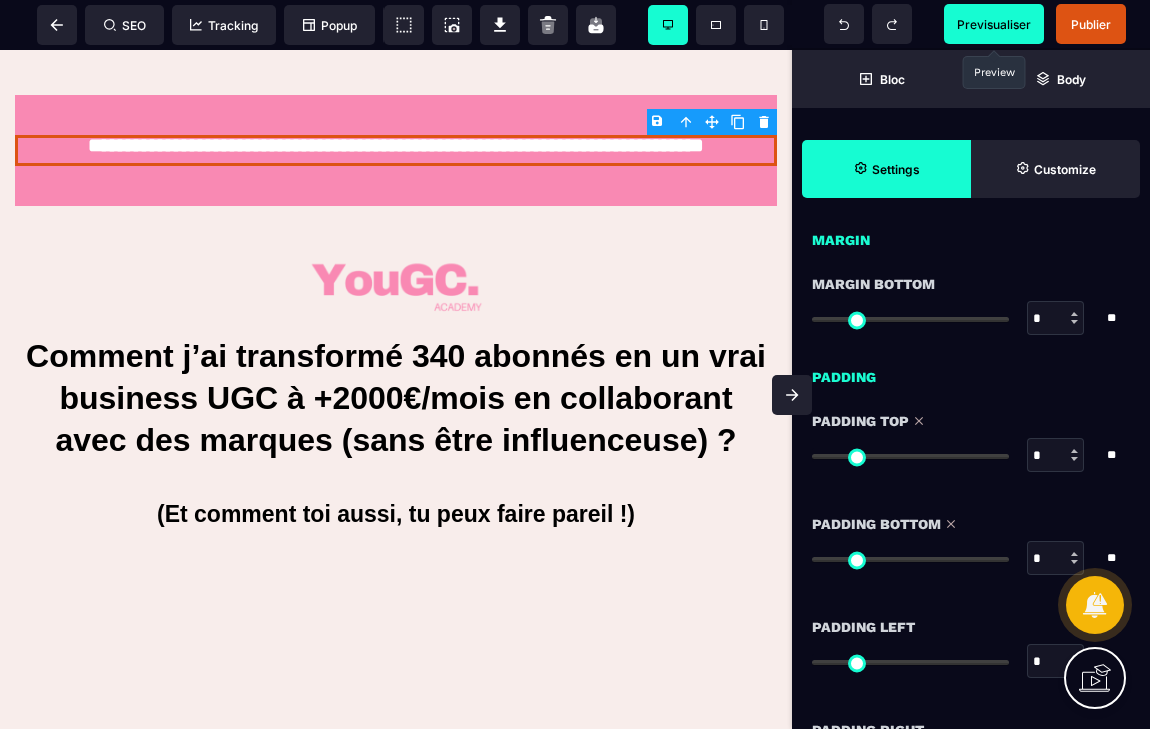 type on "*" 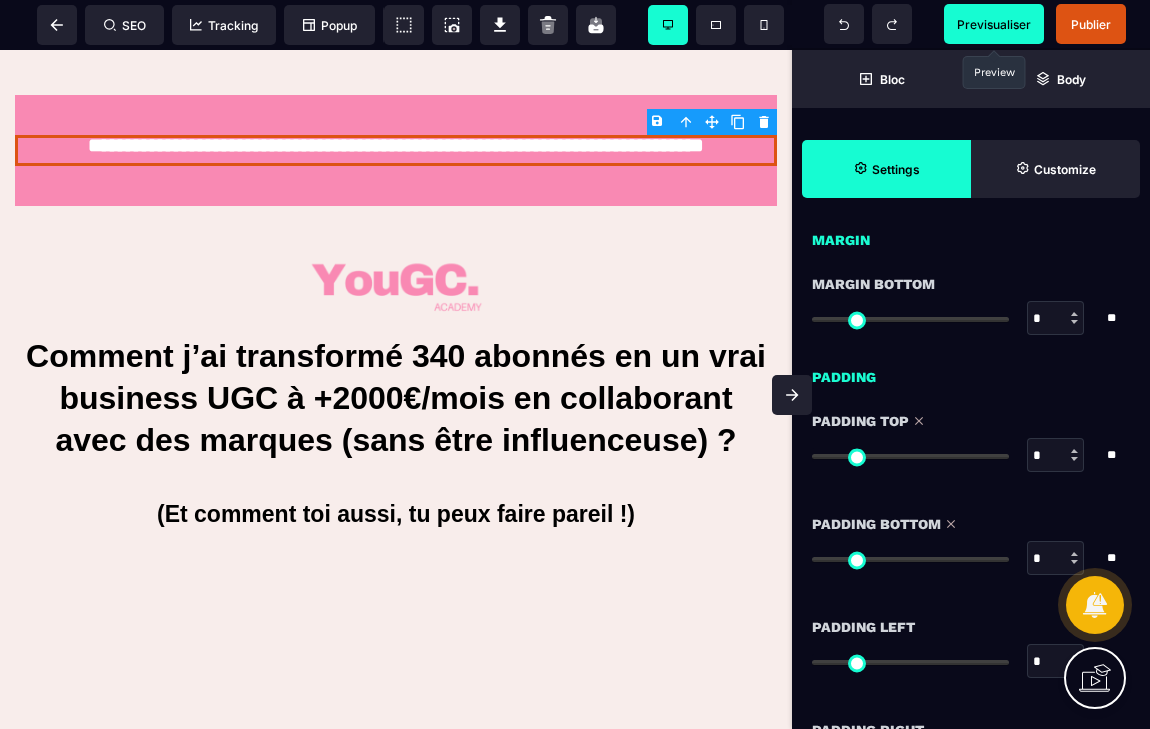 drag, startPoint x: 824, startPoint y: 616, endPoint x: 780, endPoint y: 619, distance: 44.102154 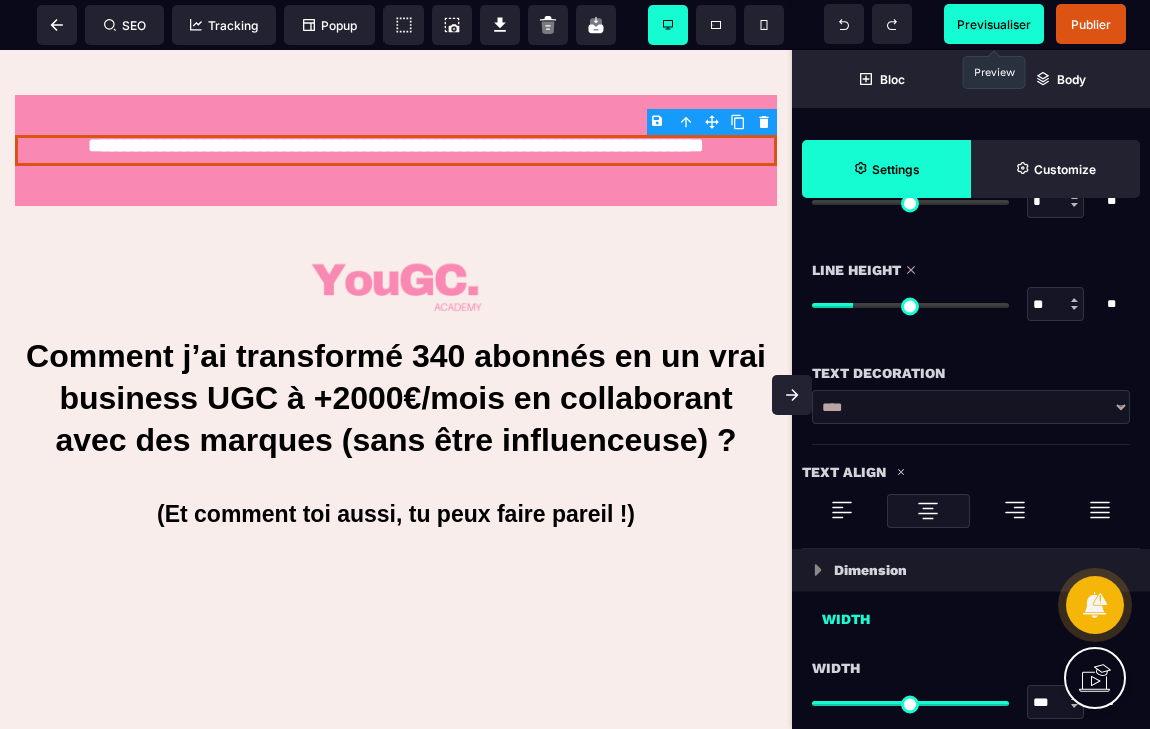 scroll, scrollTop: 348, scrollLeft: 0, axis: vertical 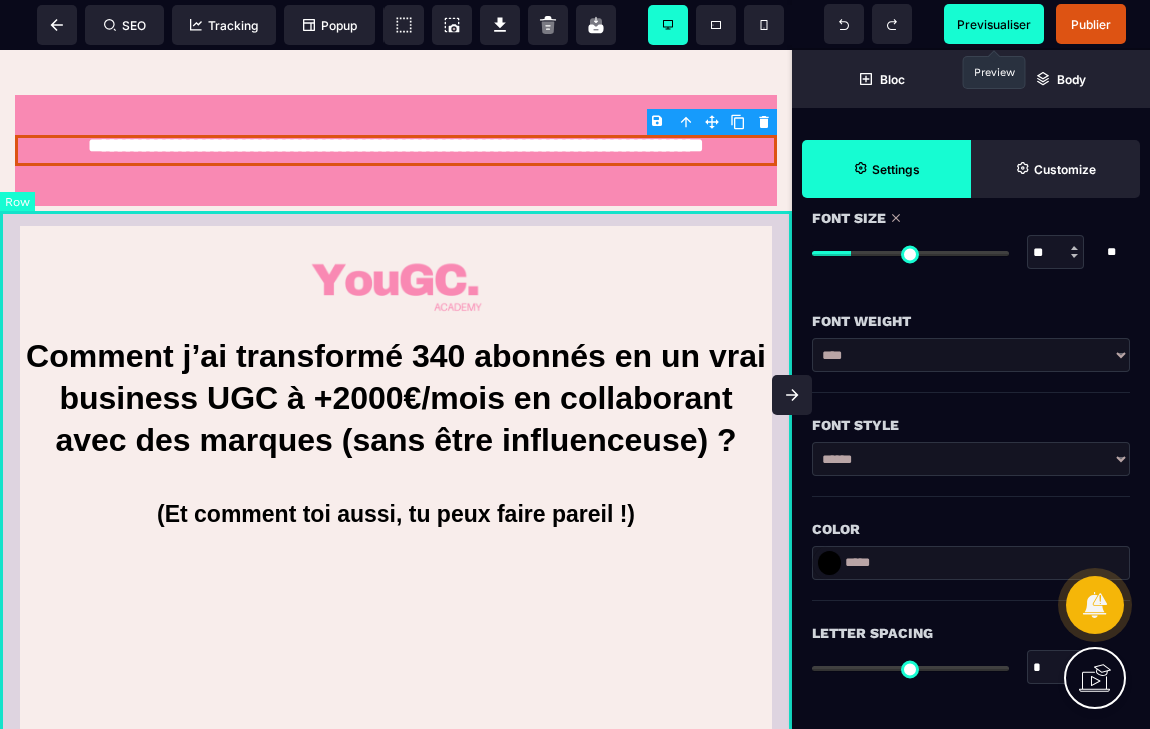 click on "Comment j’ai transformé 340 abonnés en un vrai business UGC à +2000€/mois en collaborant avec des marques (sans être influenceuse) ? (Et comment toi aussi, tu peux faire pareil !)" at bounding box center (396, 1017) 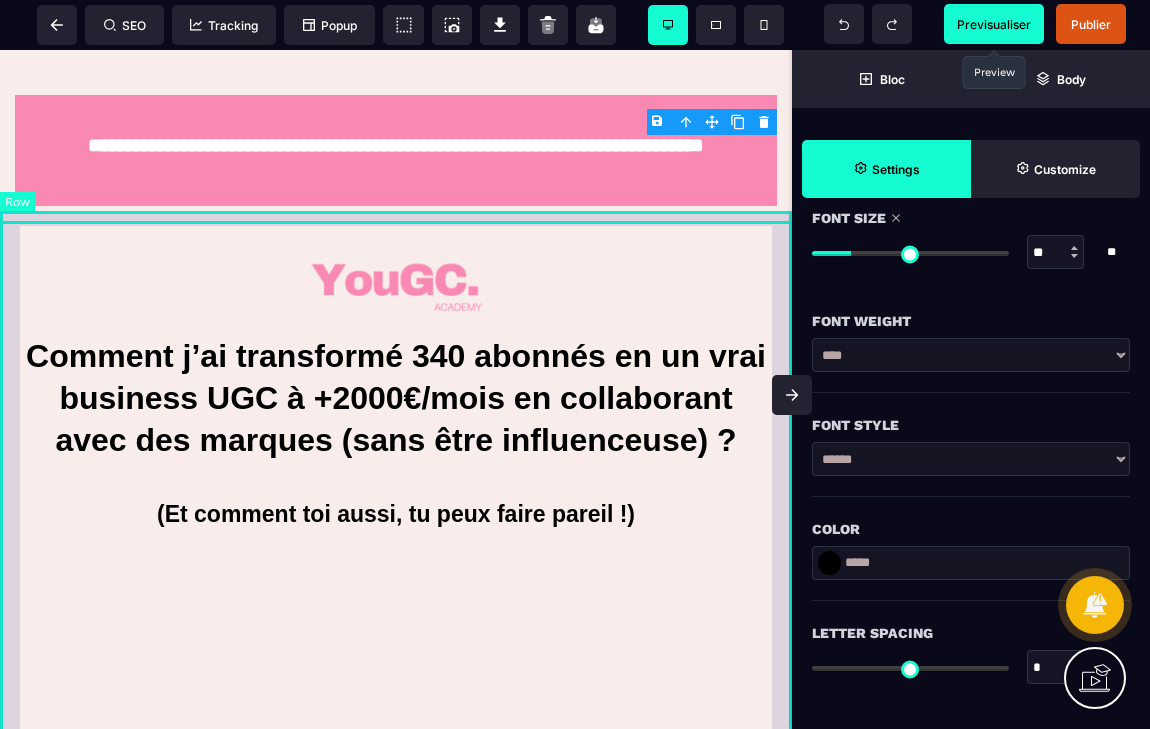 select on "*" 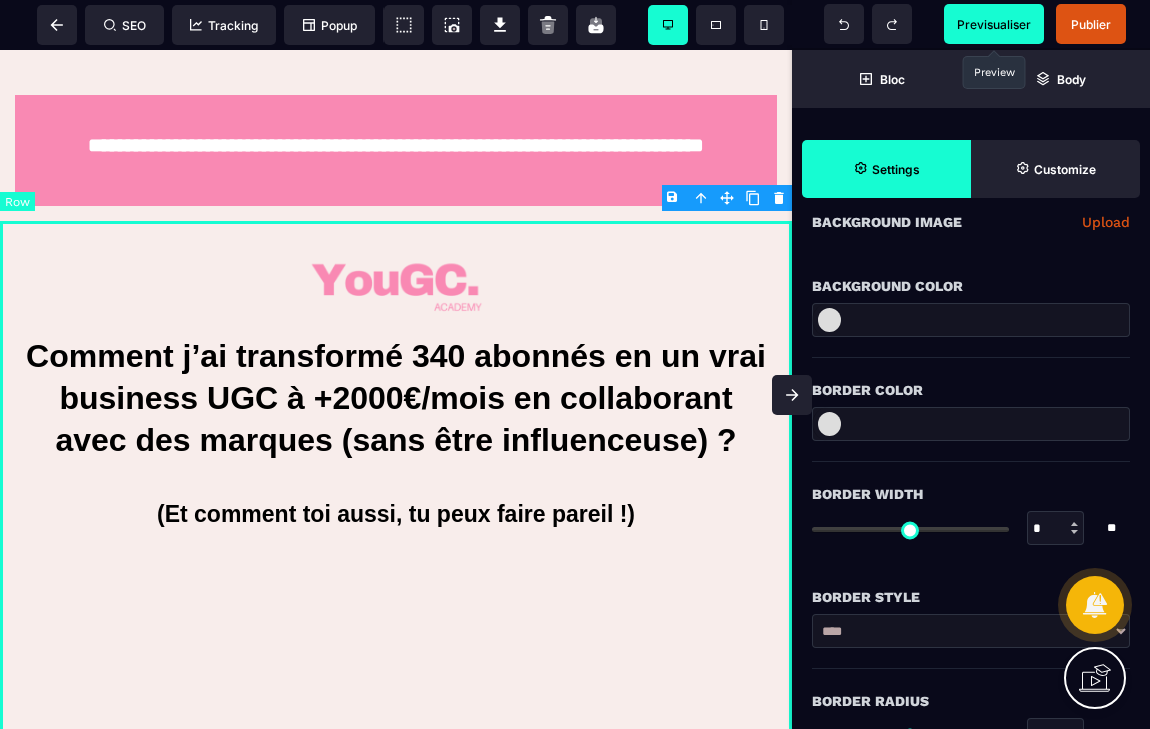 scroll, scrollTop: 0, scrollLeft: 0, axis: both 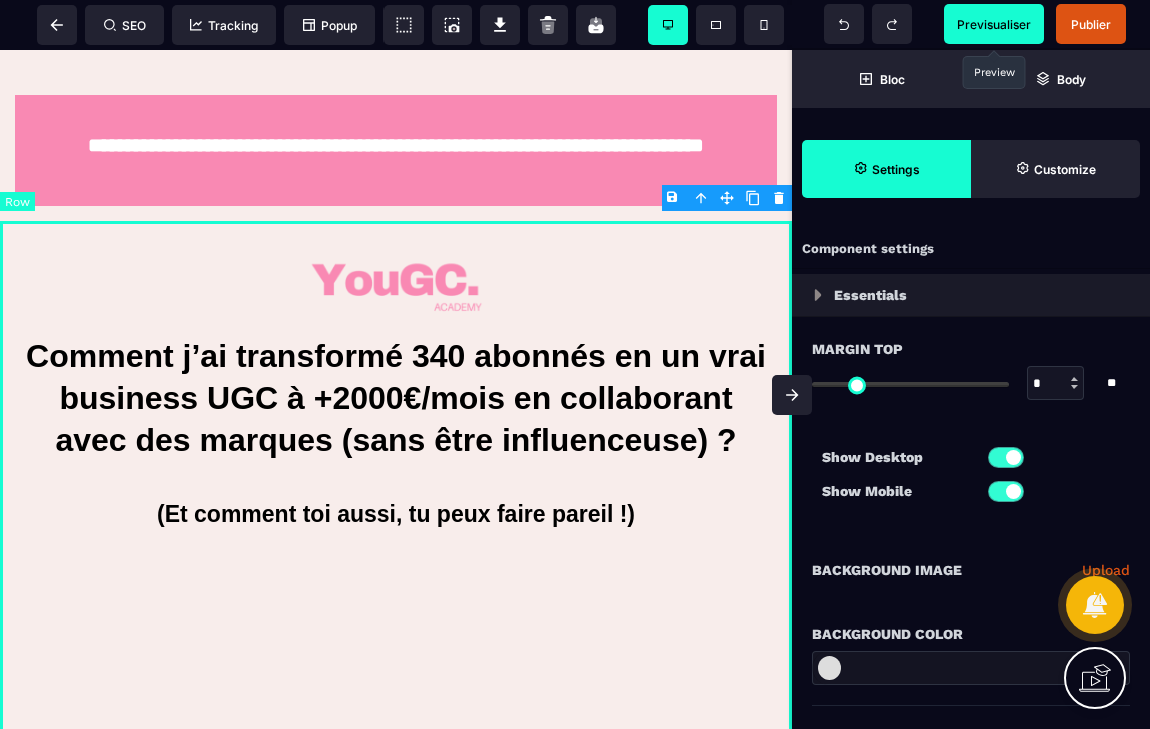type on "*" 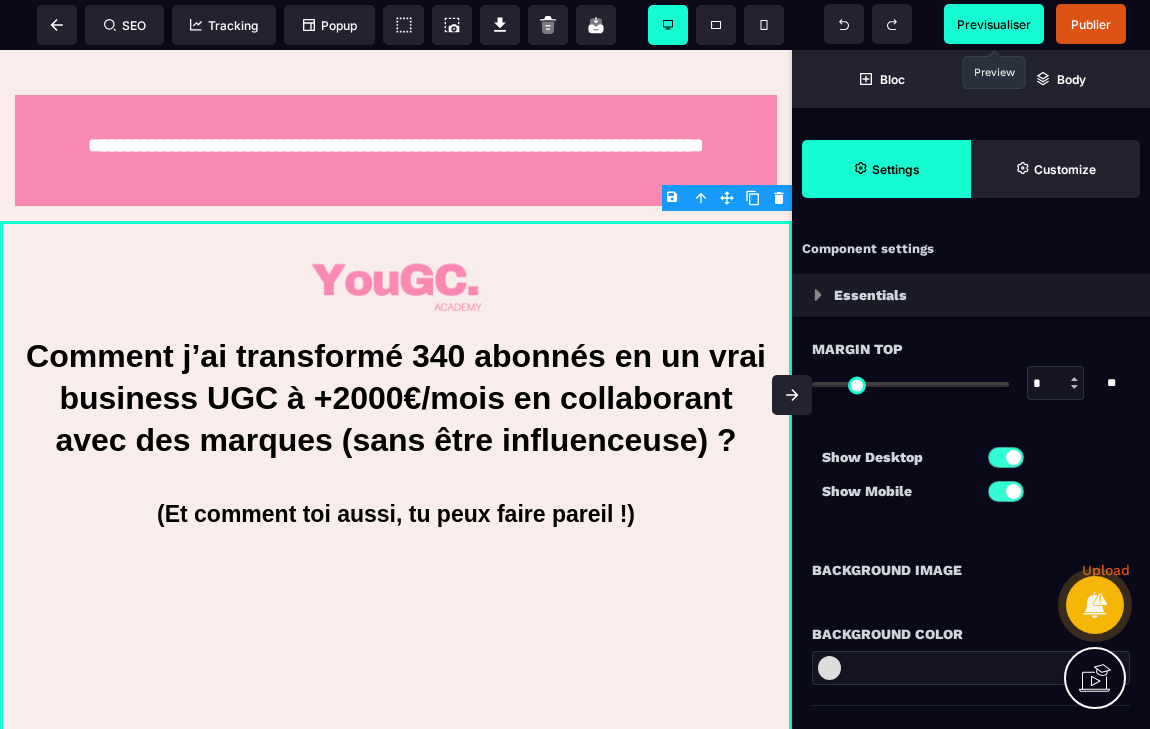 click on "Previsualiser" at bounding box center [994, 24] 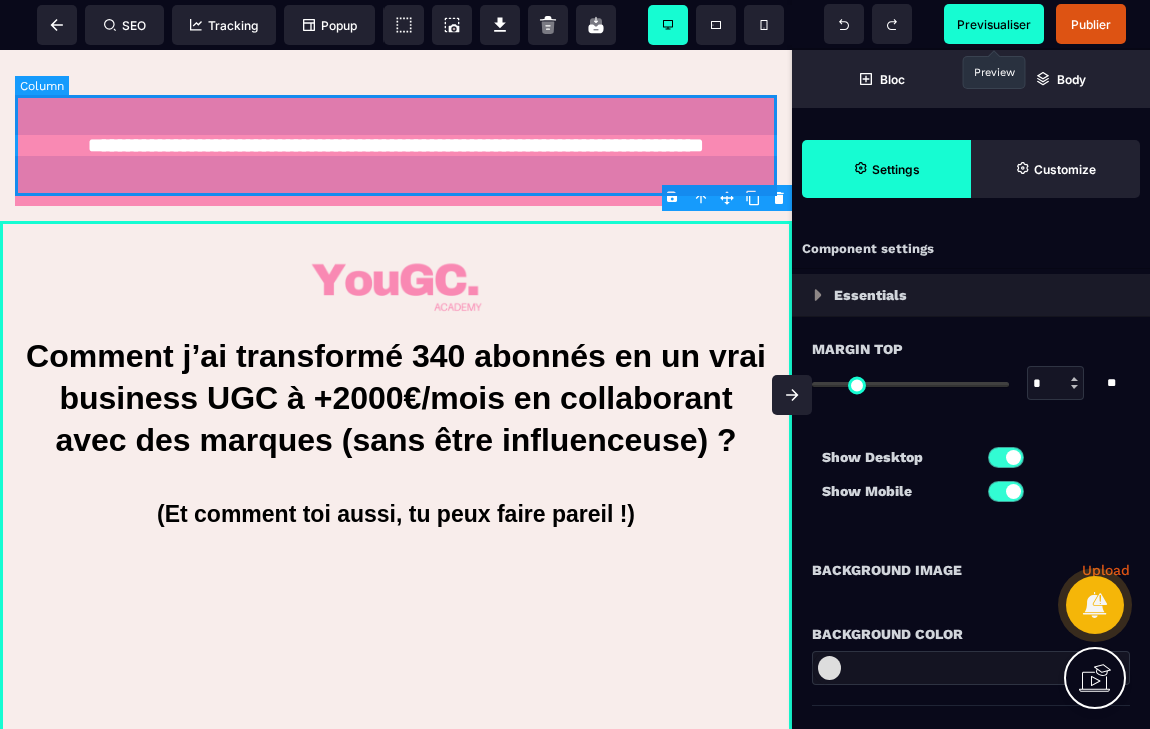 click on "**********" at bounding box center [396, 150] 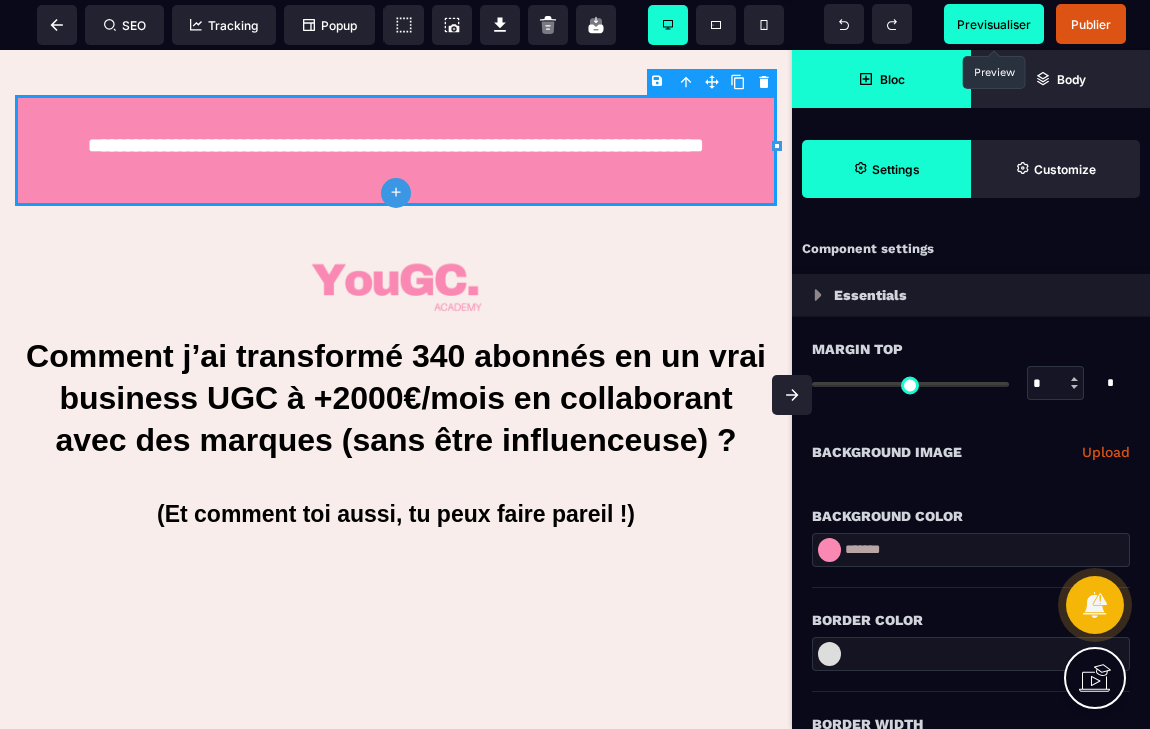 click on "Bloc" at bounding box center [892, 79] 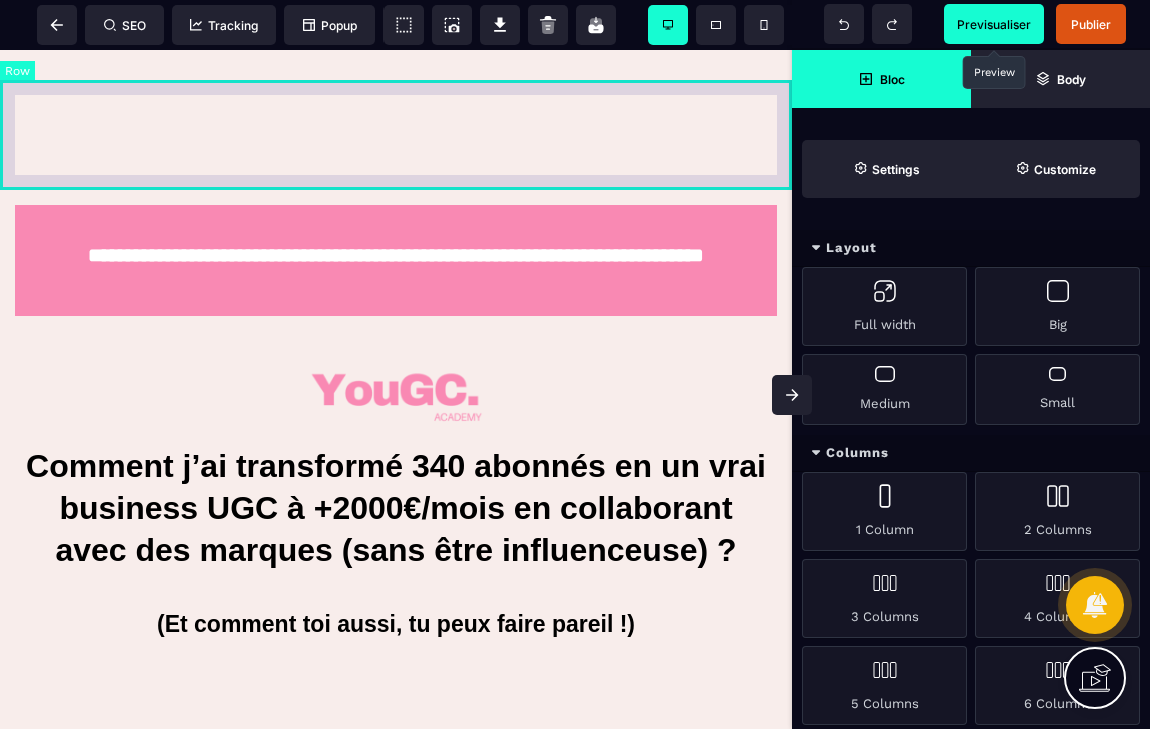 click at bounding box center [396, 135] 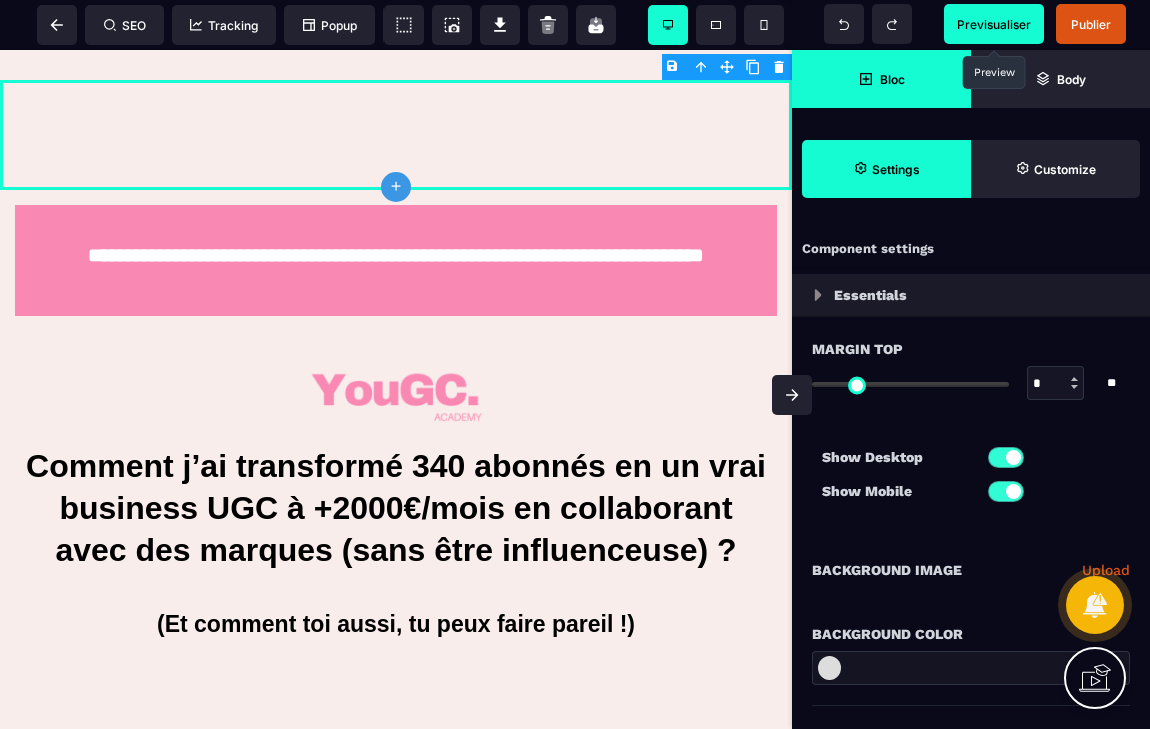 click at bounding box center [971, 668] 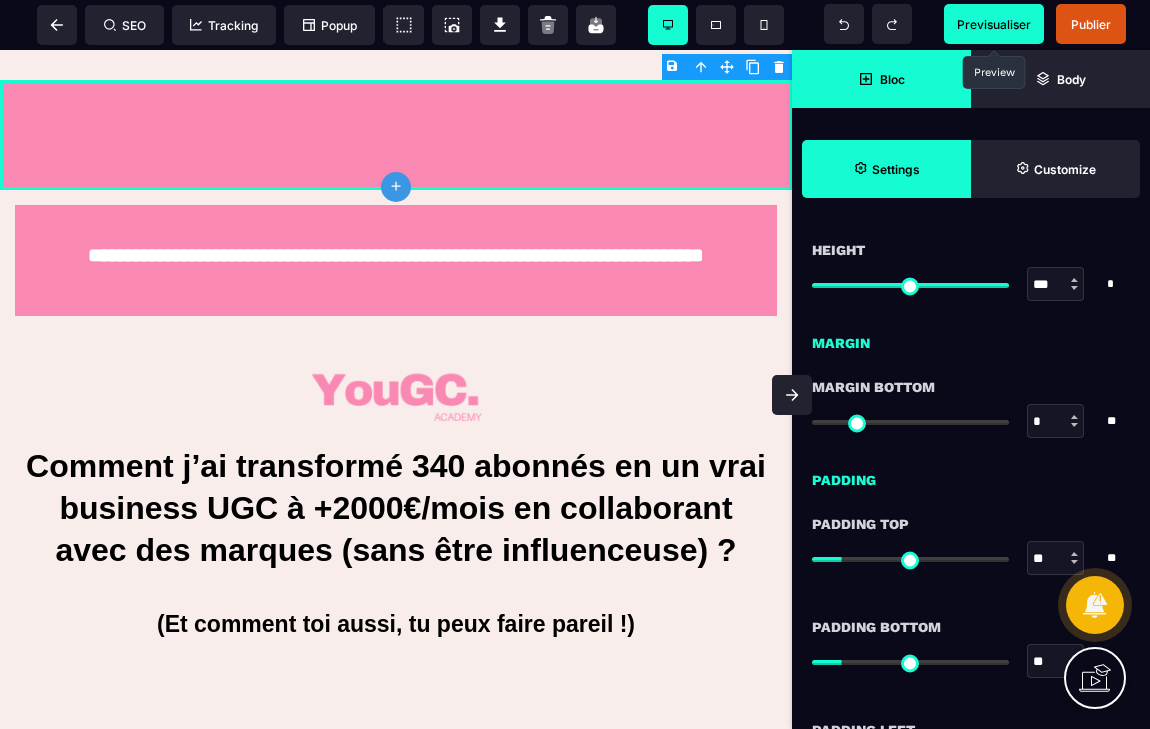 scroll, scrollTop: 1472, scrollLeft: 0, axis: vertical 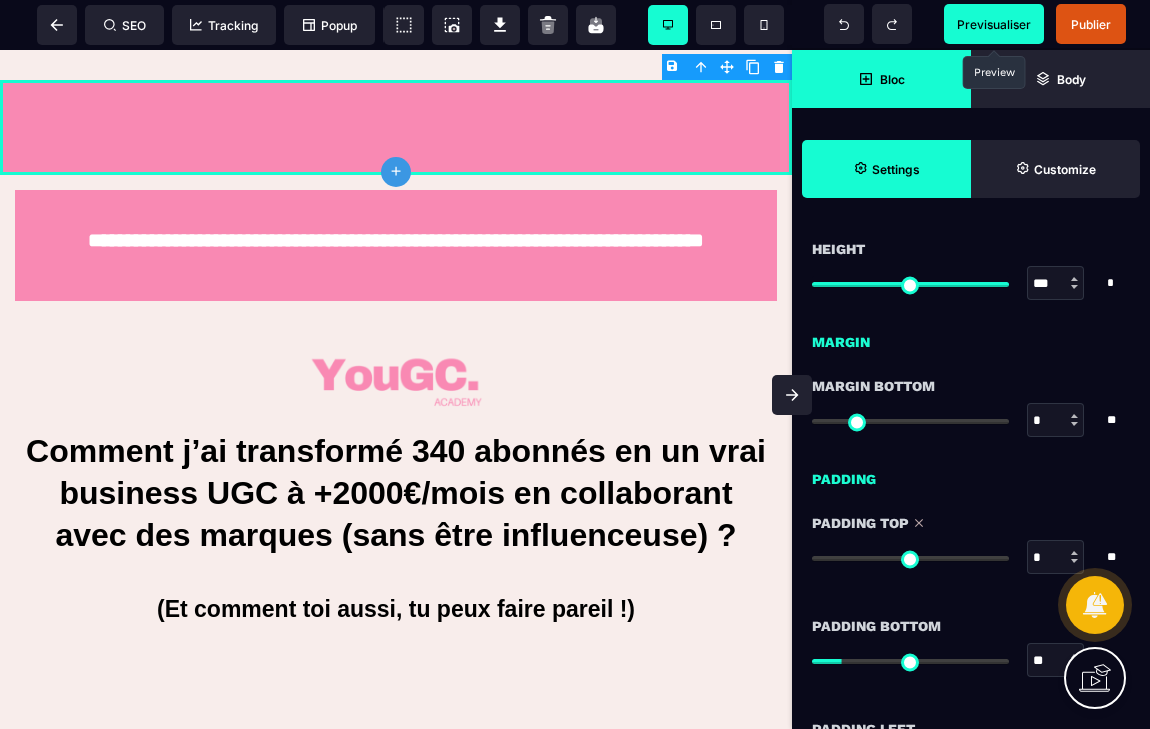 drag, startPoint x: 848, startPoint y: 563, endPoint x: 767, endPoint y: 572, distance: 81.49847 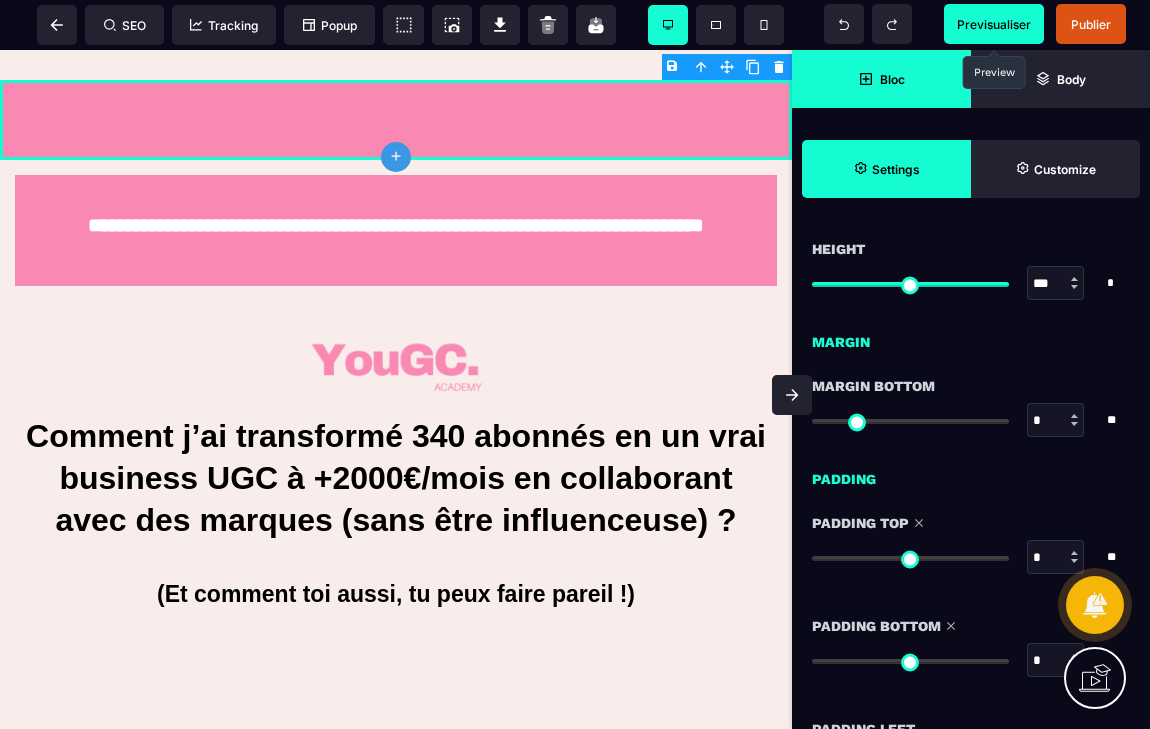 drag, startPoint x: 852, startPoint y: 659, endPoint x: 763, endPoint y: 659, distance: 89 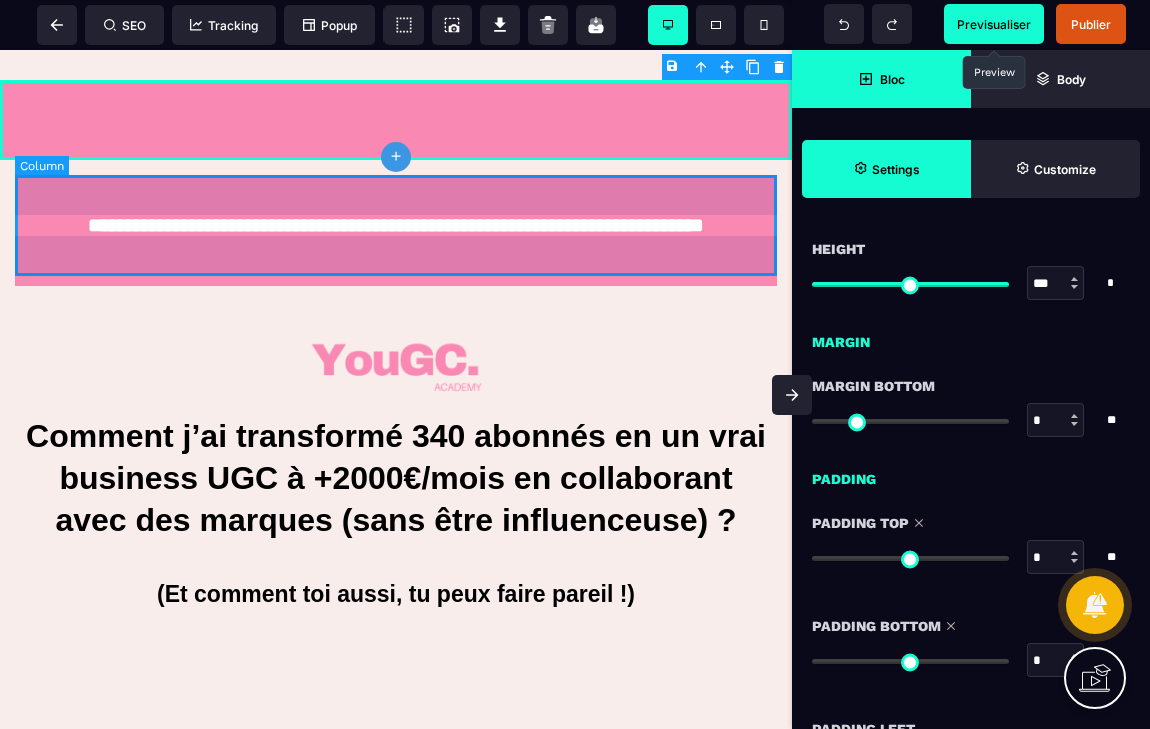 click on "**********" at bounding box center (396, 230) 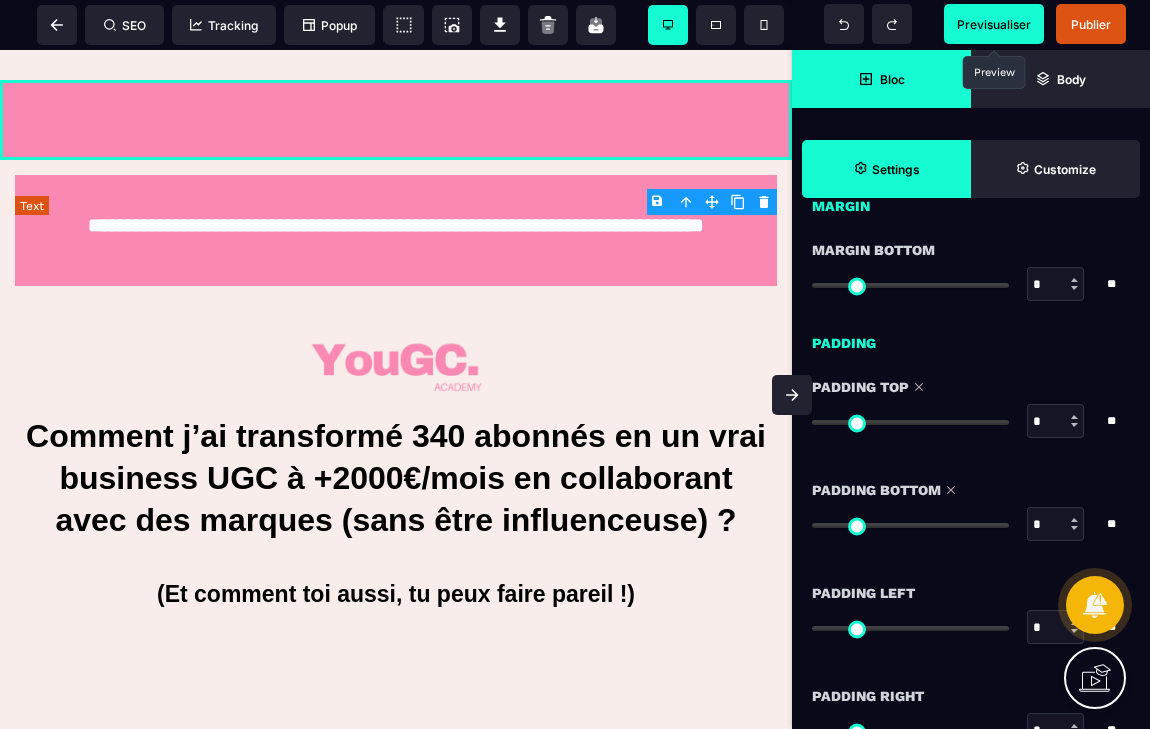 scroll, scrollTop: 0, scrollLeft: 0, axis: both 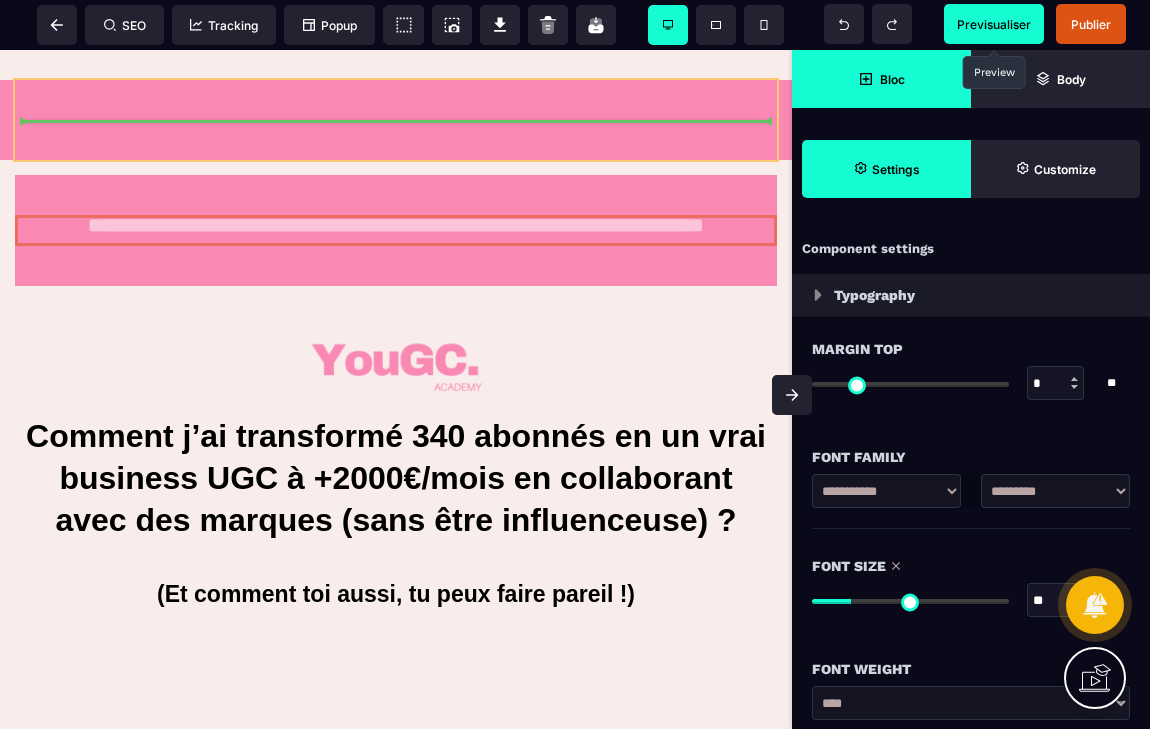 drag, startPoint x: 716, startPoint y: 246, endPoint x: 704, endPoint y: 134, distance: 112.64102 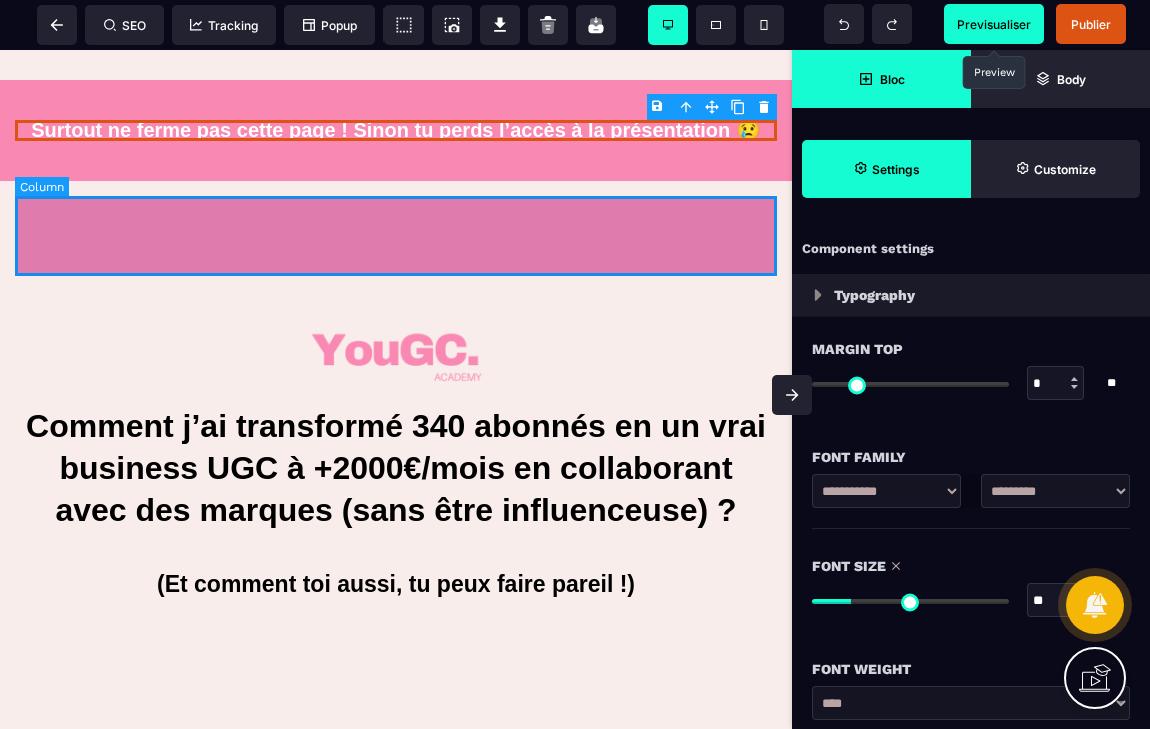 click at bounding box center [396, 236] 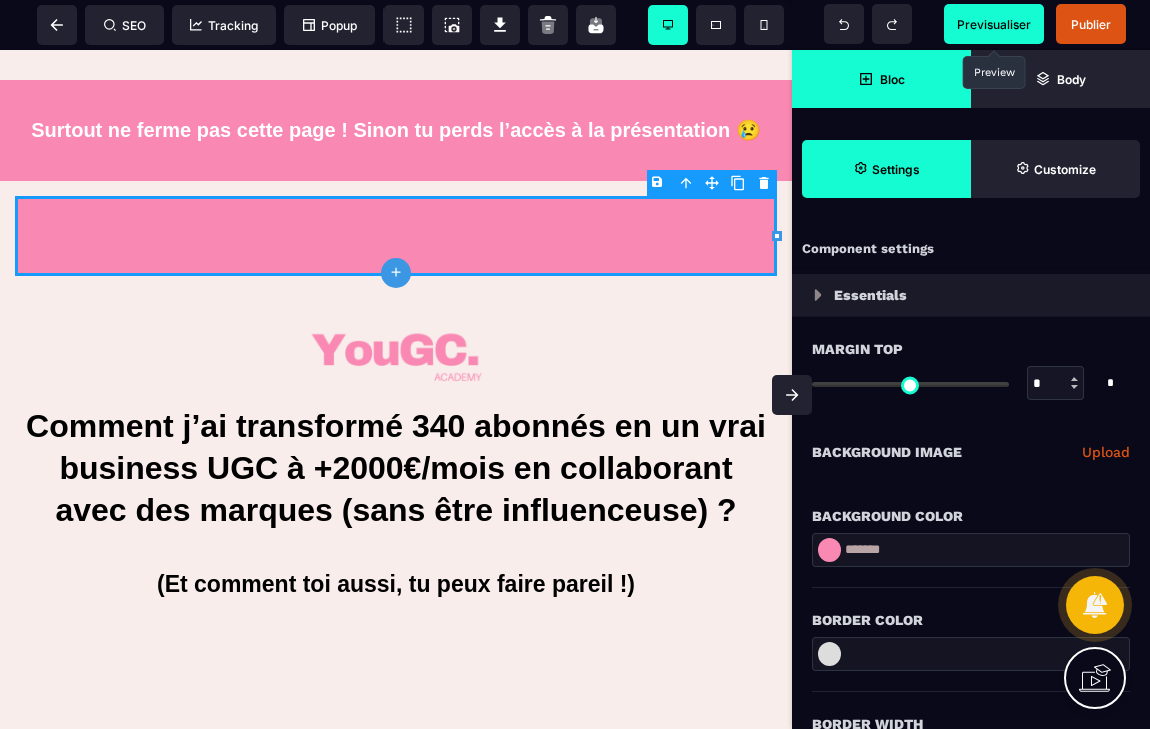 click on "B I U S
A *******
plus
Column
SEO" at bounding box center [575, 364] 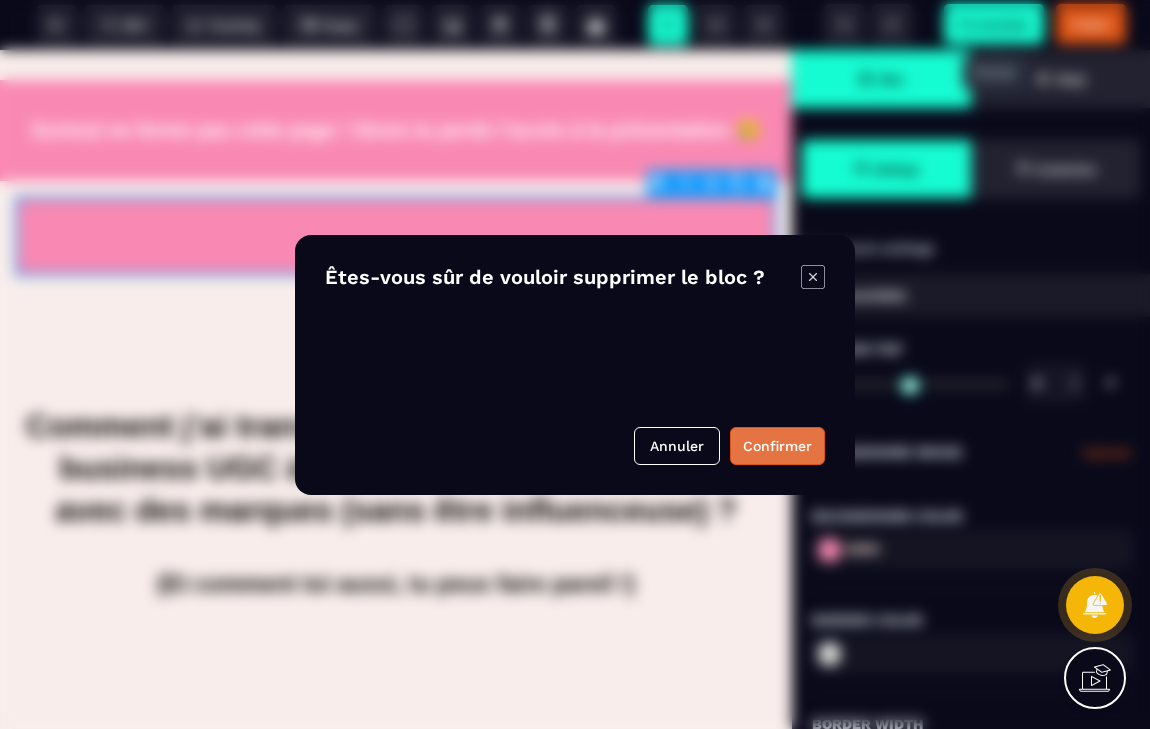 click on "Confirmer" at bounding box center [777, 446] 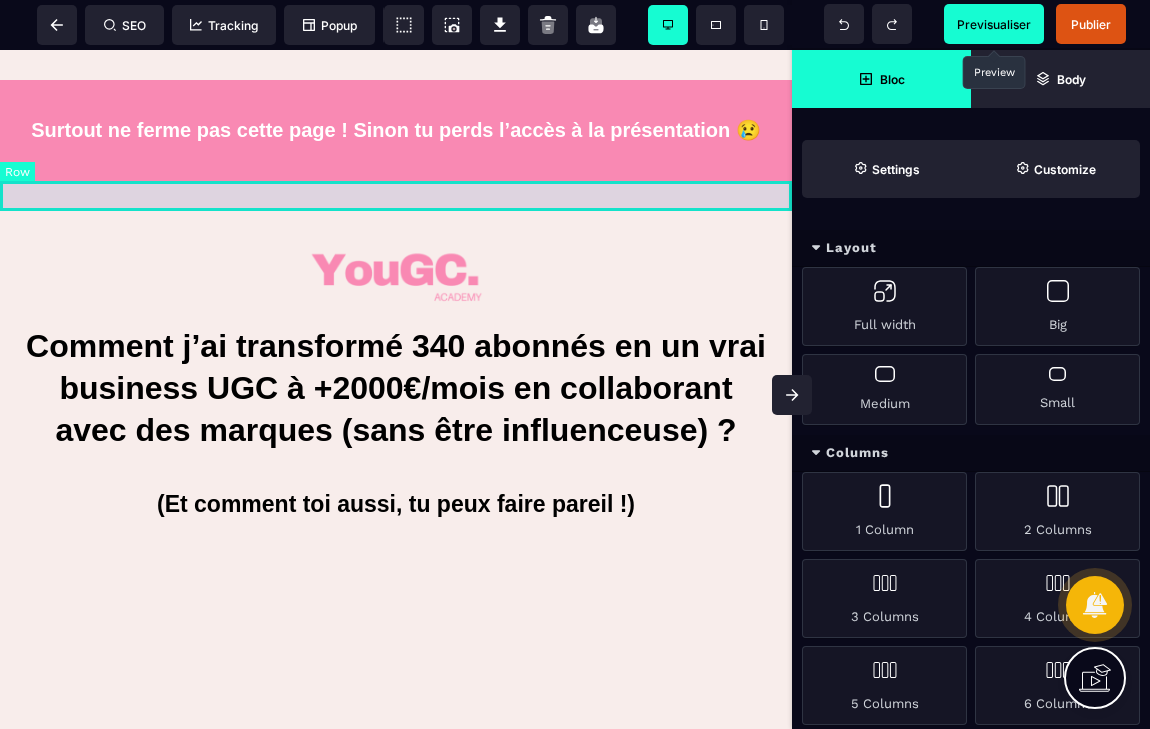 click at bounding box center [396, 196] 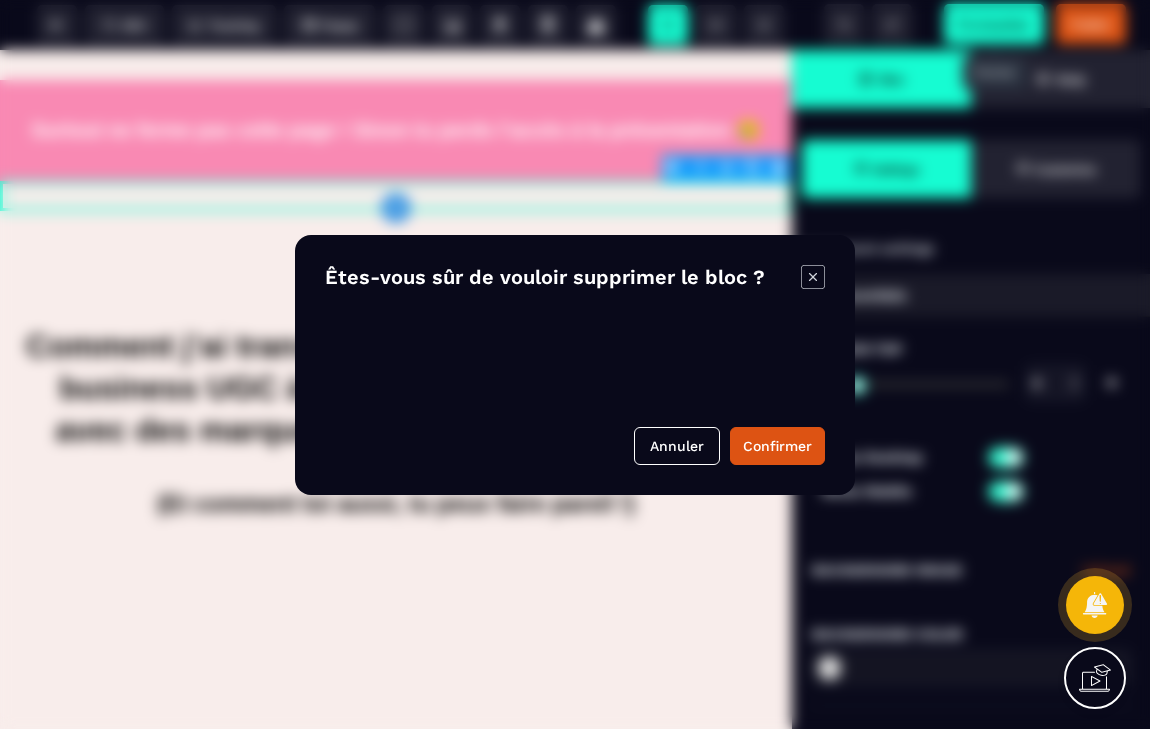 click on "B I U S
A *******
plus
Column
SEO" at bounding box center [575, 364] 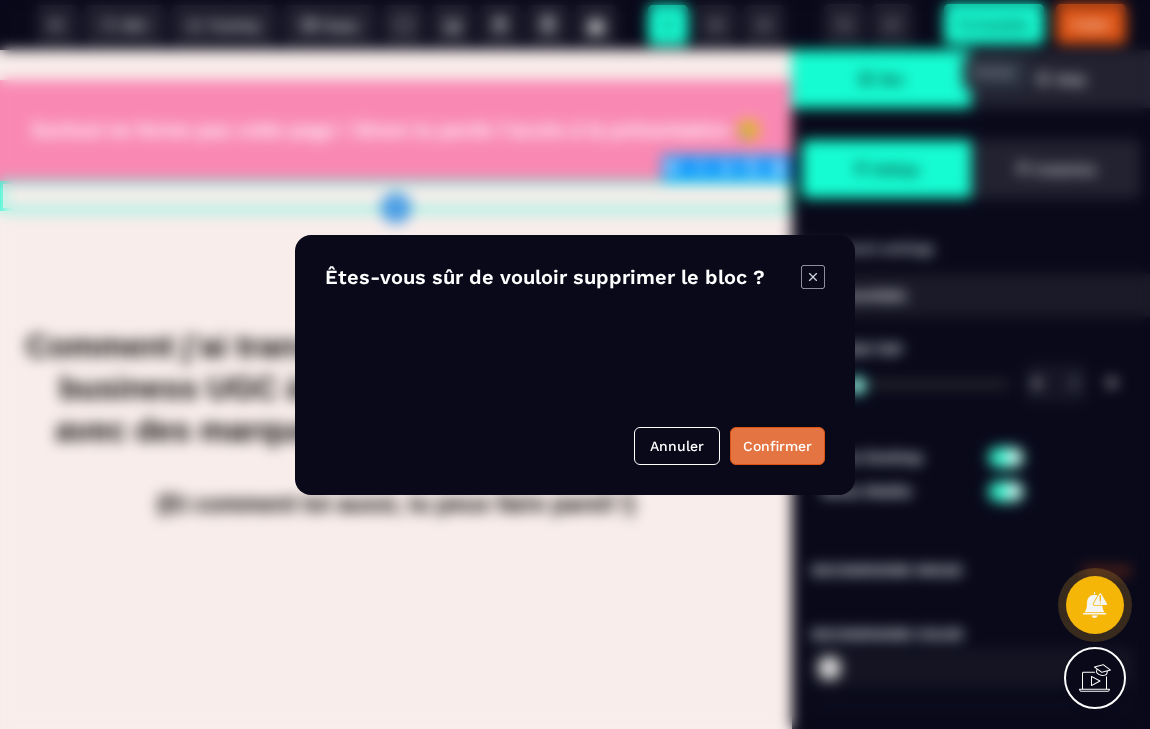 click on "Confirmer" at bounding box center (777, 446) 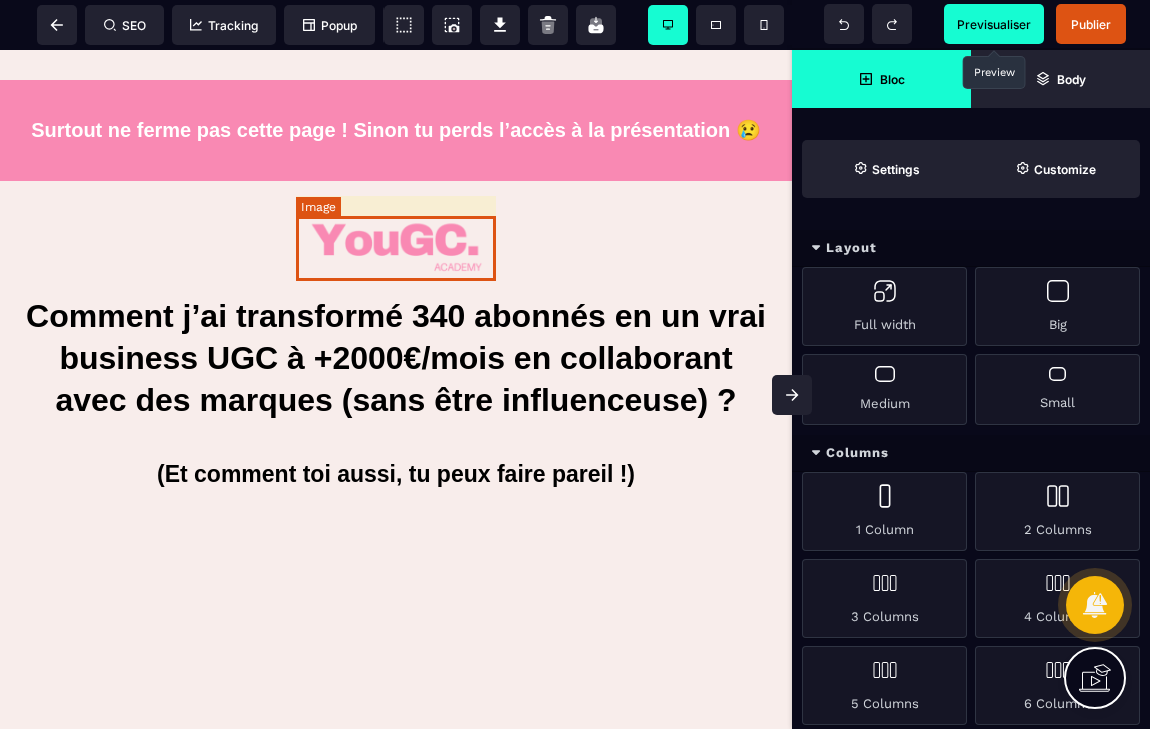 click at bounding box center (396, 248) 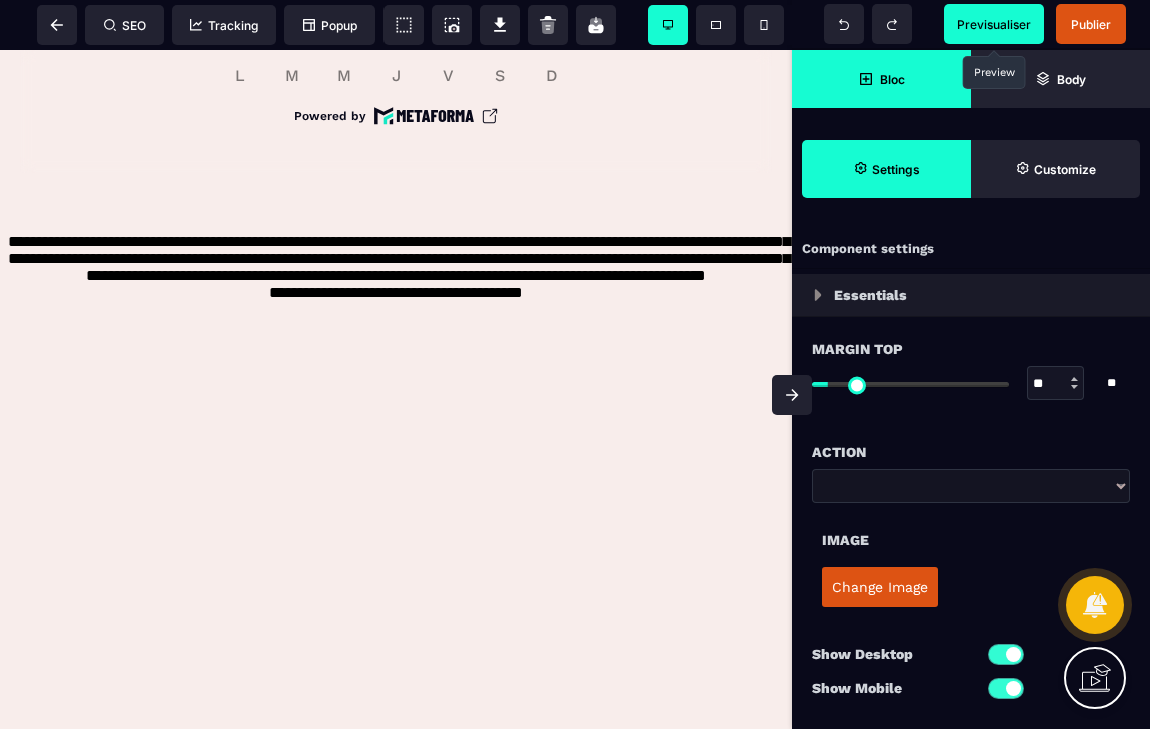 scroll, scrollTop: 1586, scrollLeft: 0, axis: vertical 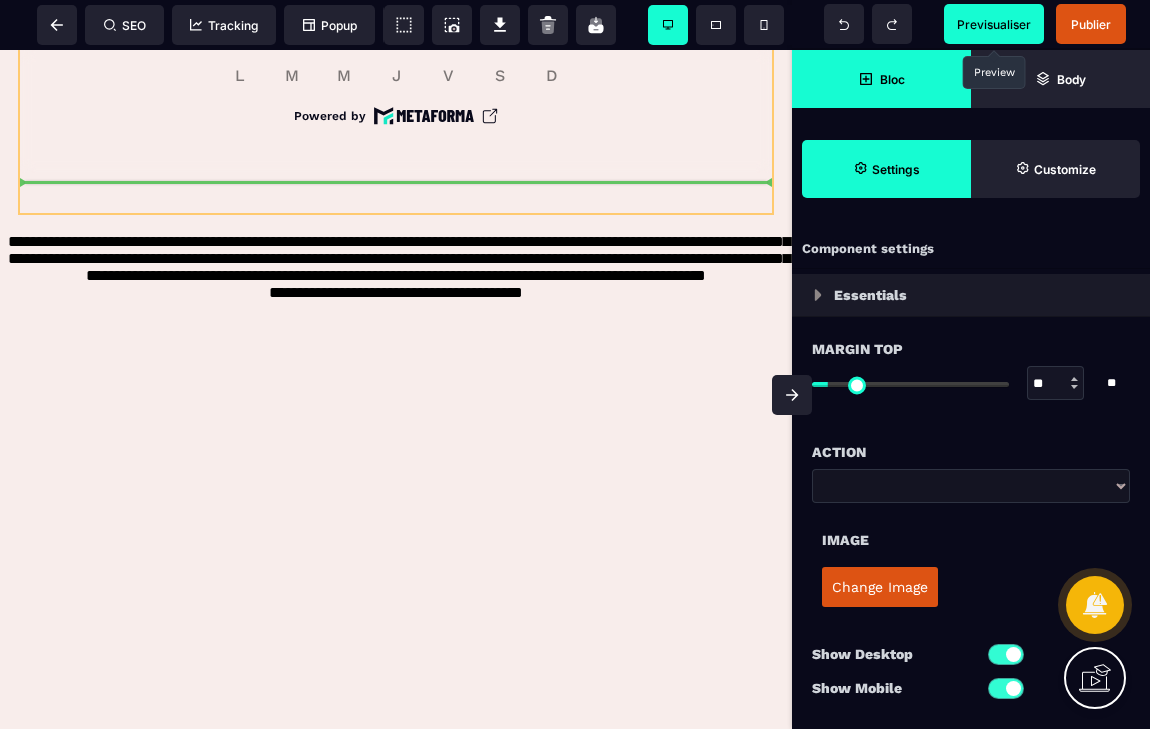 drag, startPoint x: 424, startPoint y: 251, endPoint x: 389, endPoint y: 194, distance: 66.88796 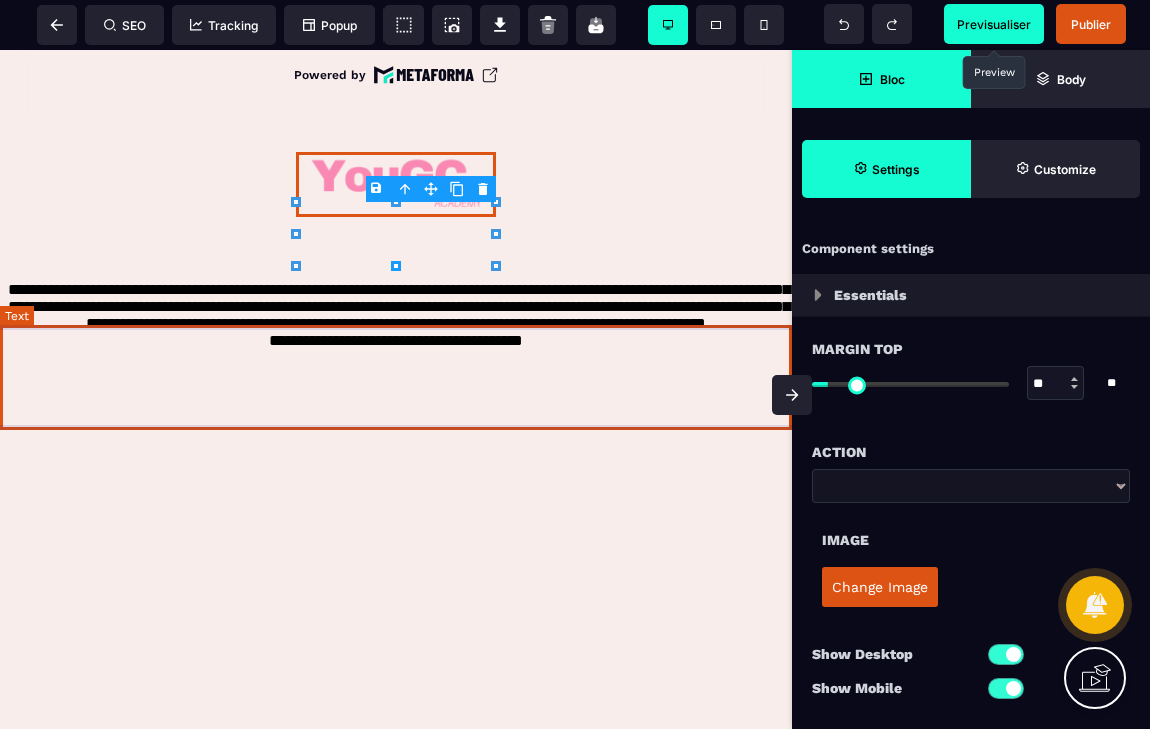 click on "**********" at bounding box center [396, 328] 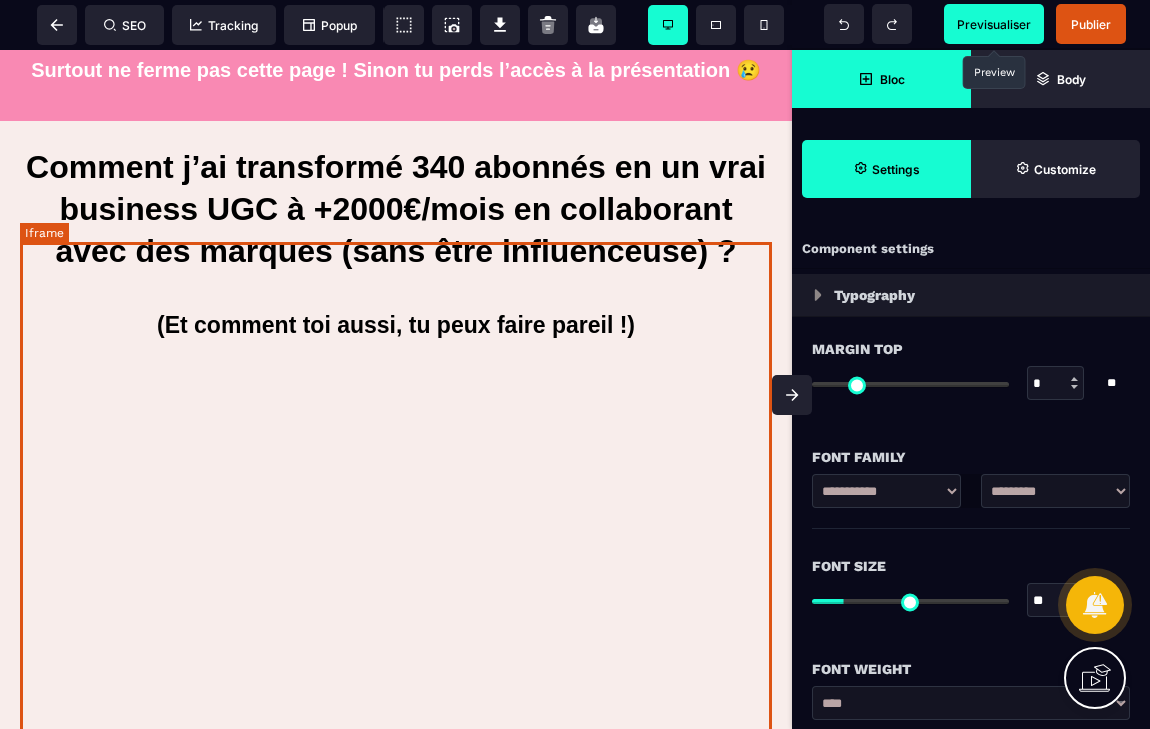 scroll, scrollTop: 0, scrollLeft: 0, axis: both 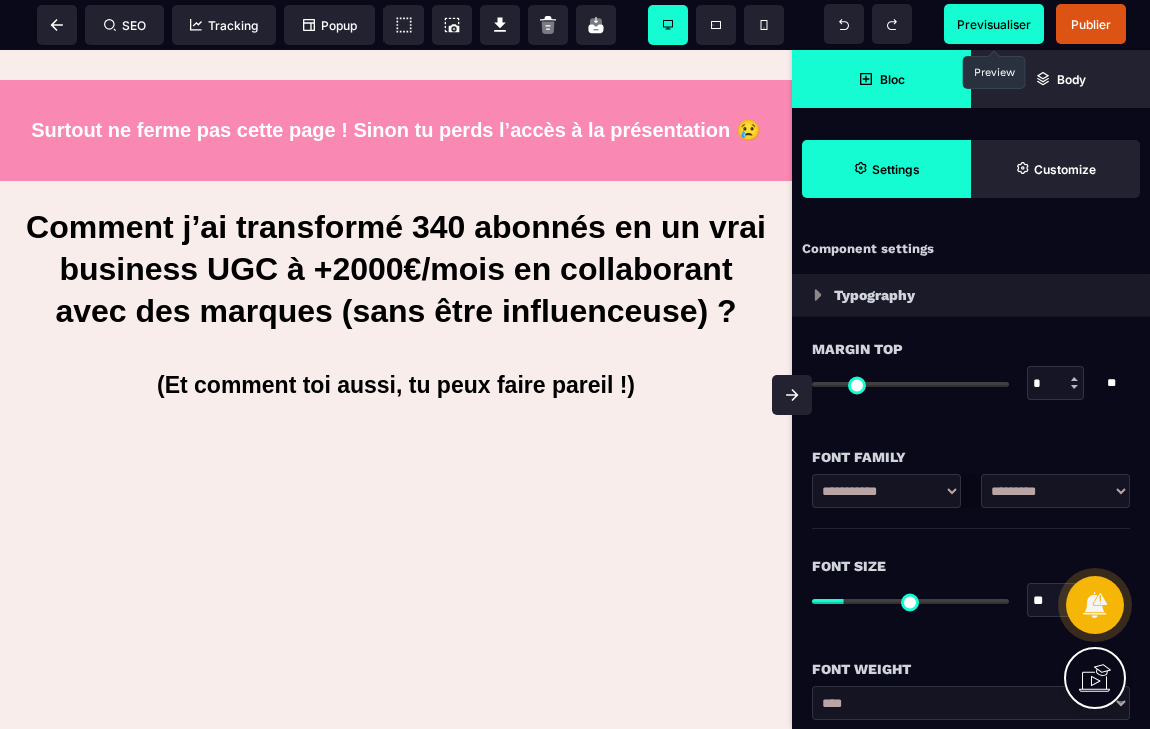 click on "Previsualiser" at bounding box center [994, 24] 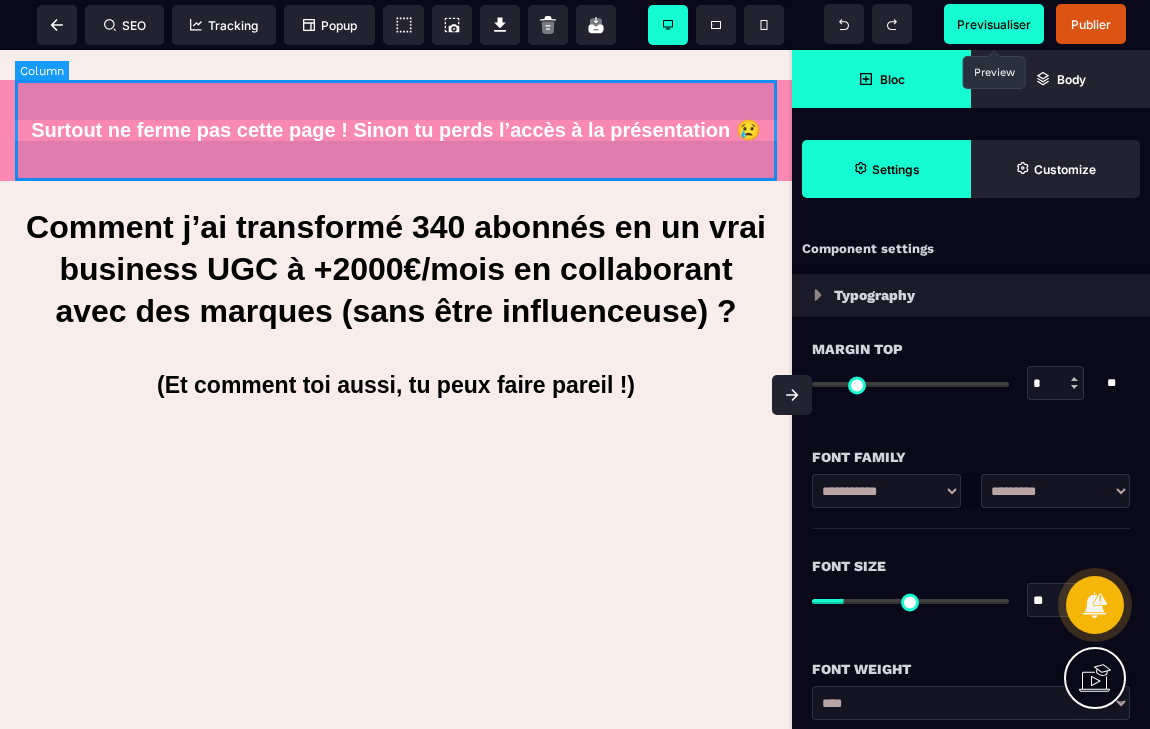 click on "Surtout ne ferme pas cette page ! Sinon tu perds l’accès à la présentation 😢" at bounding box center [396, 130] 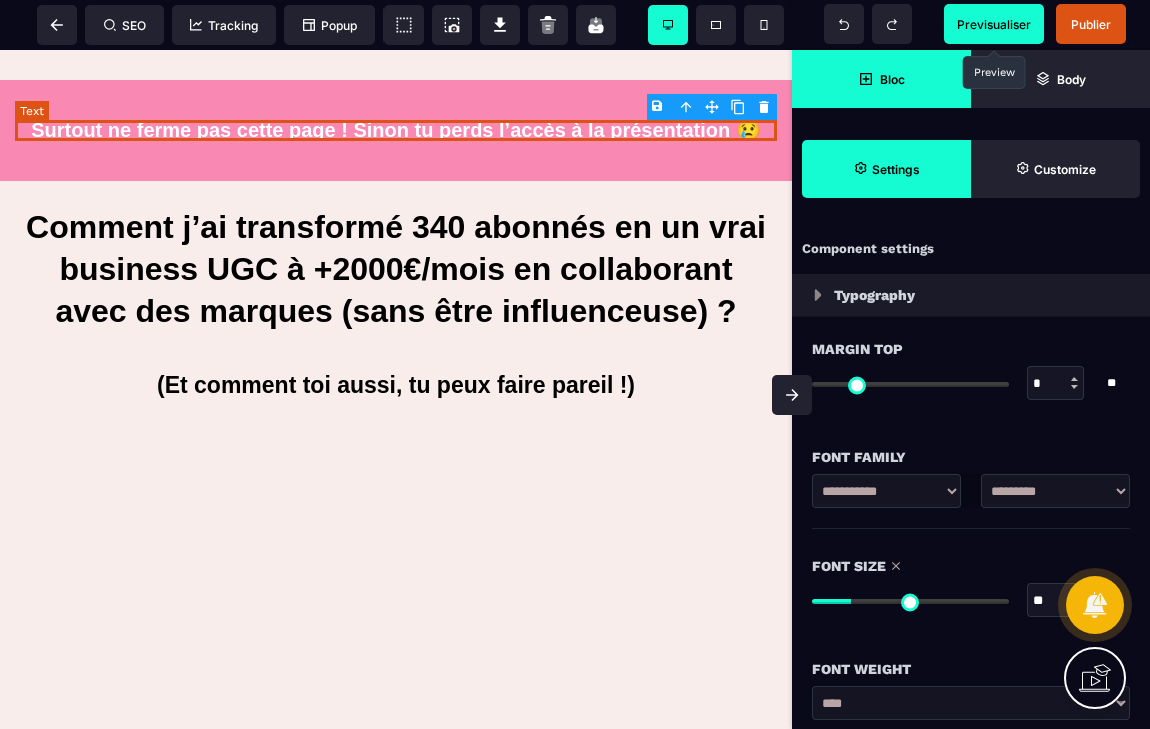 click on "Surtout ne ferme pas cette page ! Sinon tu perds l’accès à la présentation 😢" at bounding box center (396, 130) 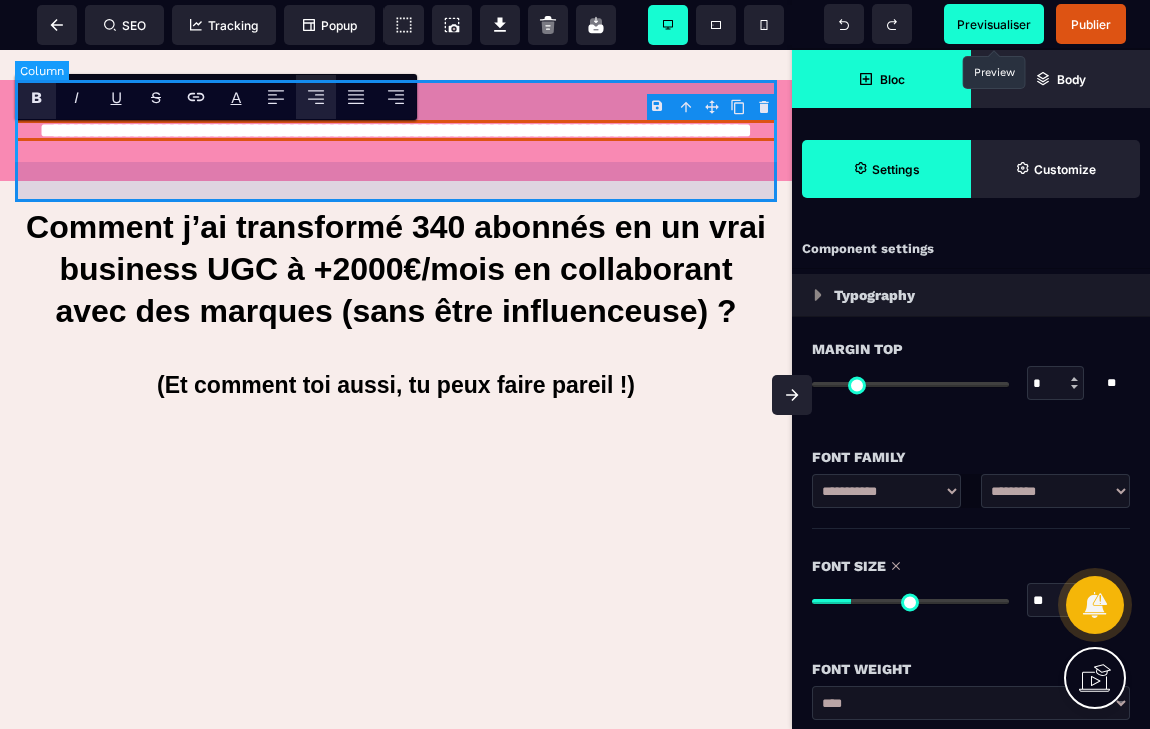 click on "**********" at bounding box center (396, 130) 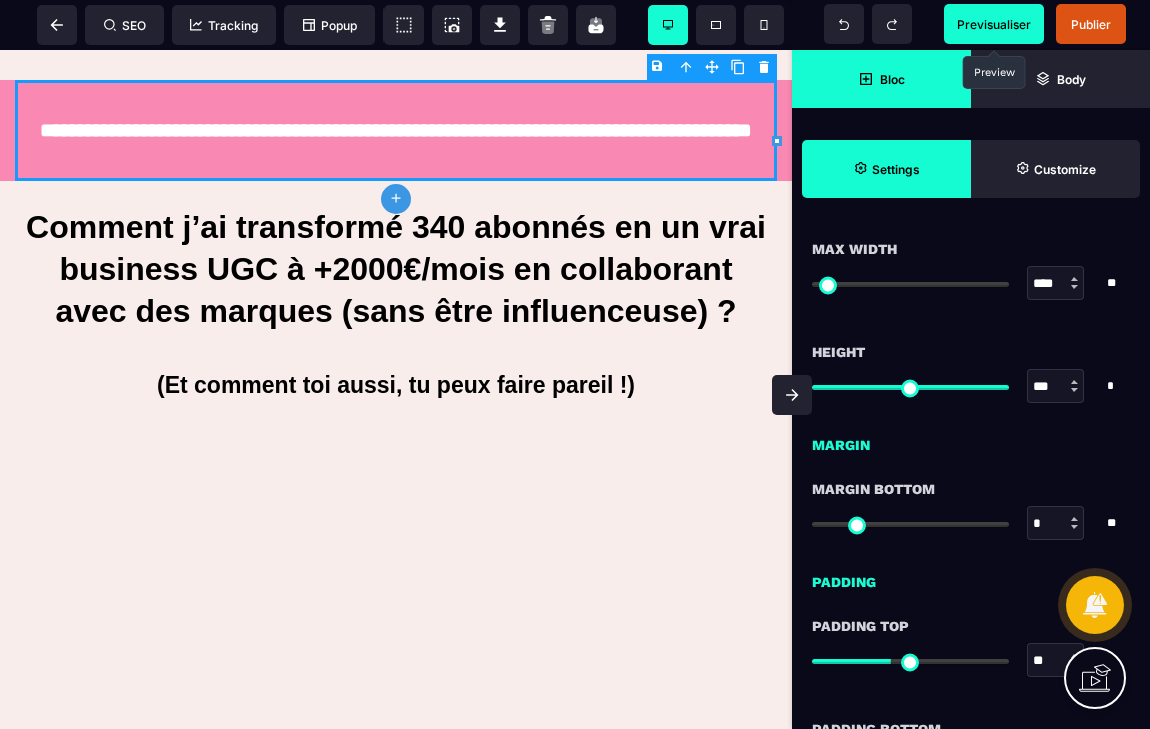 scroll, scrollTop: 1259, scrollLeft: 0, axis: vertical 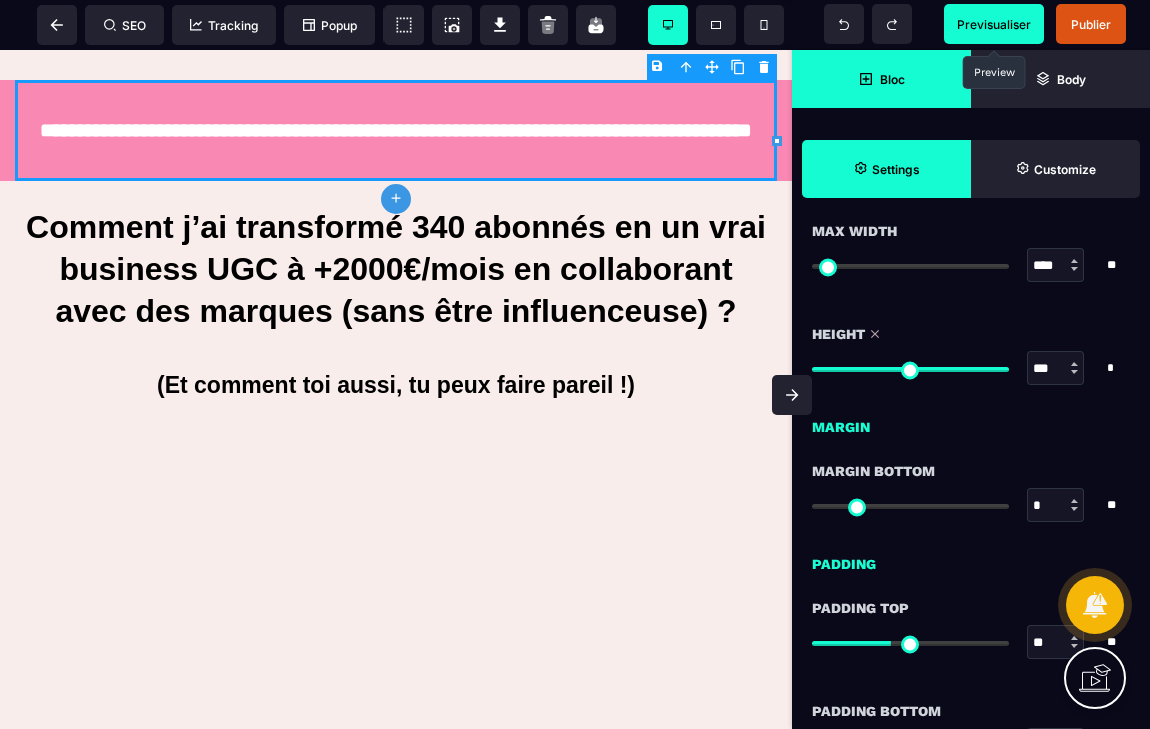 drag, startPoint x: 1002, startPoint y: 370, endPoint x: 1086, endPoint y: 353, distance: 85.70297 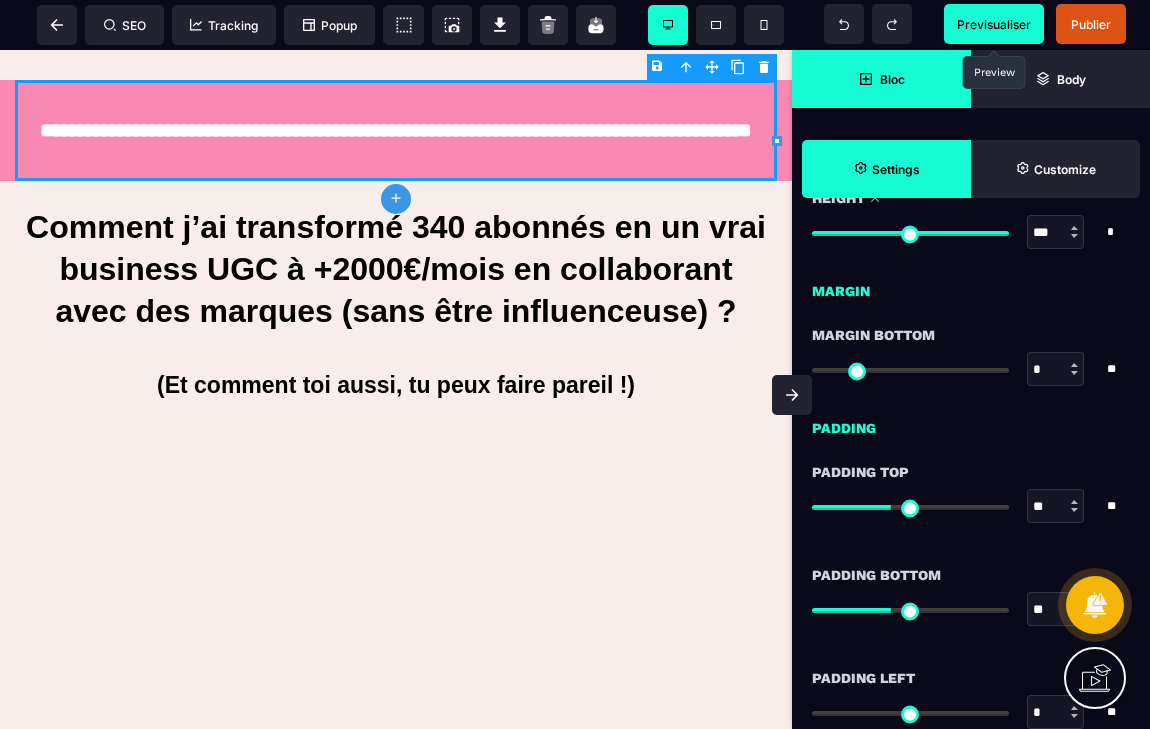 scroll, scrollTop: 1441, scrollLeft: 0, axis: vertical 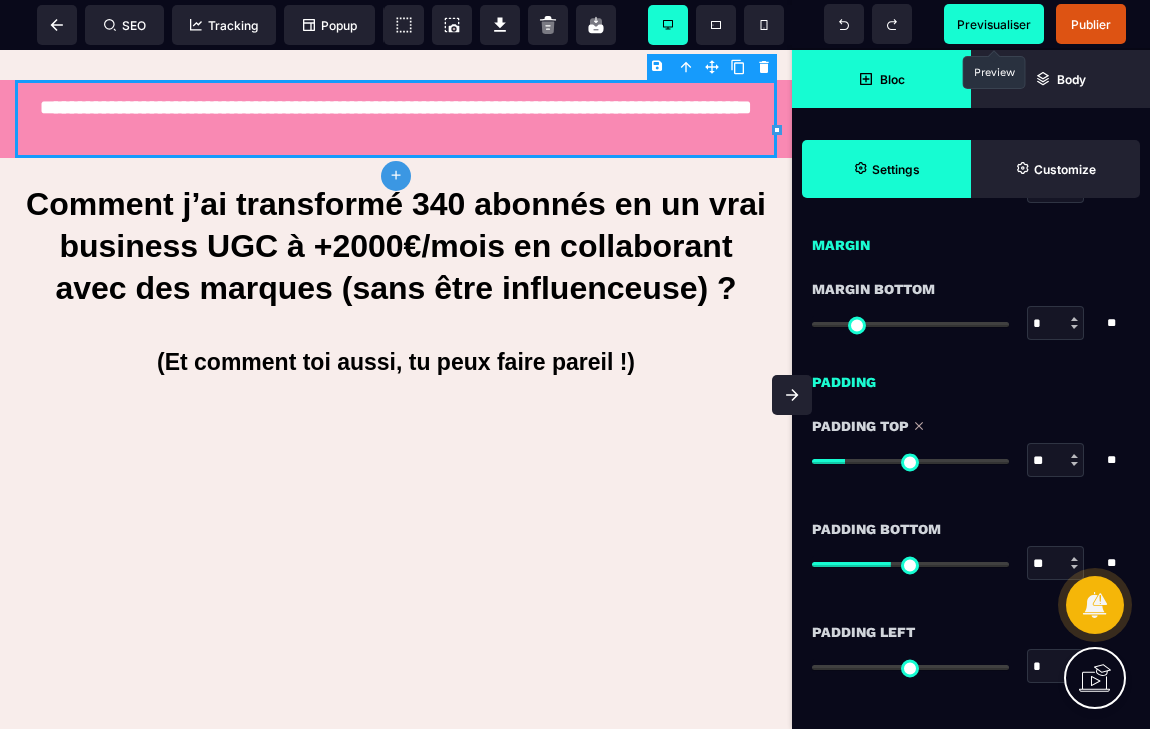 drag, startPoint x: 893, startPoint y: 463, endPoint x: 851, endPoint y: 465, distance: 42.047592 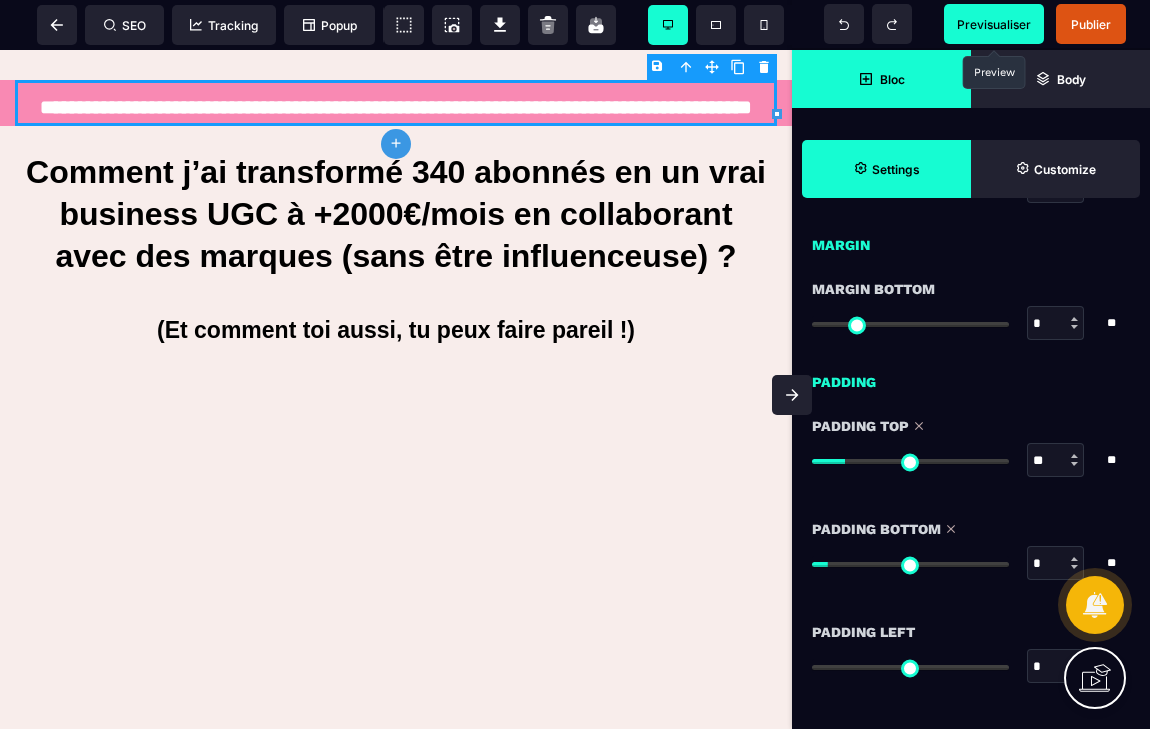 drag, startPoint x: 898, startPoint y: 563, endPoint x: 834, endPoint y: 560, distance: 64.070274 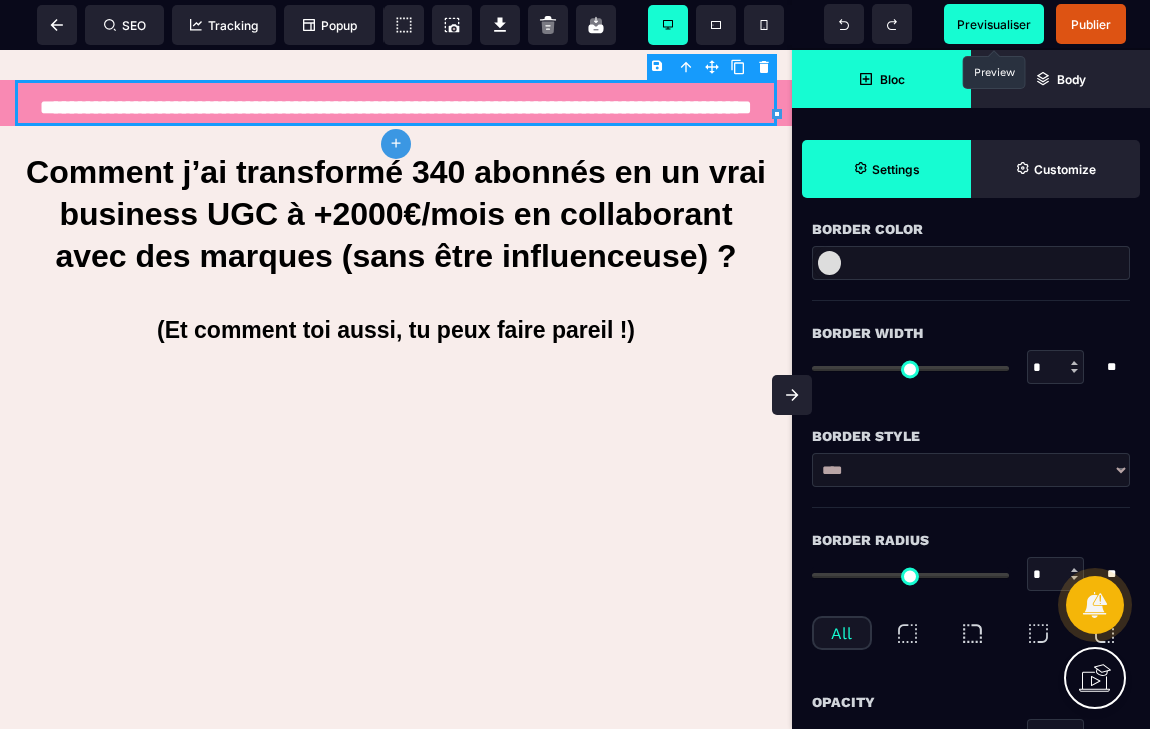 scroll, scrollTop: 399, scrollLeft: 0, axis: vertical 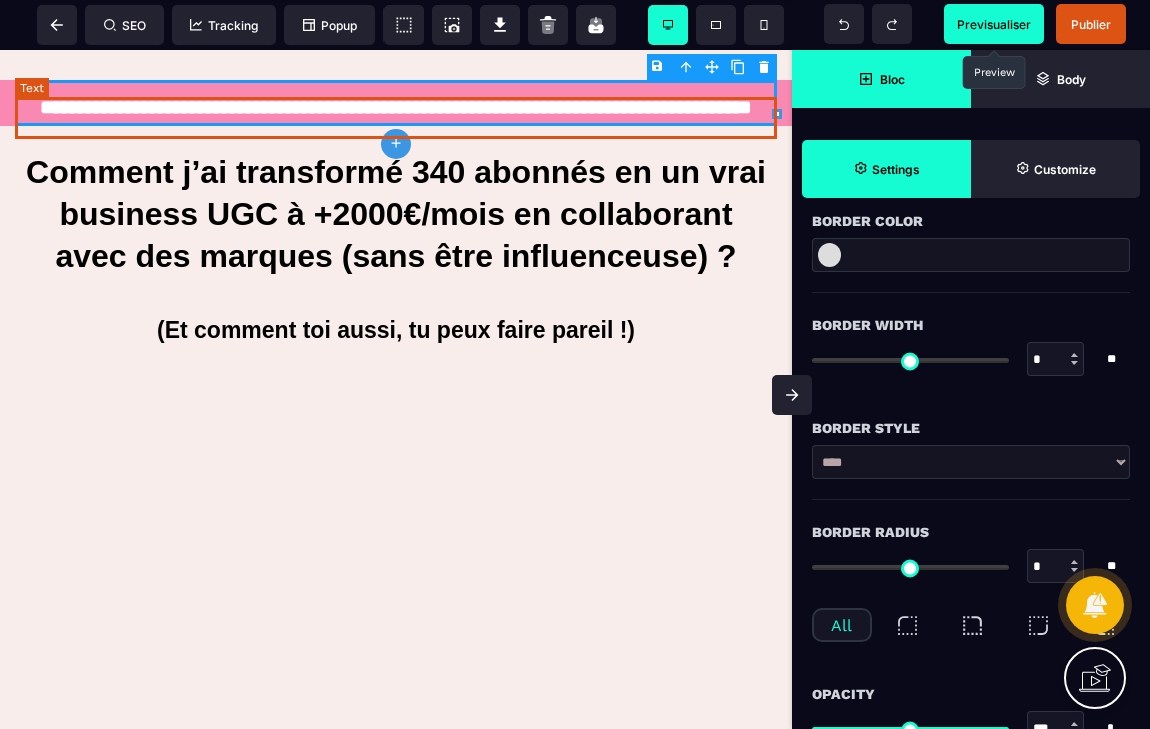 click on "**********" at bounding box center [396, 107] 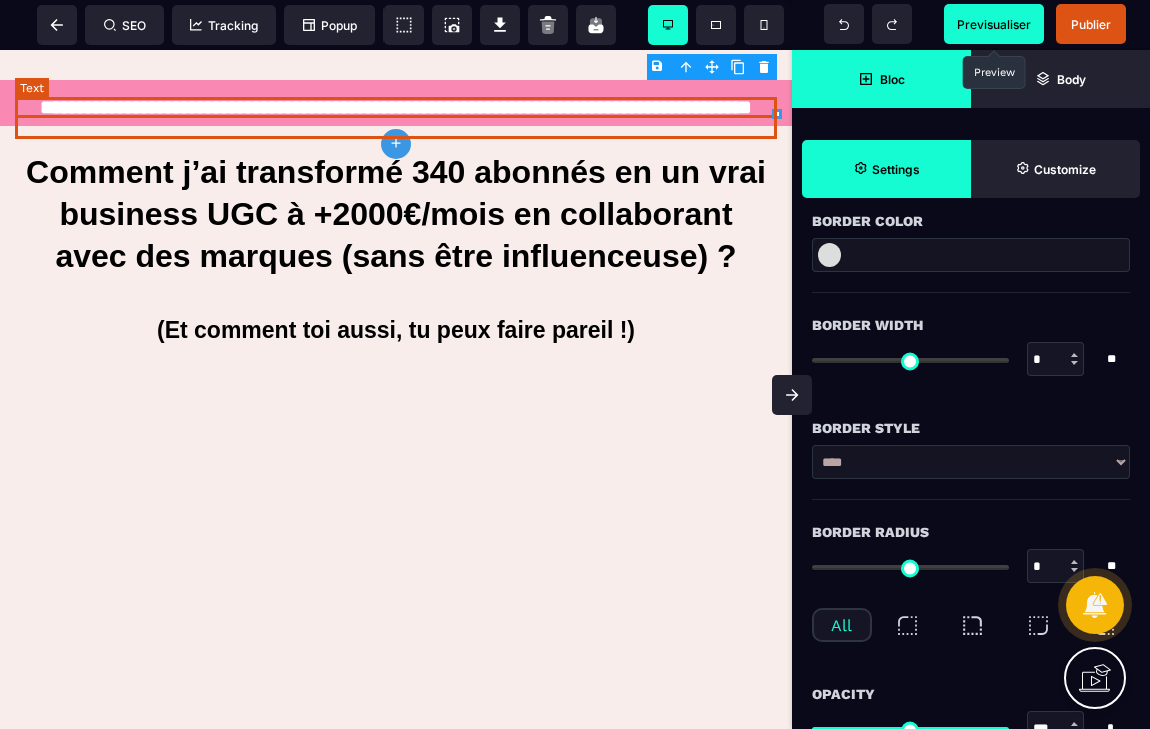 scroll, scrollTop: 0, scrollLeft: 0, axis: both 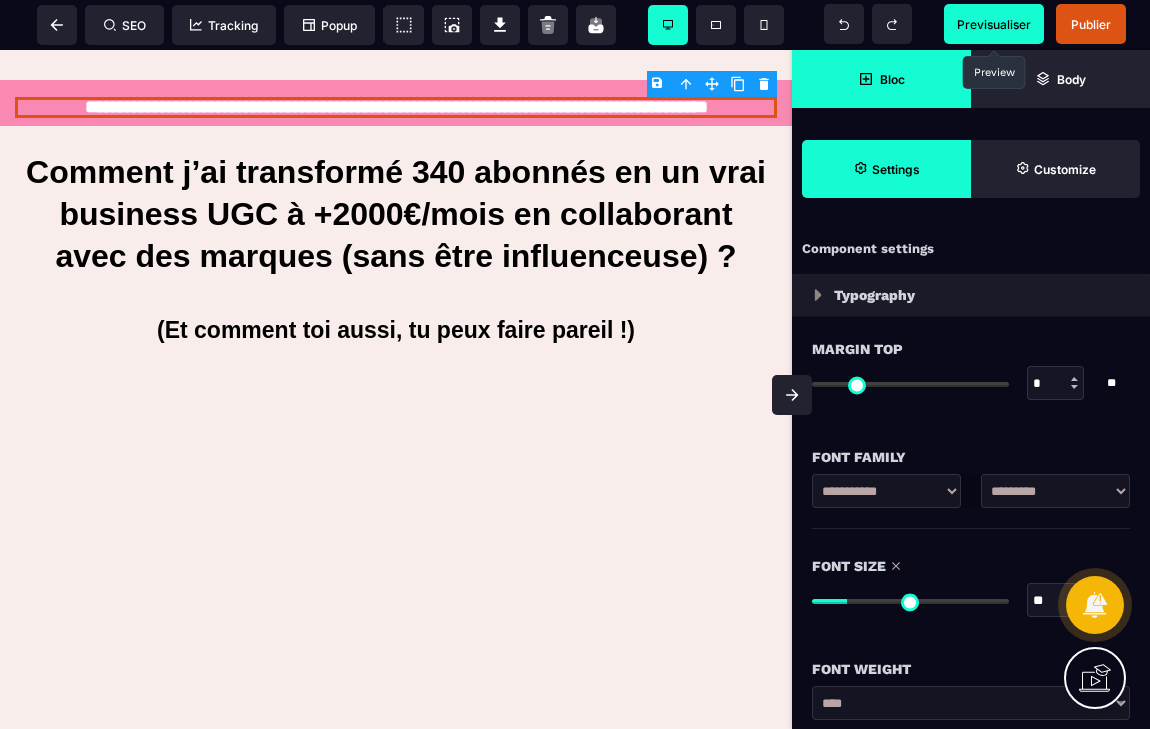 click at bounding box center [910, 601] 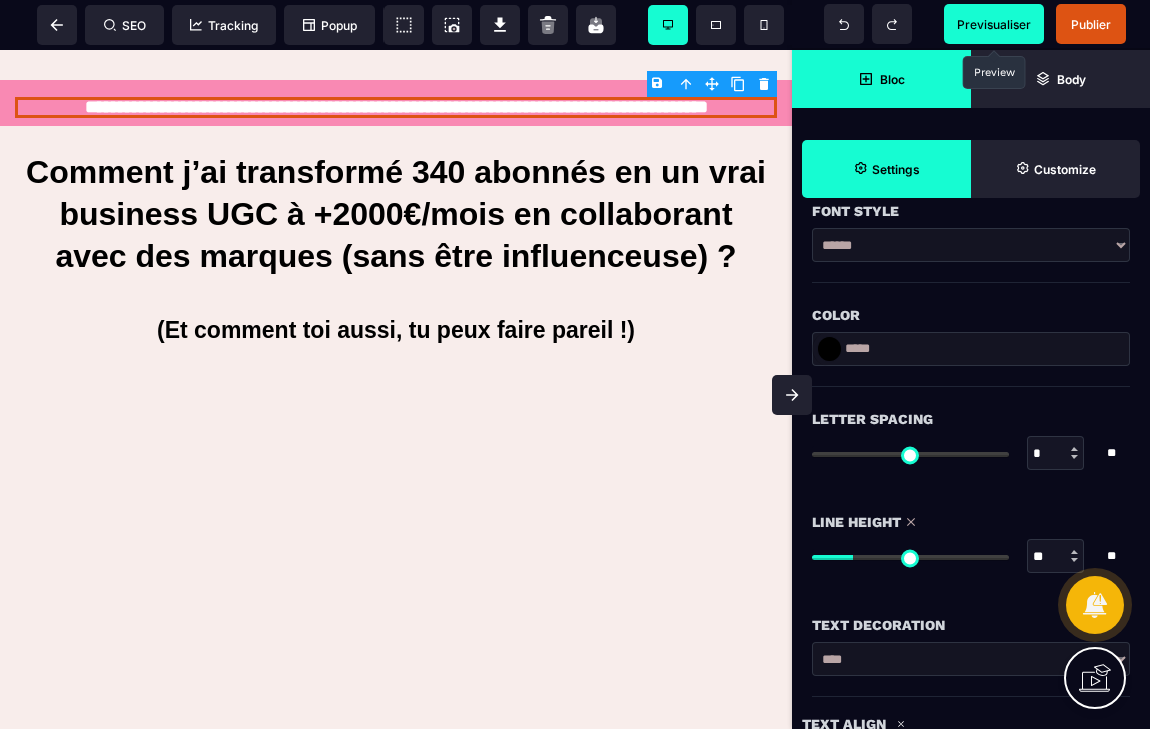 scroll, scrollTop: 572, scrollLeft: 0, axis: vertical 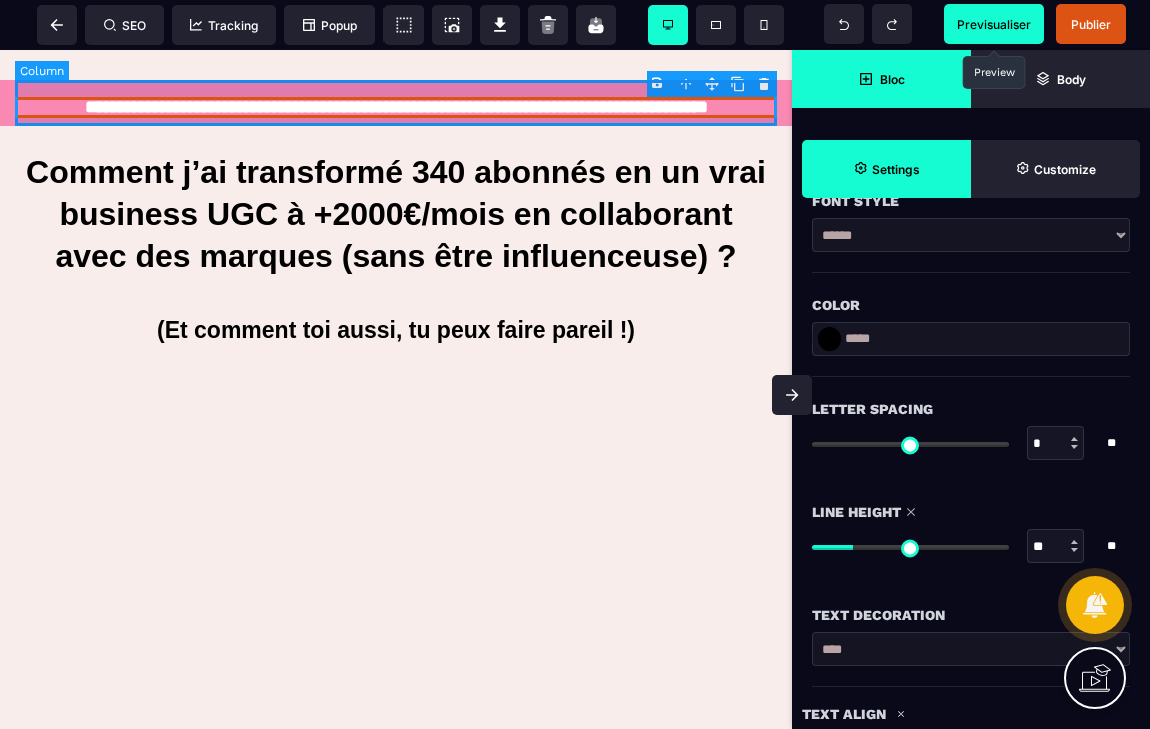 click on "**********" at bounding box center (396, 103) 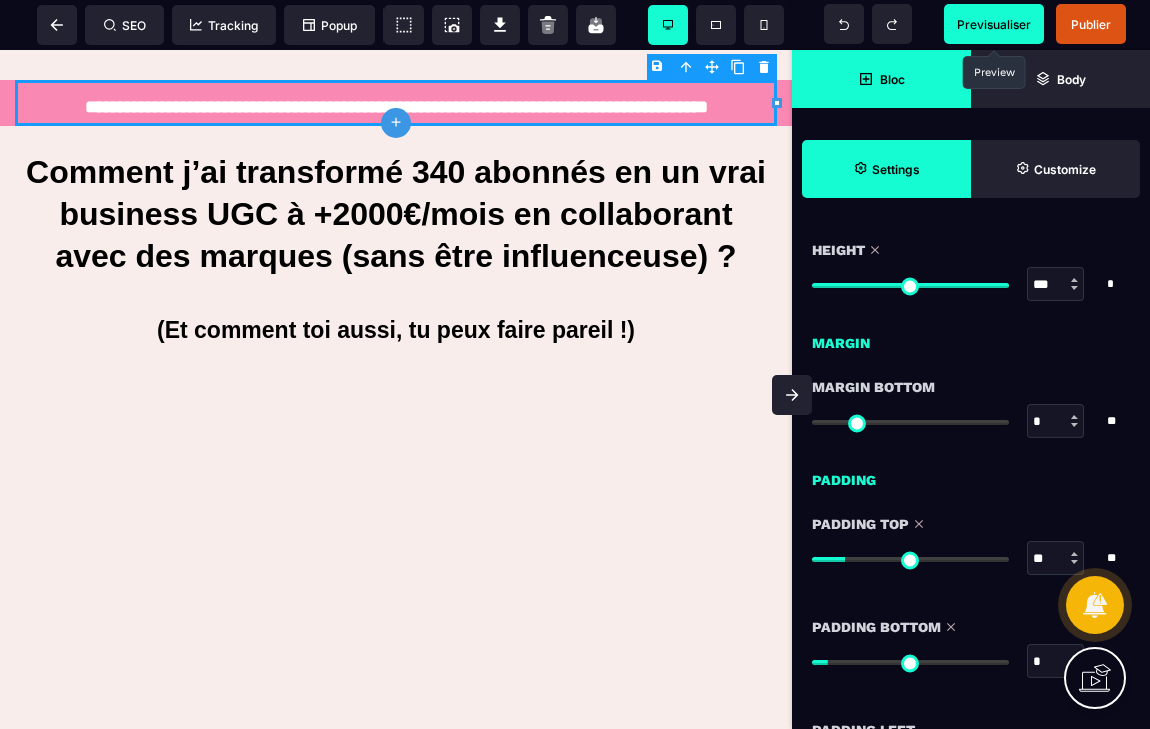 scroll, scrollTop: 1349, scrollLeft: 0, axis: vertical 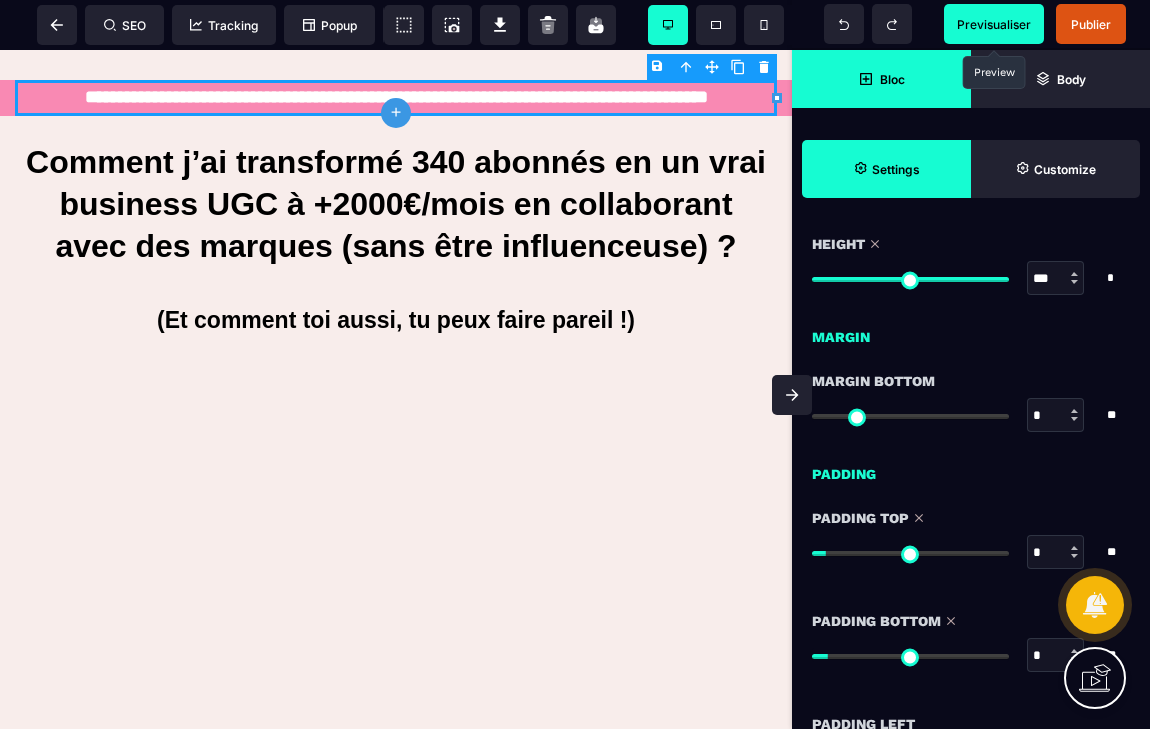 drag, startPoint x: 851, startPoint y: 556, endPoint x: 833, endPoint y: 555, distance: 18.027756 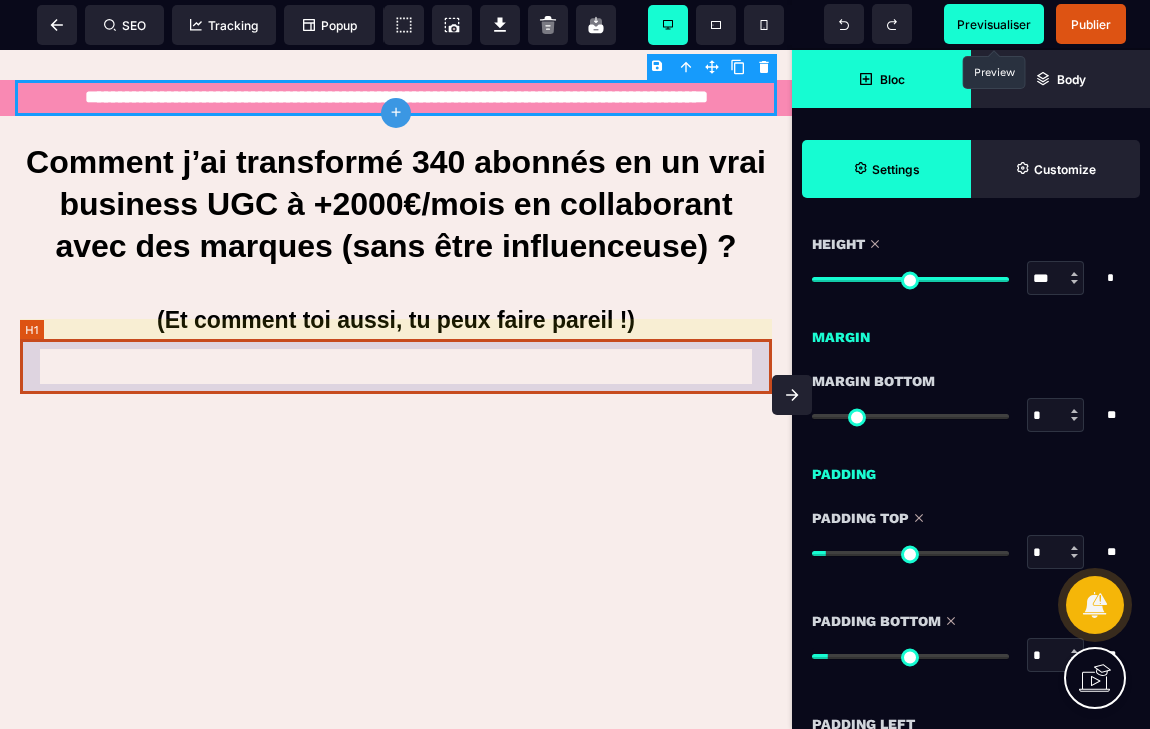 click on "(Et comment toi aussi, tu peux faire pareil !)" at bounding box center (396, 320) 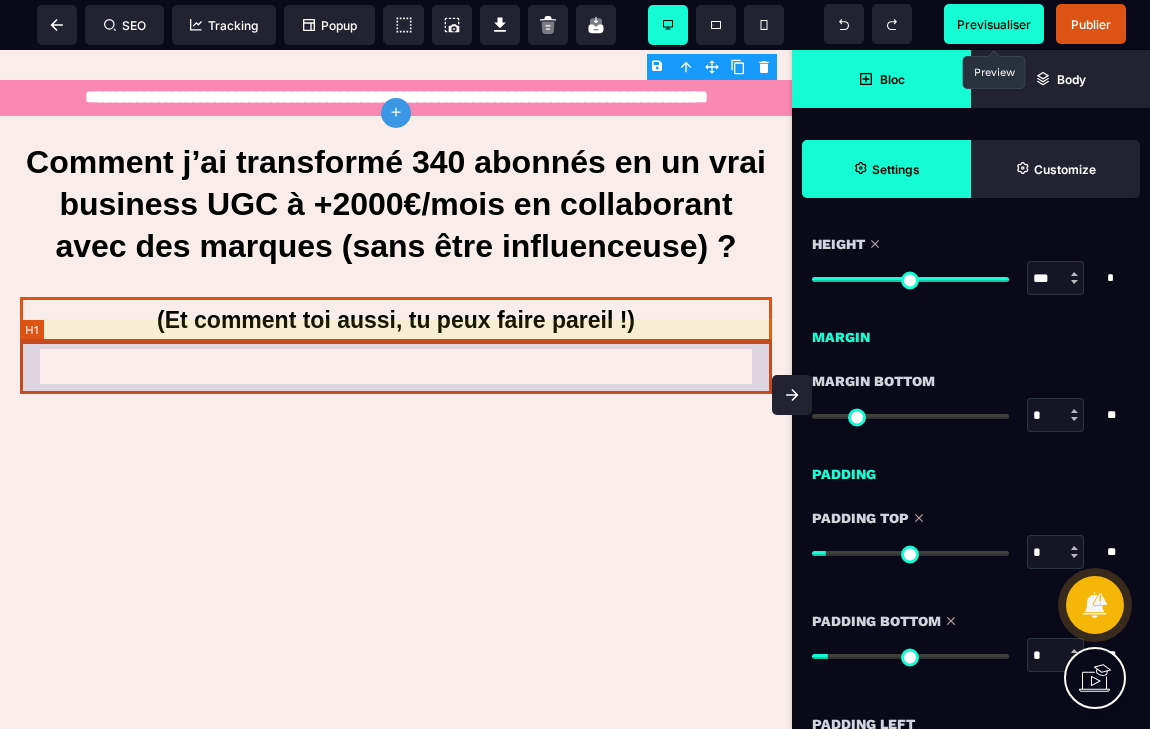 scroll, scrollTop: 0, scrollLeft: 0, axis: both 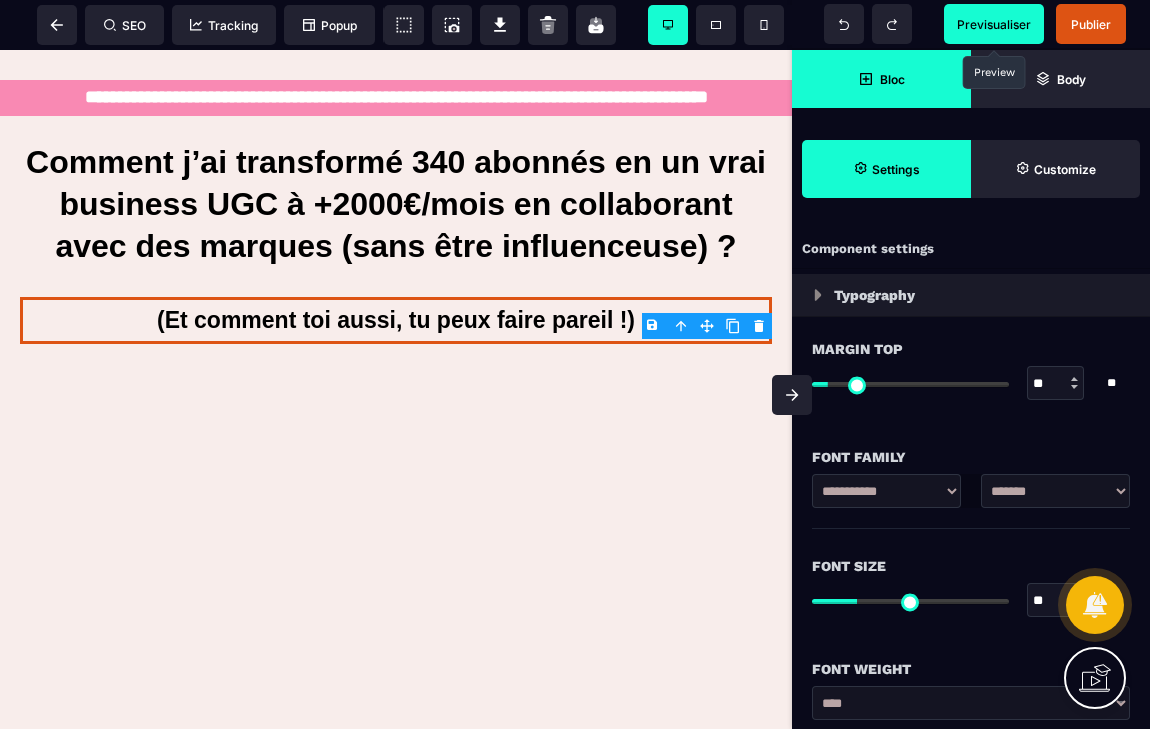 click on "Previsualiser" at bounding box center (994, 24) 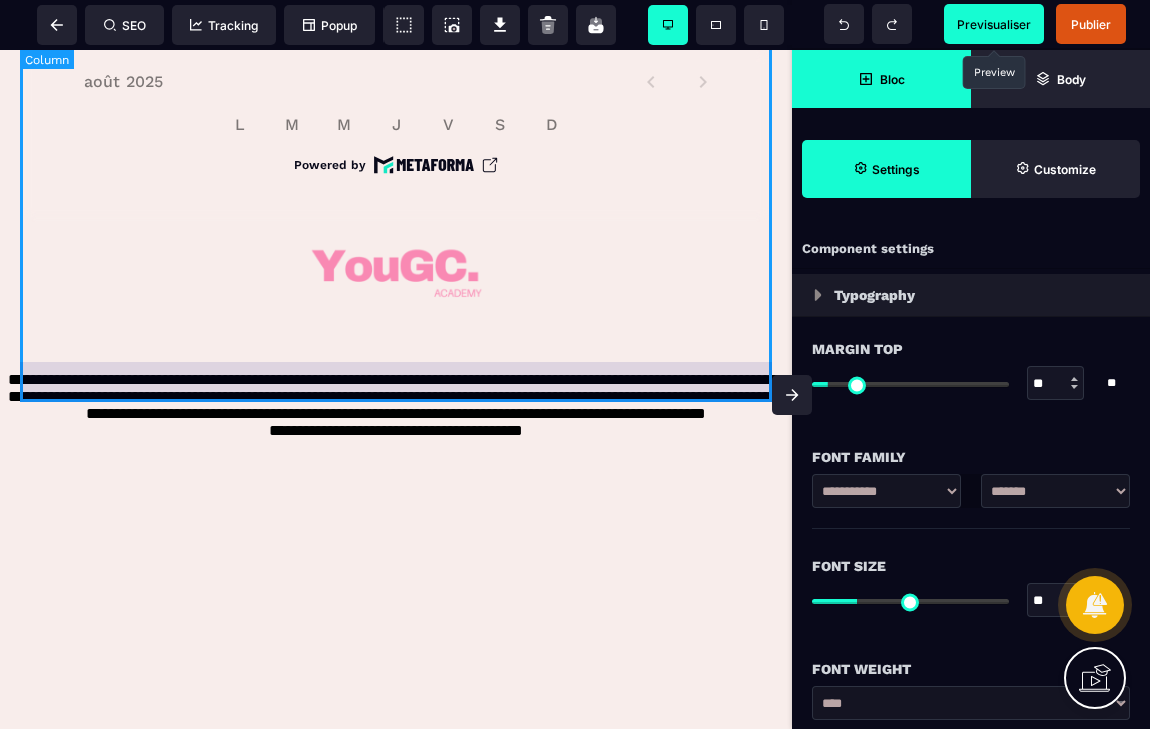 scroll, scrollTop: 1344, scrollLeft: 0, axis: vertical 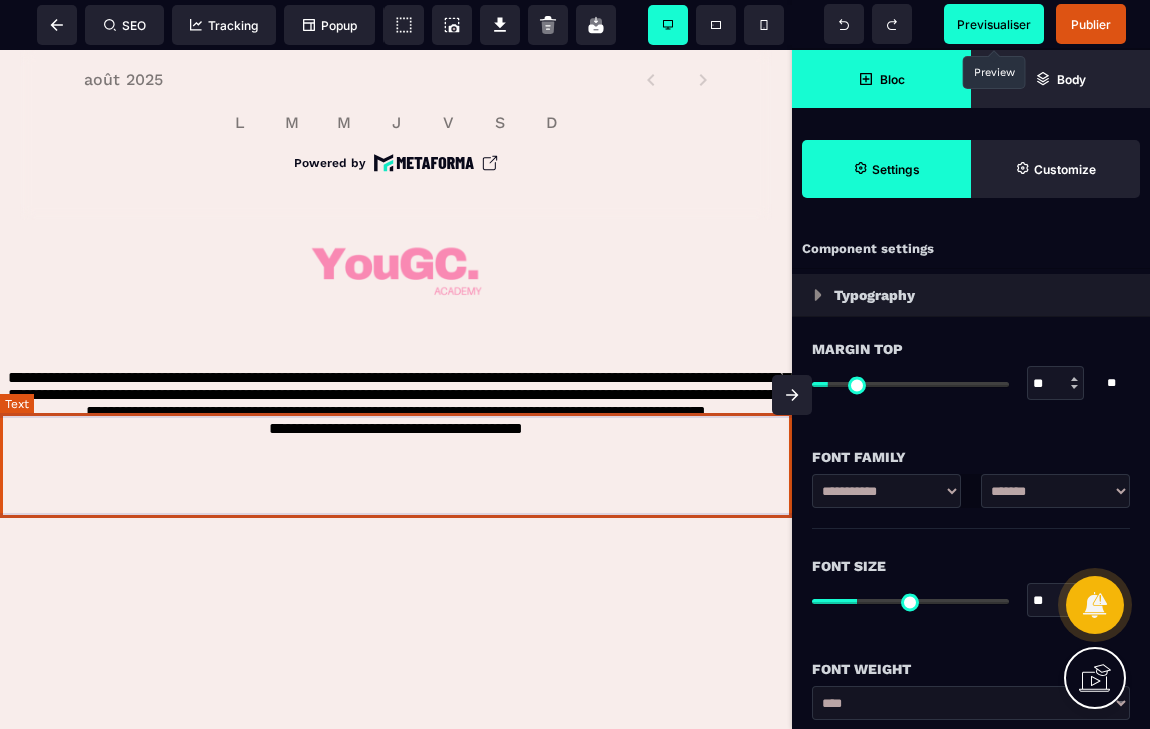 click on "**********" at bounding box center (396, 416) 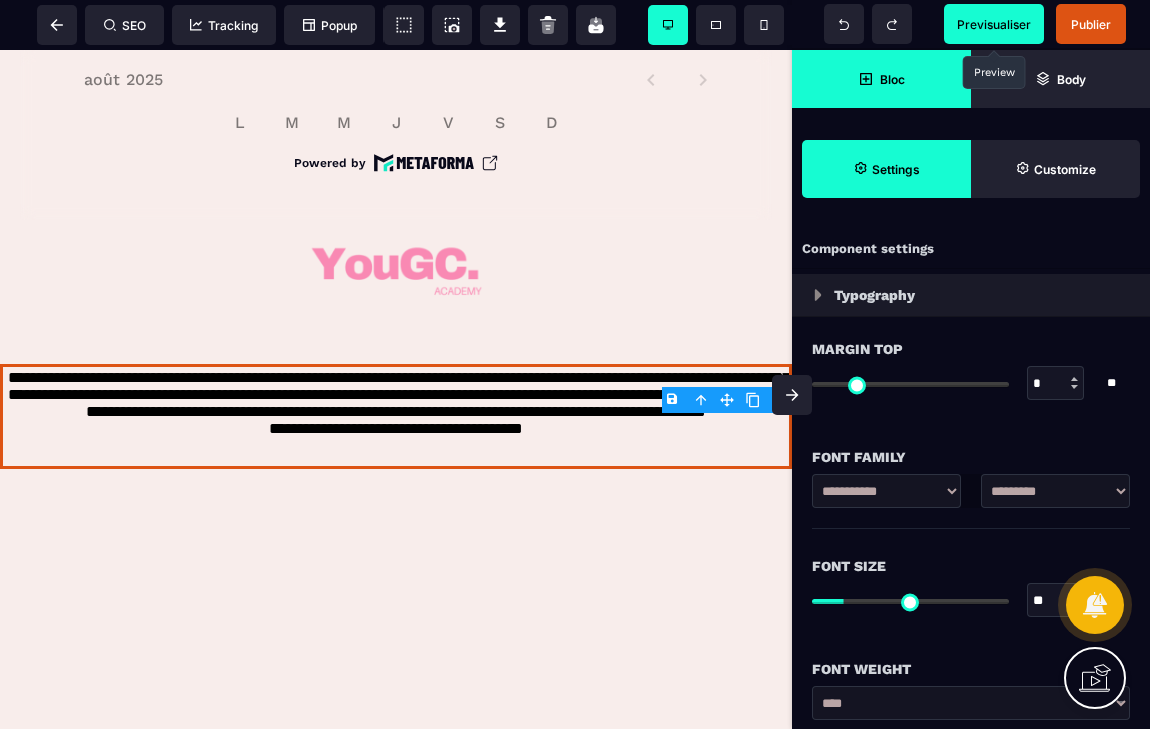 click 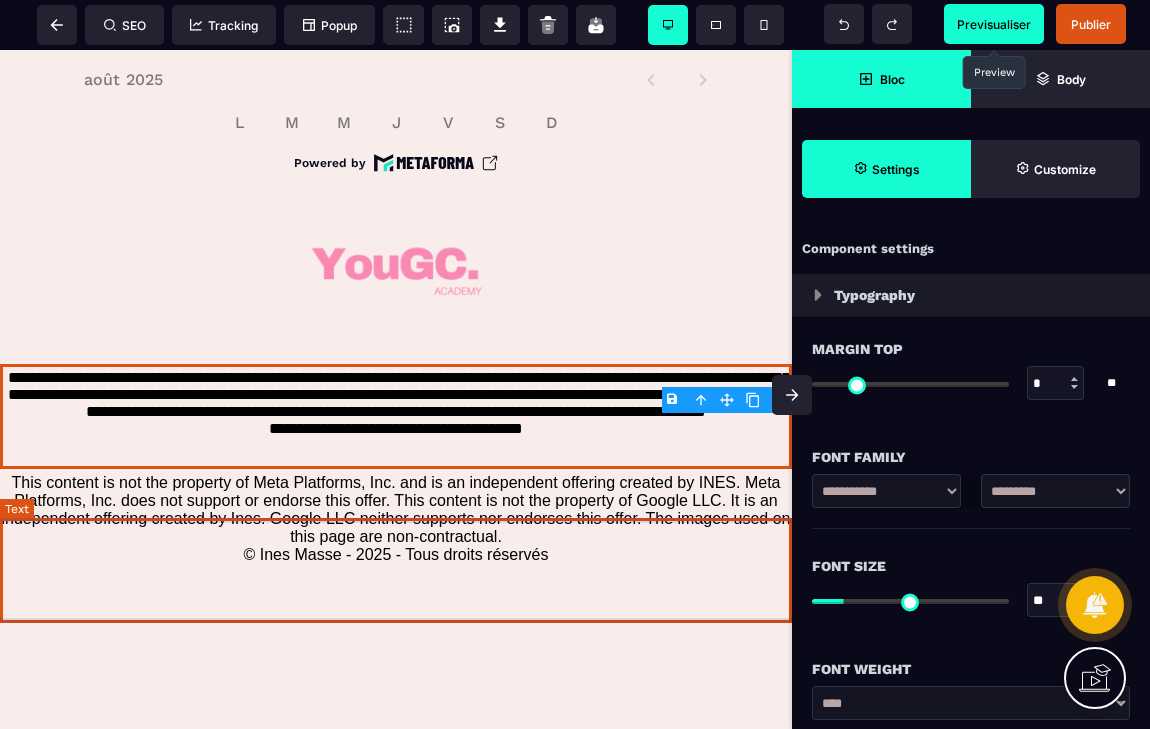 click on "This content is not the property of Meta Platforms, Inc. and is an independent offering created by INES. Meta Platforms, Inc. does not support or endorse this offer. This content is not the property of Google LLC. It is an independent offering created by Ines. Google LLC neither supports nor endorses this offer. The images used on this page are non-contractual. © Ines Masse - [YEAR] - Tous droits réservés" at bounding box center (396, 519) 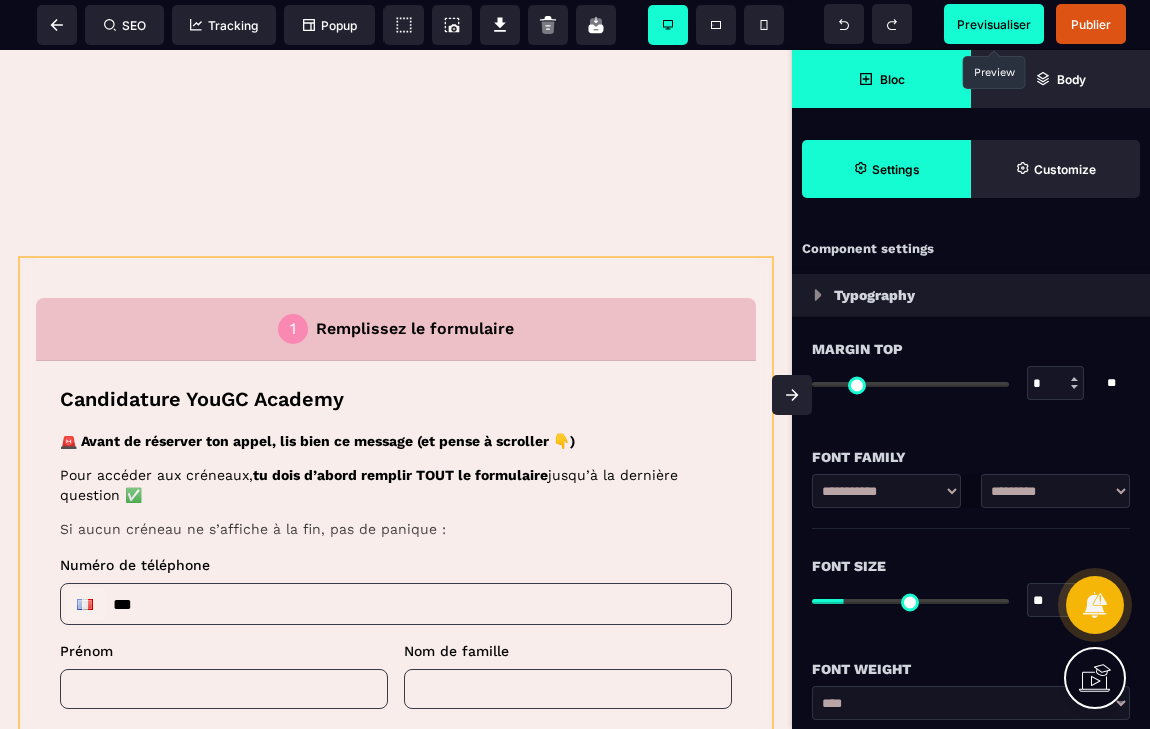 scroll, scrollTop: 590, scrollLeft: 0, axis: vertical 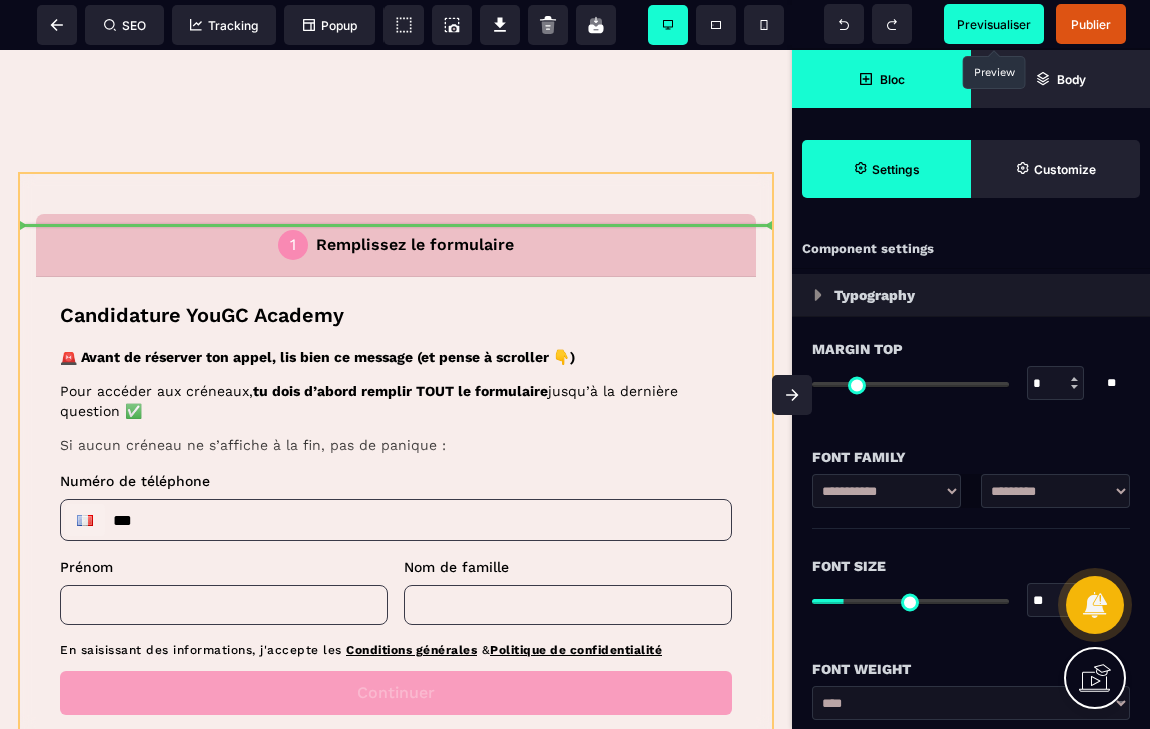 drag, startPoint x: 724, startPoint y: 552, endPoint x: 584, endPoint y: 316, distance: 274.40115 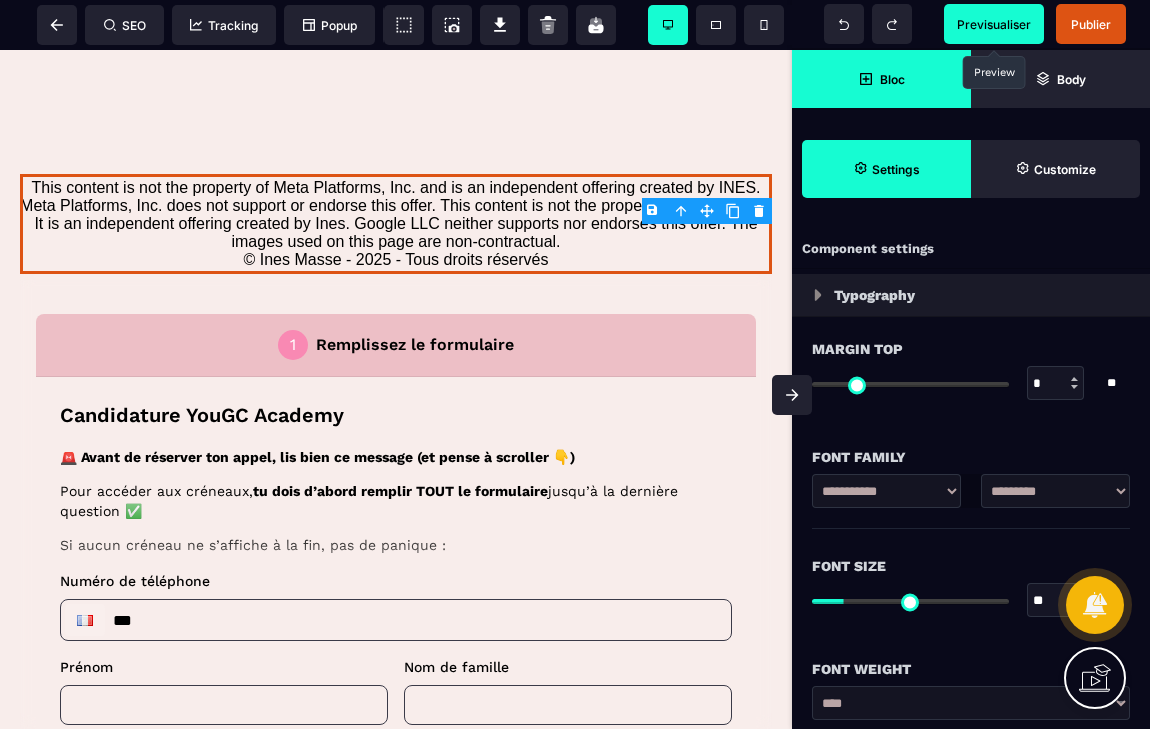 click on "This content is not the property of Meta Platforms, Inc. and is an independent offering created by INES. Meta Platforms, Inc. does not support or endorse this offer. This content is not the property of Google LLC. It is an independent offering created by Ines. Google LLC neither supports nor endorses this offer. The images used on this page are non-contractual. © Ines Masse - [YEAR] - Tous droits réservés" at bounding box center (396, 224) 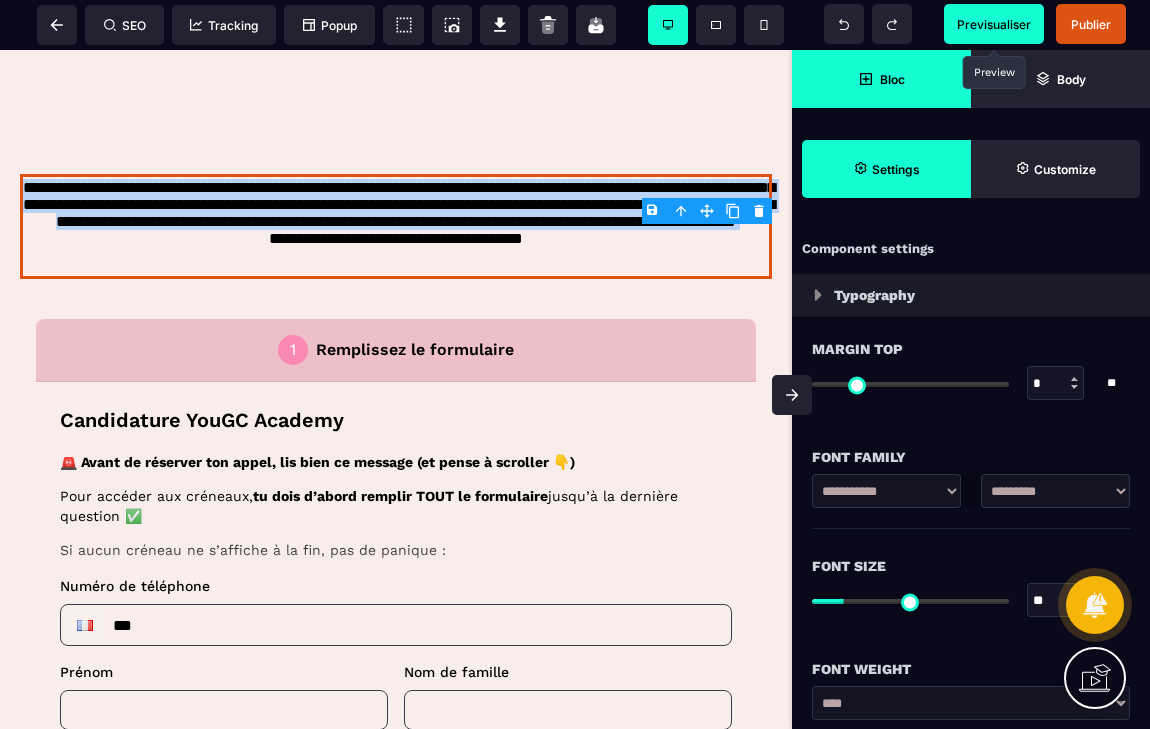 click on "**********" at bounding box center [396, 226] 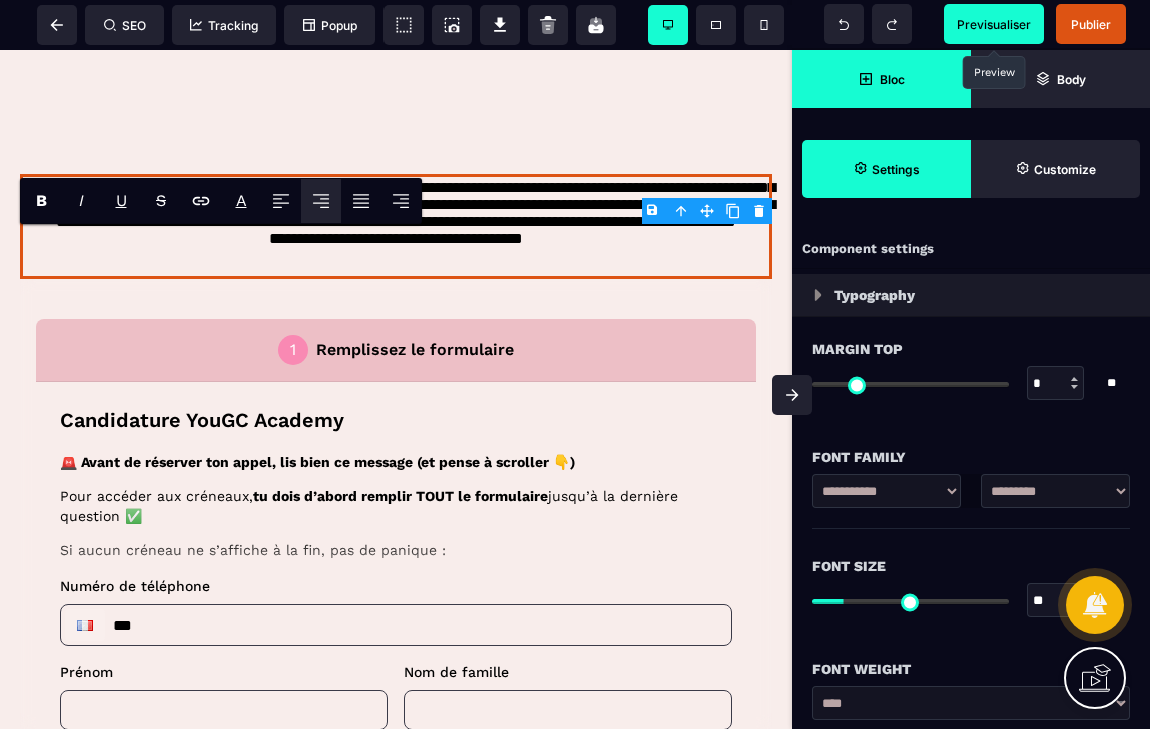 click on "**********" at bounding box center (396, 226) 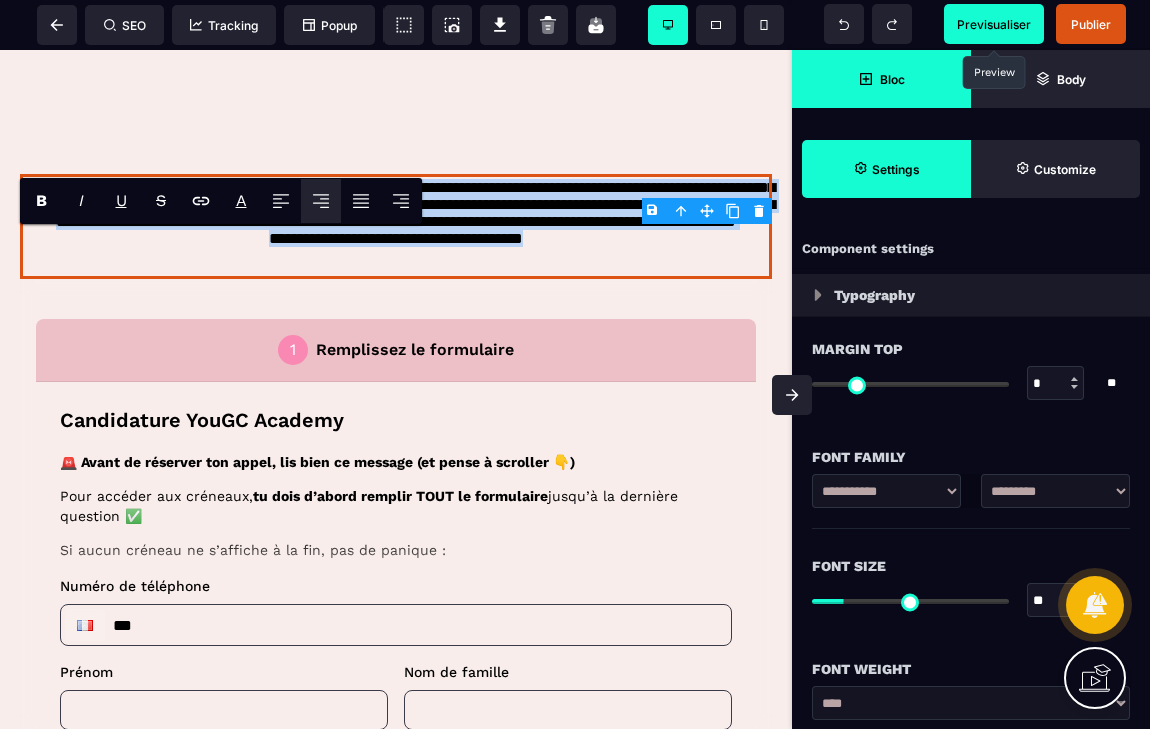 drag, startPoint x: 563, startPoint y: 311, endPoint x: -1, endPoint y: 232, distance: 569.5059 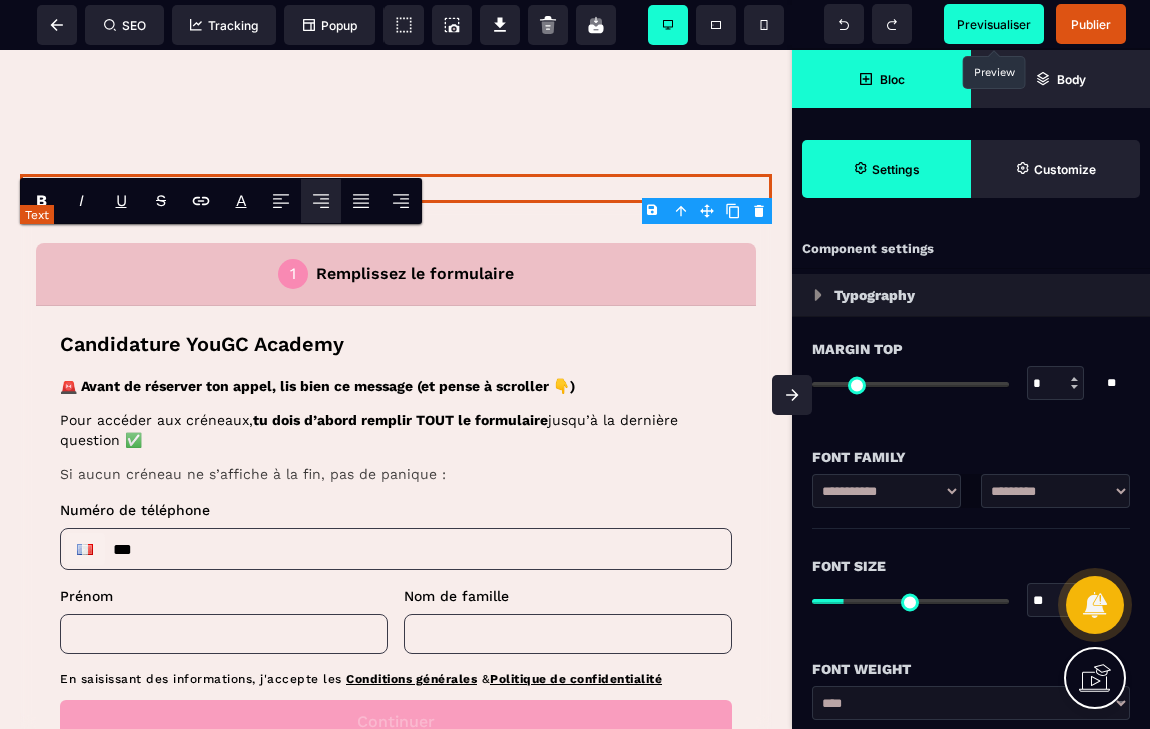 click on "*****" at bounding box center (396, 188) 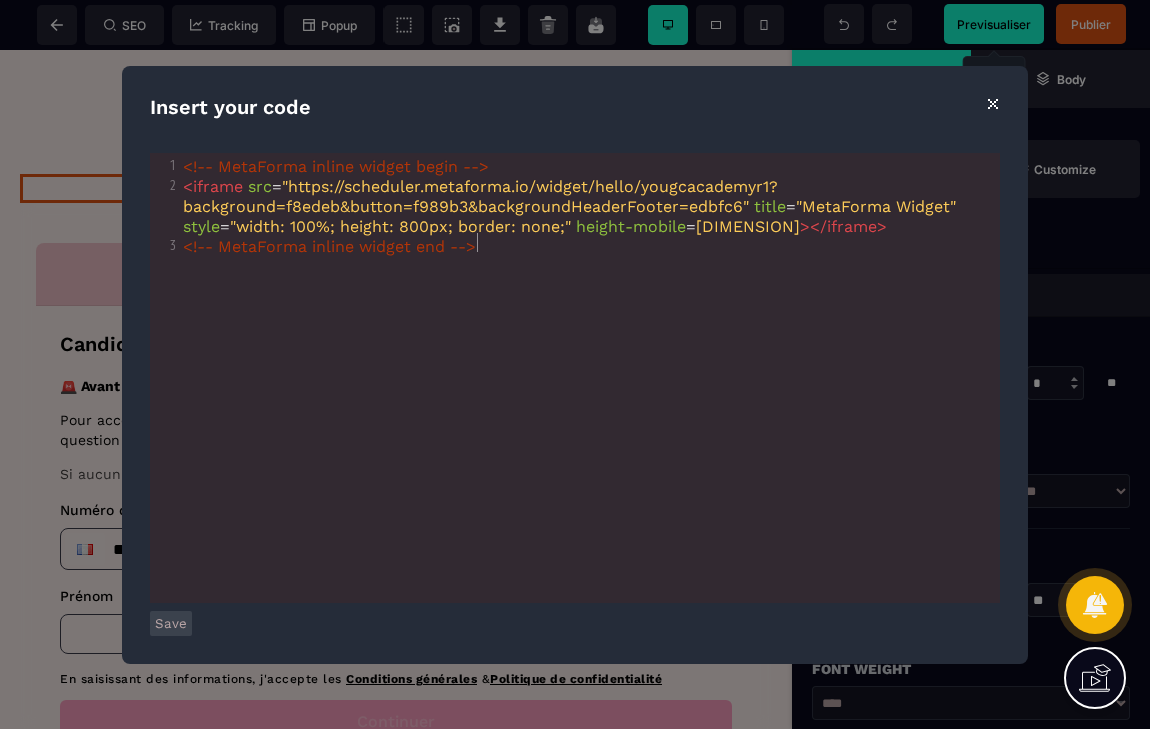 click on "xxxxxxxxxx 3   1 <!-- MetaForma inline widget begin --> 2 < iframe   src = "https://scheduler.metaforma.io/widget/hello/yougcacademyr1?background=f8edeb&button=f989b3&backgroundHeaderFooter=edbfc6"   title = "MetaForma Widget"   style = "width: 100%; height: 800px; border: none;"   height-mobile = "[DIMENSION]" ></ iframe > 3 <!-- MetaForma inline widget end -->" at bounding box center (600, 403) 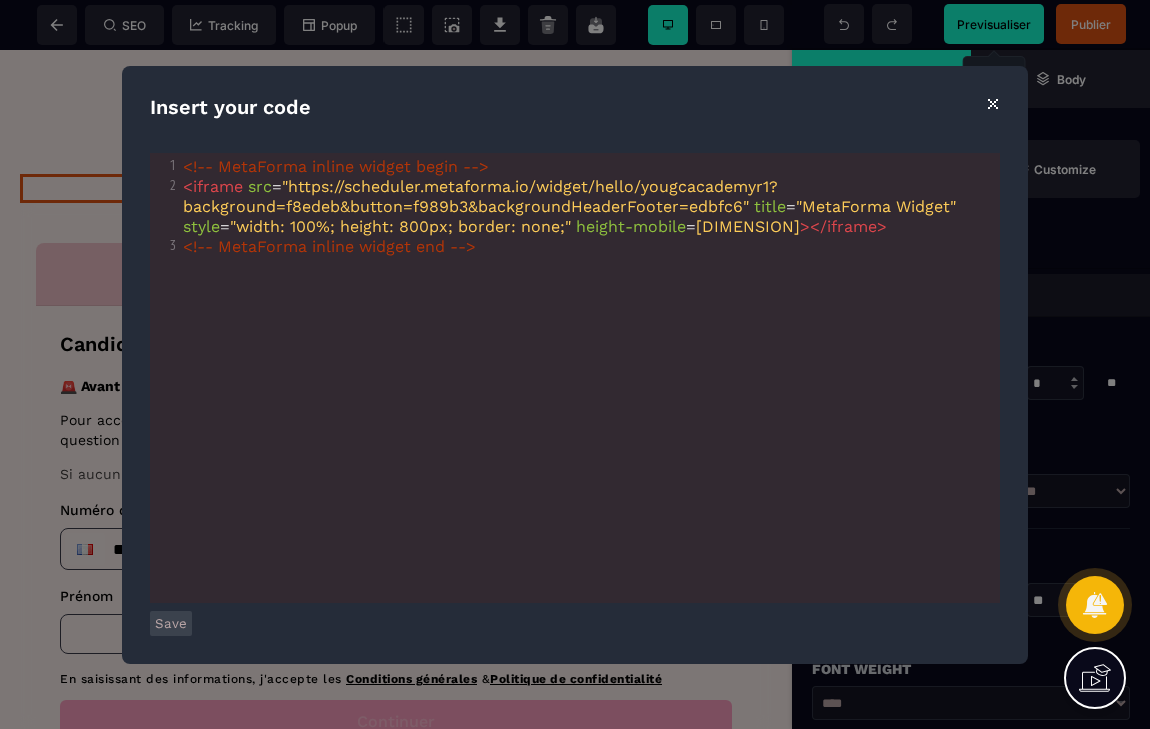 click on "⨯" at bounding box center (992, 102) 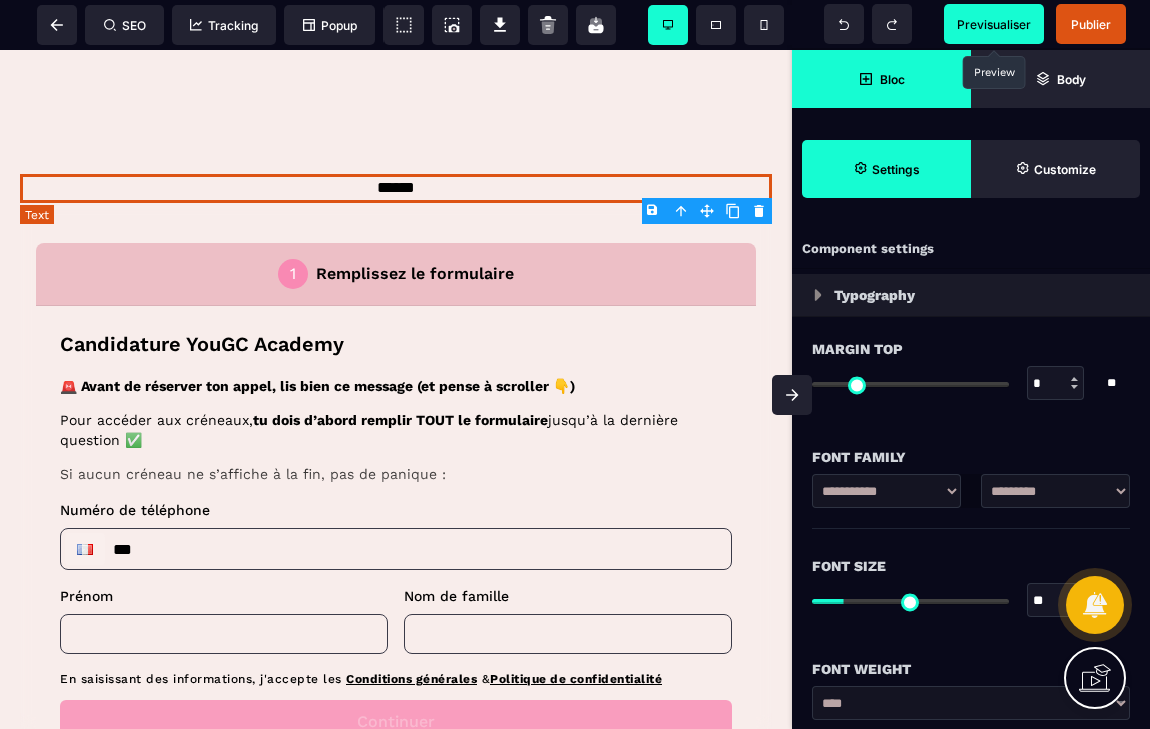 click on "*****" at bounding box center (396, 188) 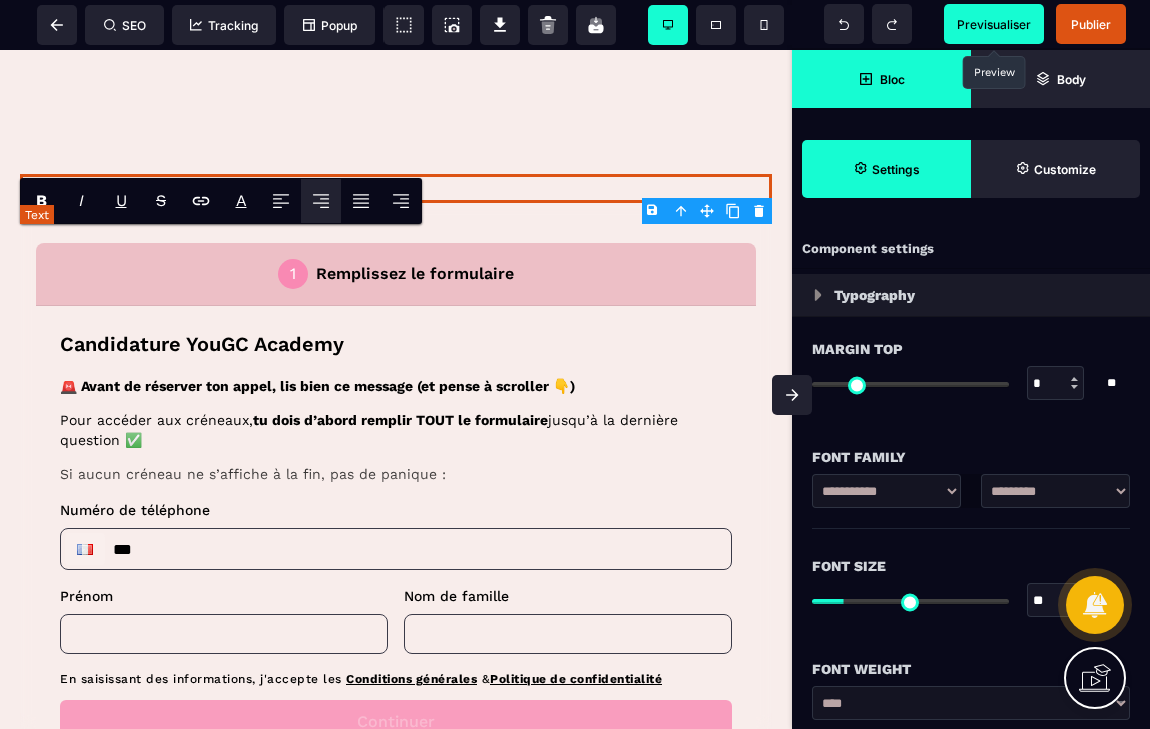 click on "*****" at bounding box center [396, 188] 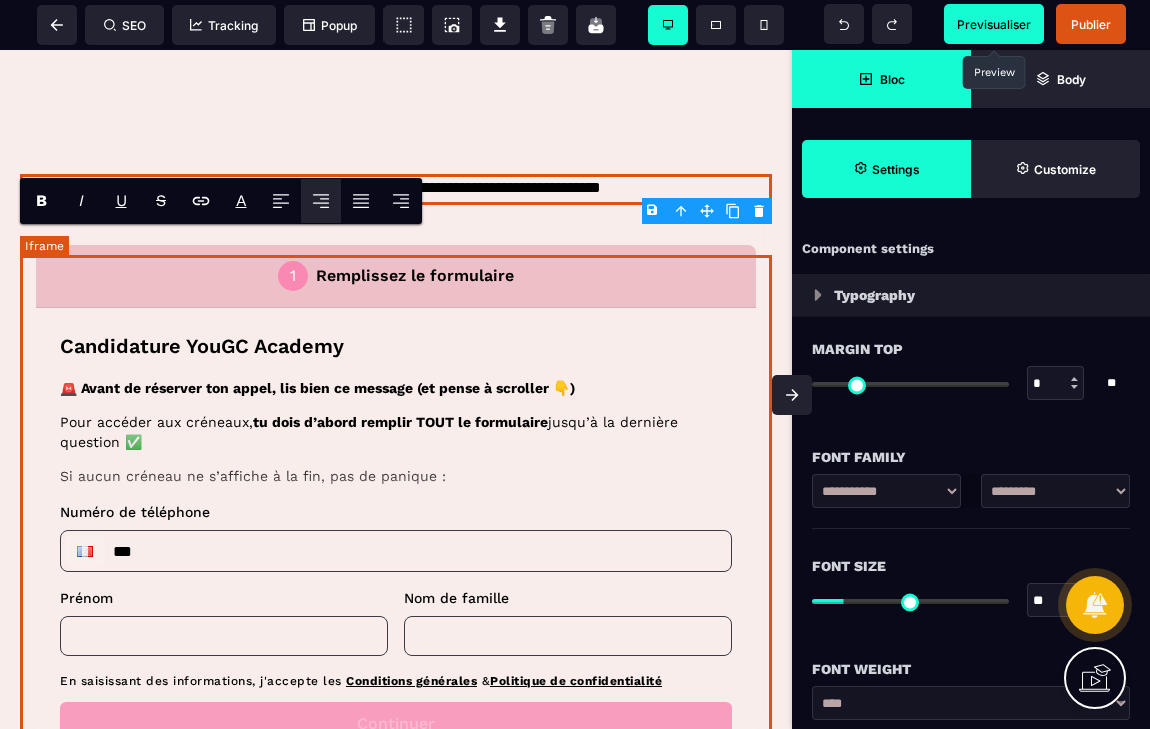 click at bounding box center [396, 605] 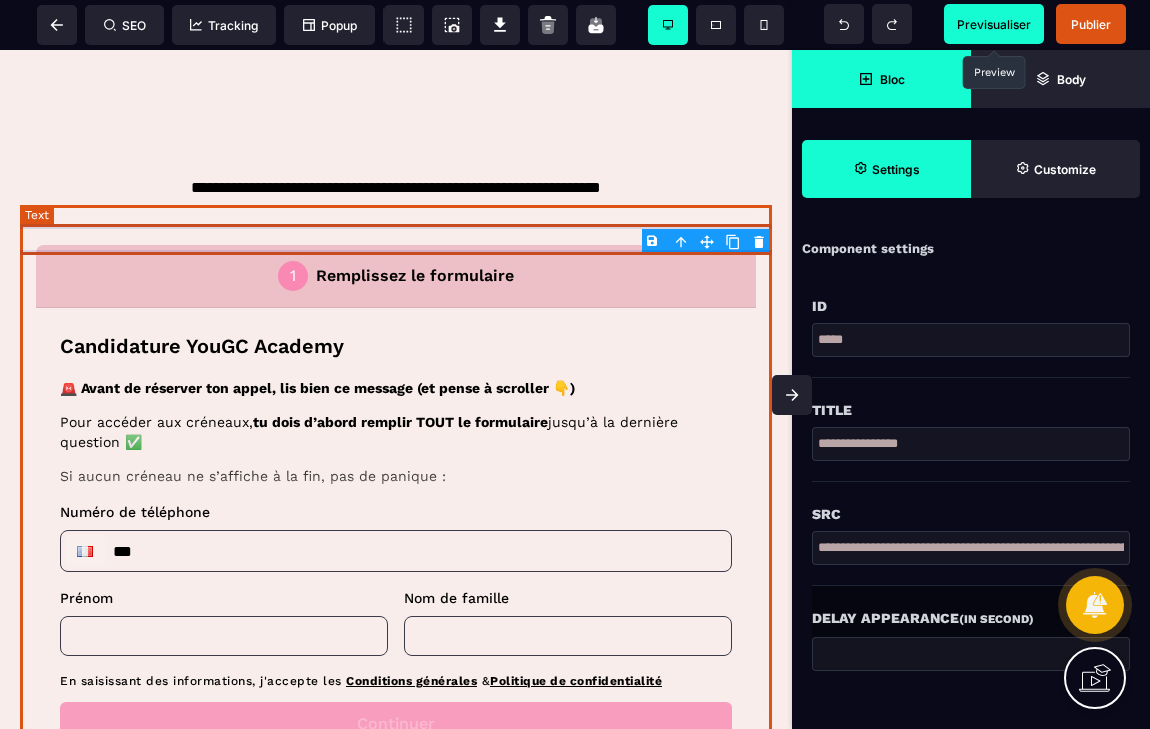 click on "**********" at bounding box center [396, 189] 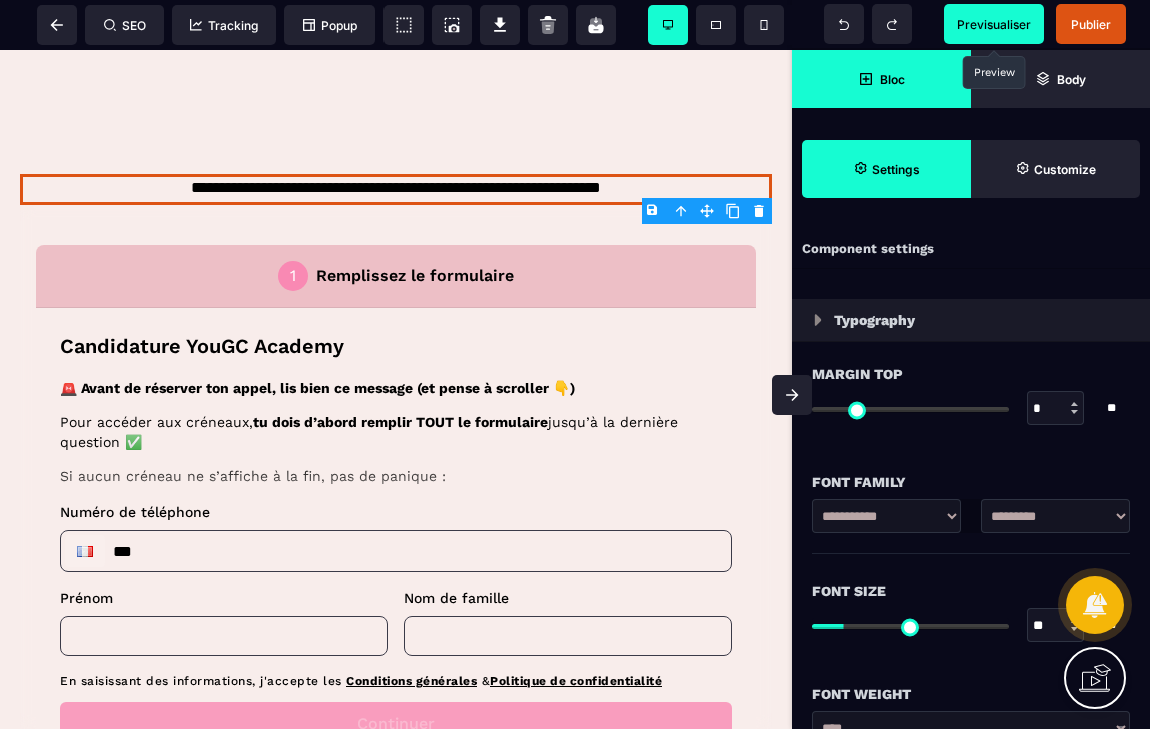 click 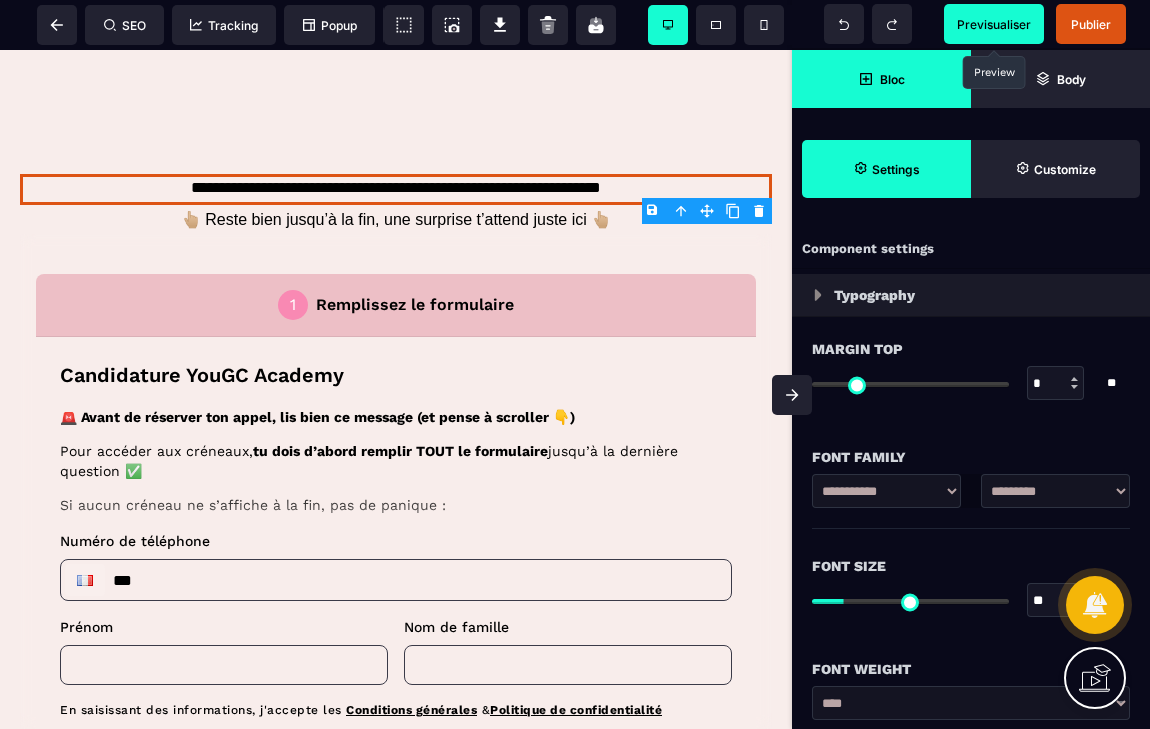 click on "B I U S
A *******
Text
SEO
Tracking
Popup" at bounding box center [575, 364] 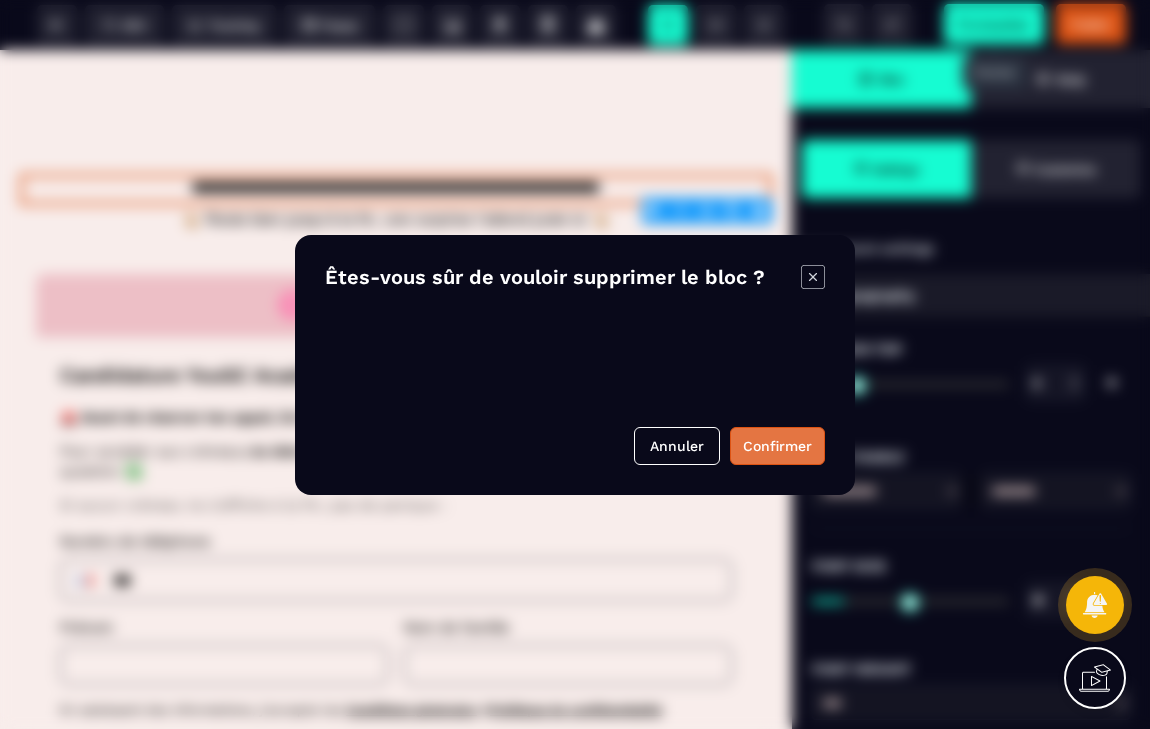 click on "Confirmer" at bounding box center (777, 446) 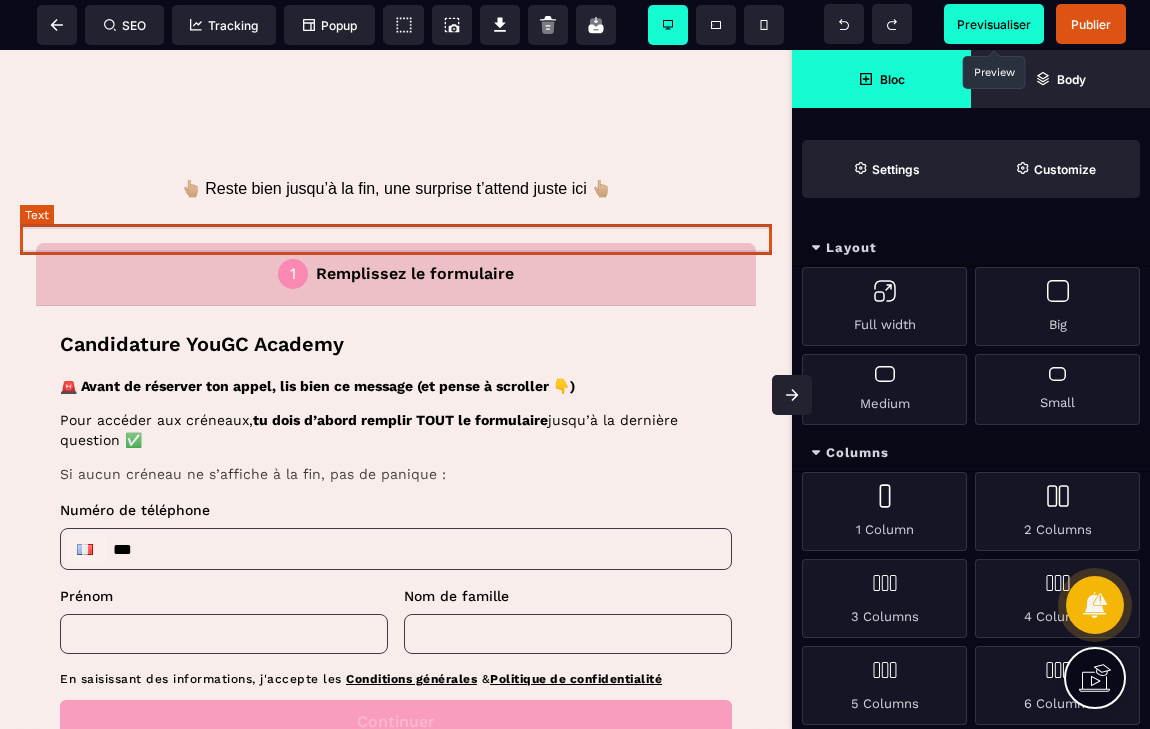 click on "👆🏼 Reste bien jusqu’à la fin, une surprise t’attend juste ici 👆🏼" at bounding box center [396, 188] 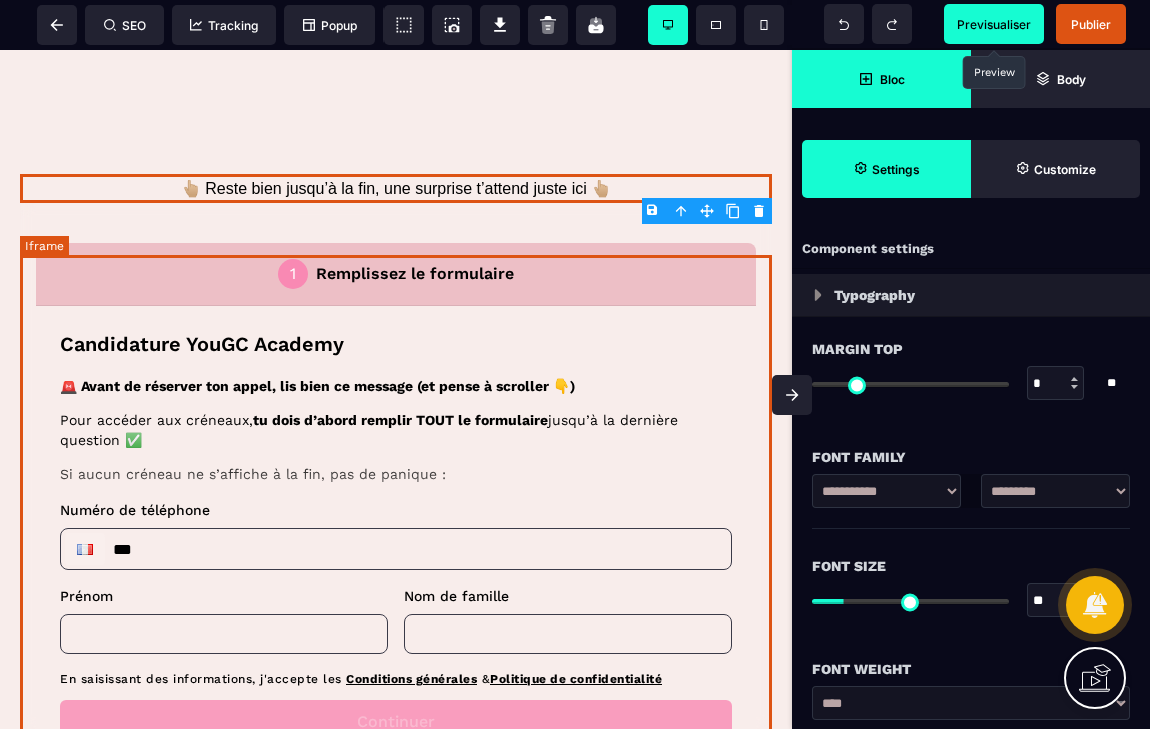 click at bounding box center (396, 603) 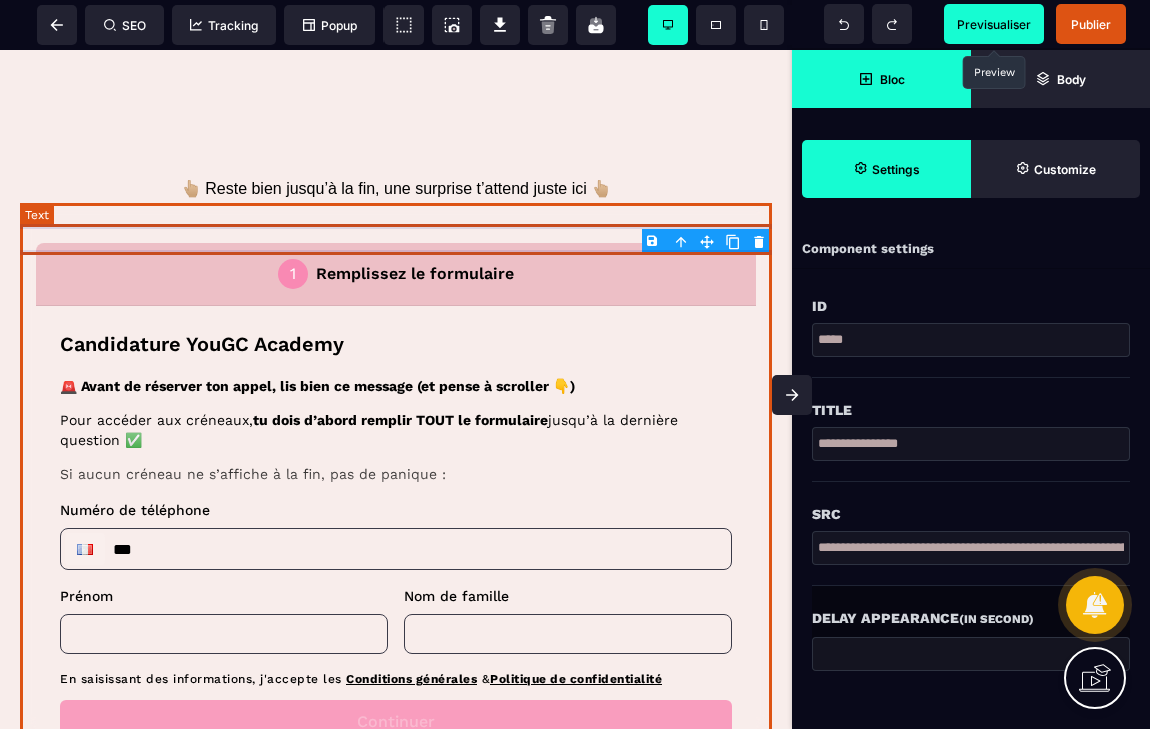 click on "👆🏼 Reste bien jusqu’à la fin, une surprise t’attend juste ici 👆🏼" at bounding box center (396, 188) 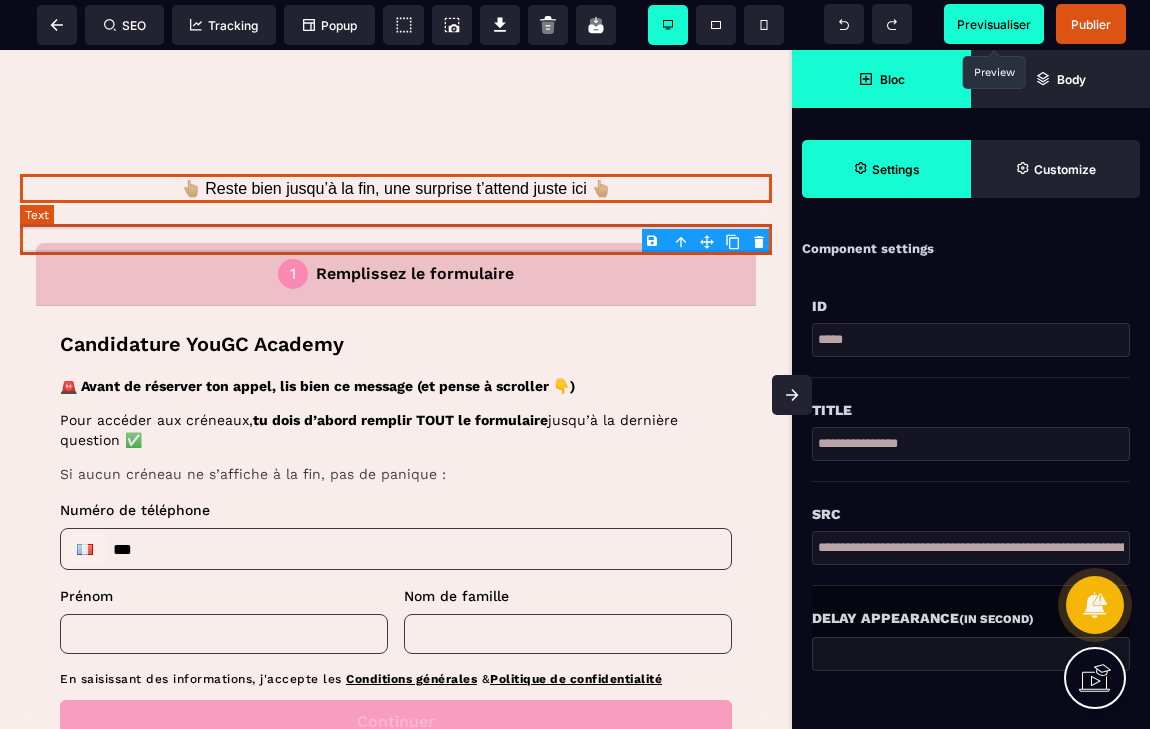 click on "👆🏼 Reste bien jusqu’à la fin, une surprise t’attend juste ici 👆🏼" at bounding box center (396, 188) 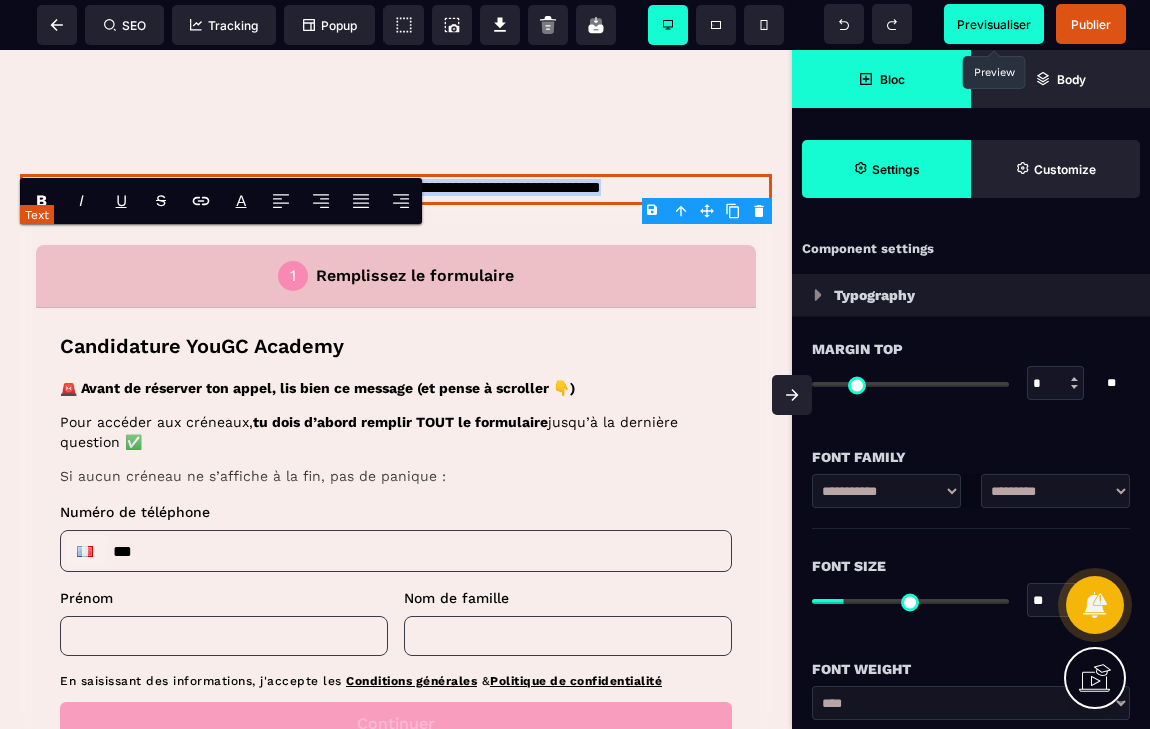 click on "**********" at bounding box center [396, 189] 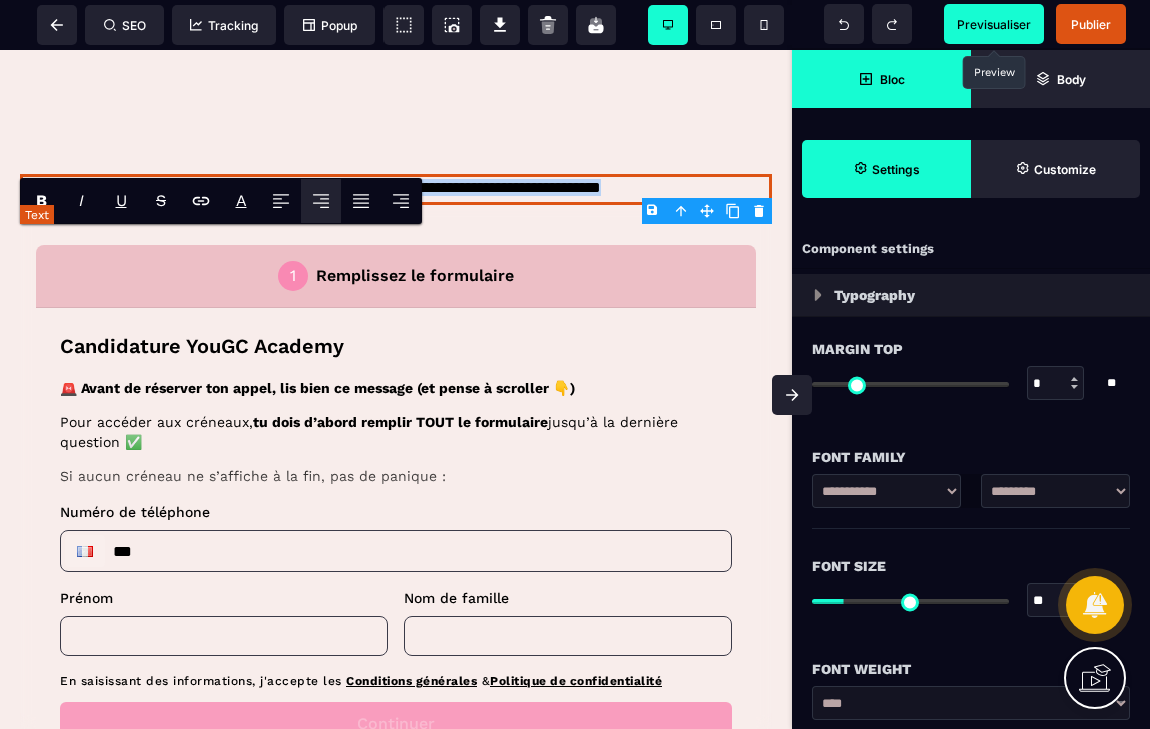 click on "**********" at bounding box center (396, 189) 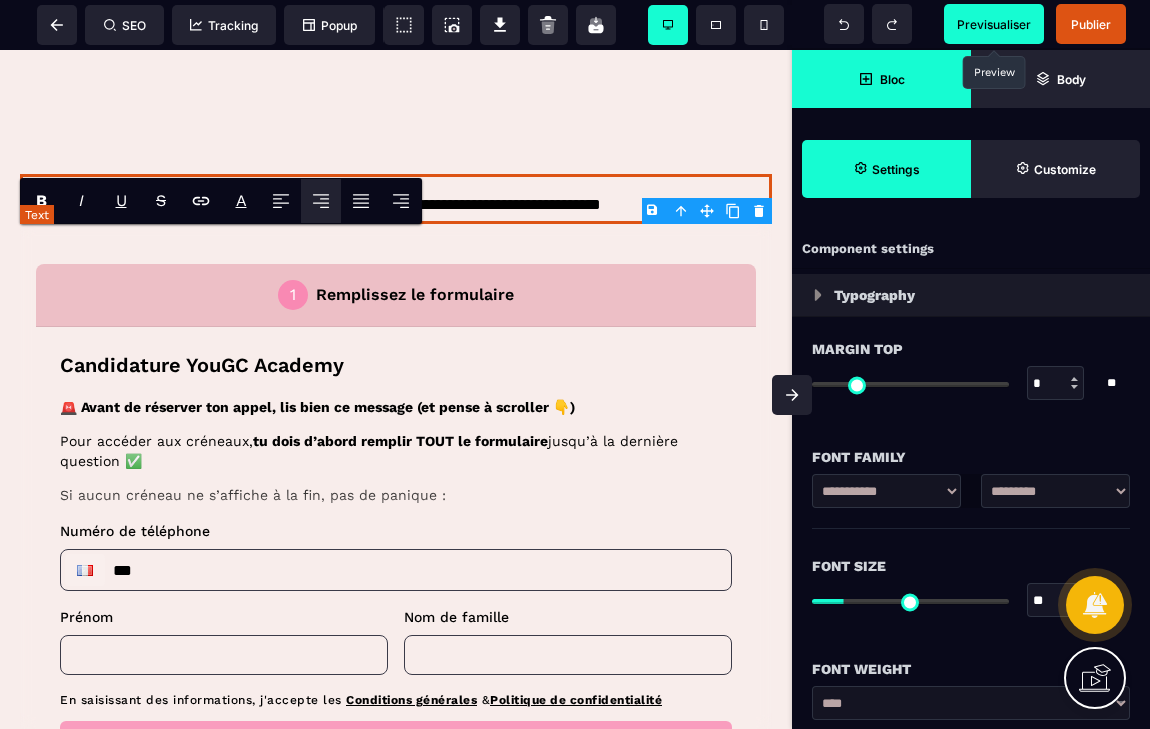 drag, startPoint x: 199, startPoint y: 259, endPoint x: 186, endPoint y: 259, distance: 13 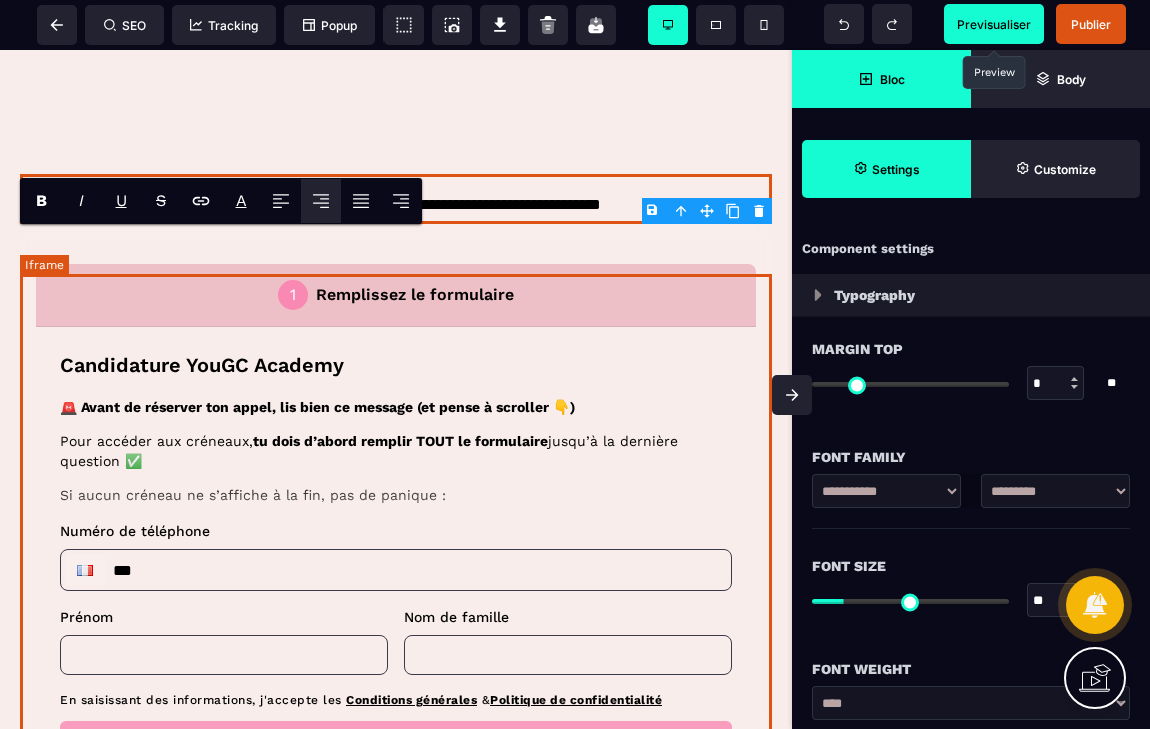click at bounding box center (396, 624) 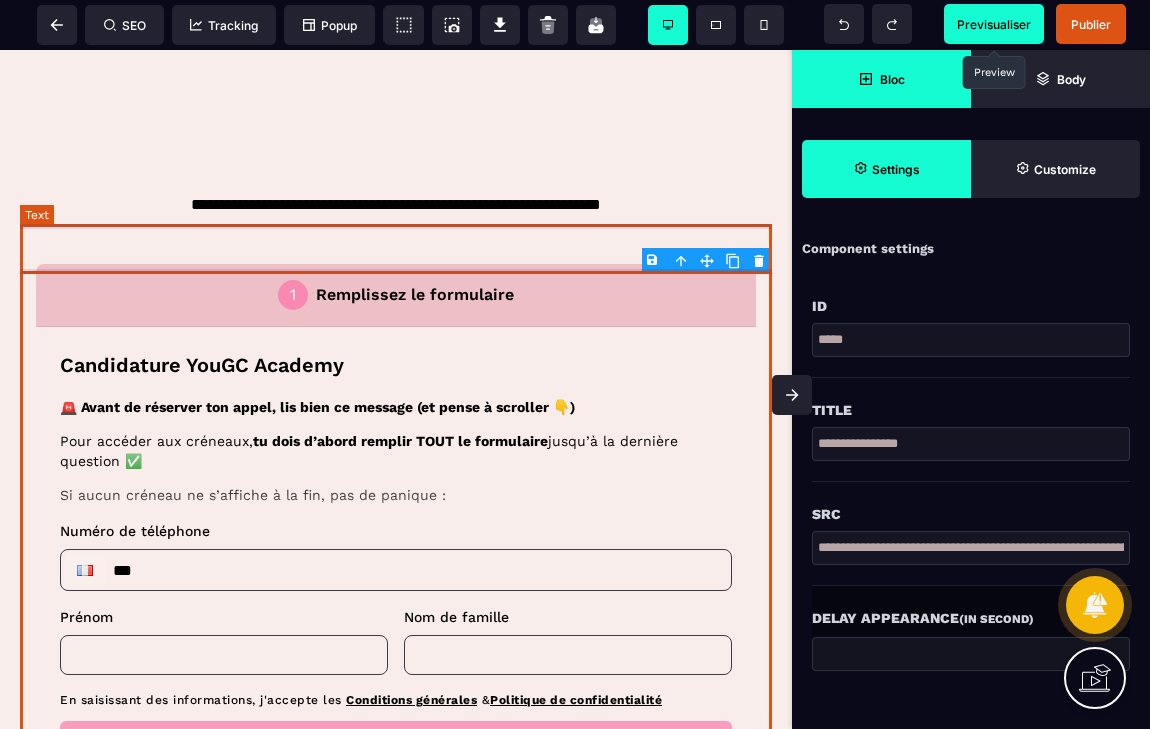 click on "**********" at bounding box center [396, 199] 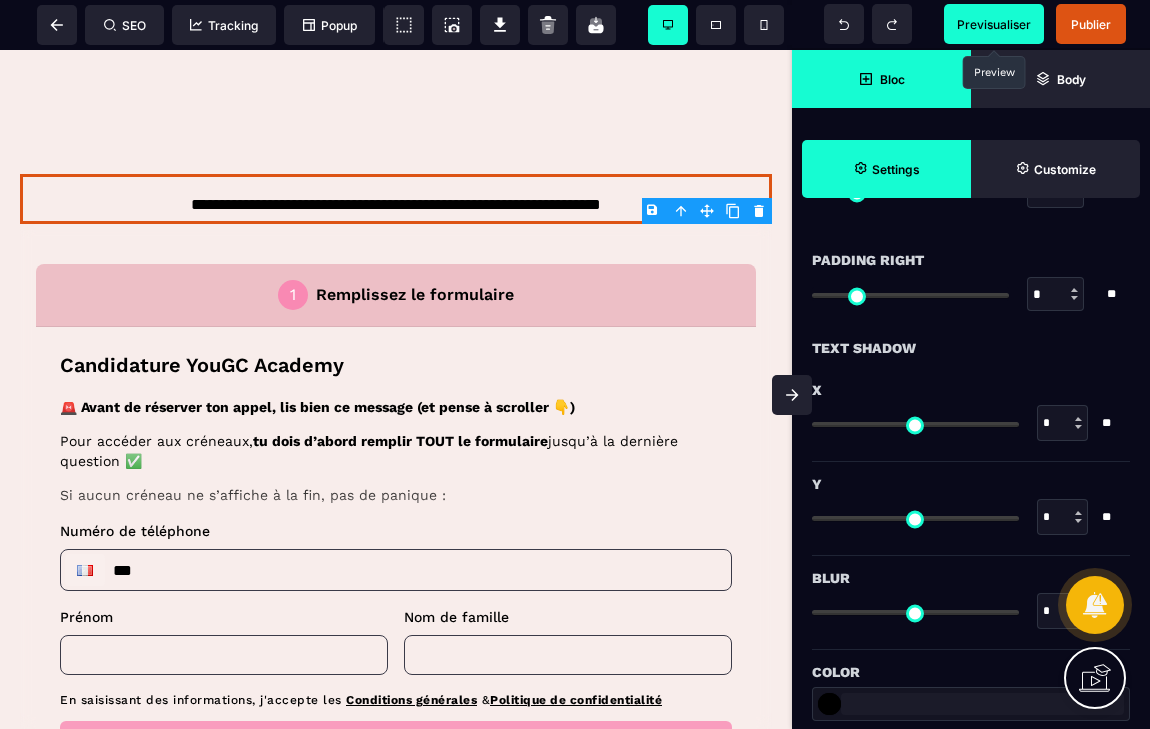 scroll, scrollTop: 1965, scrollLeft: 0, axis: vertical 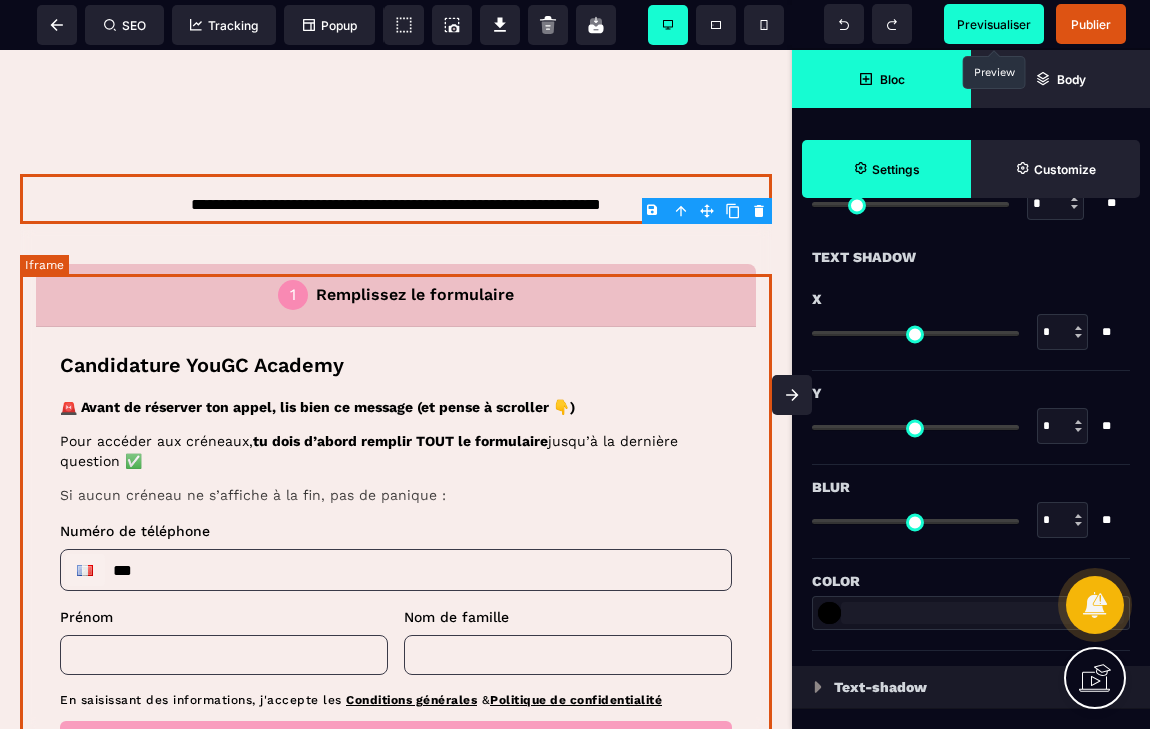 click at bounding box center (396, 624) 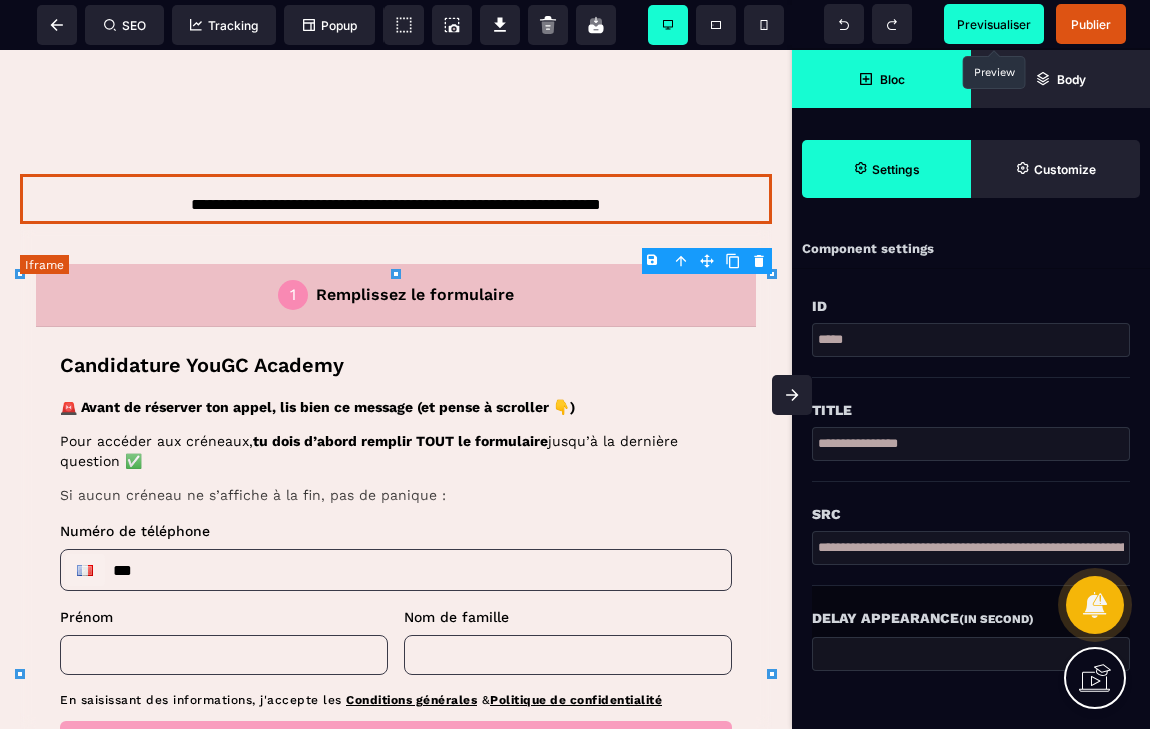 scroll, scrollTop: 0, scrollLeft: 0, axis: both 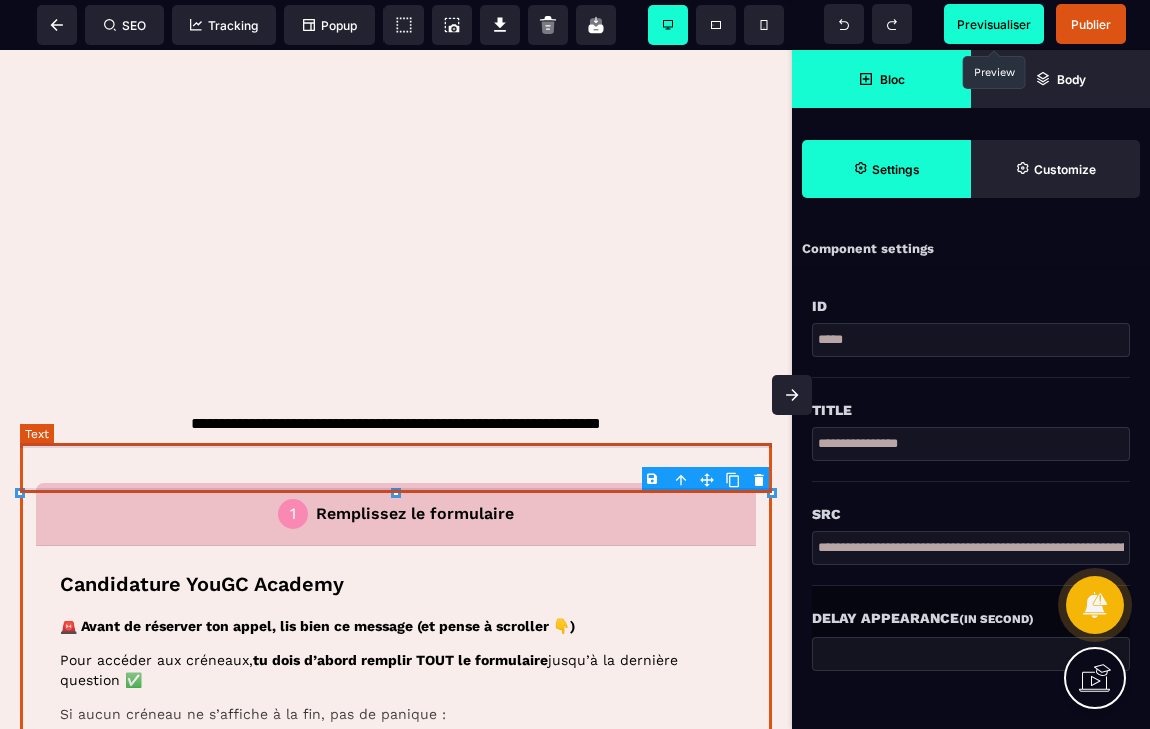 click on "**********" at bounding box center (396, 418) 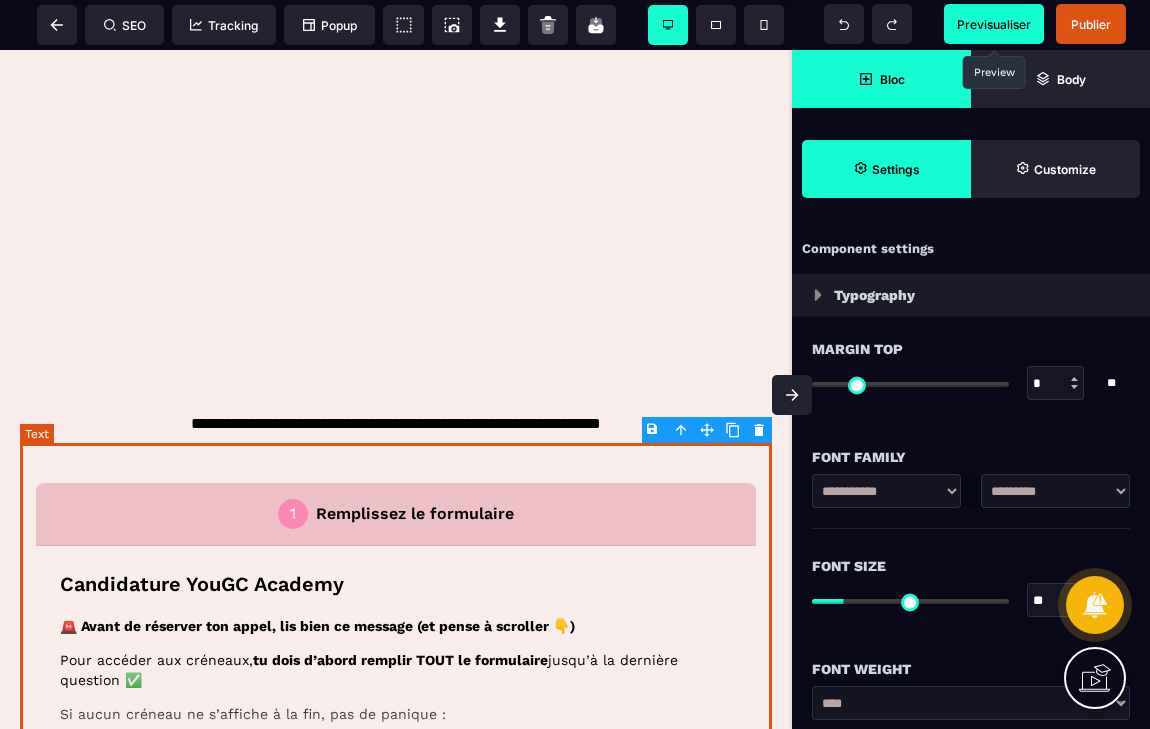 click on "**********" at bounding box center [396, 418] 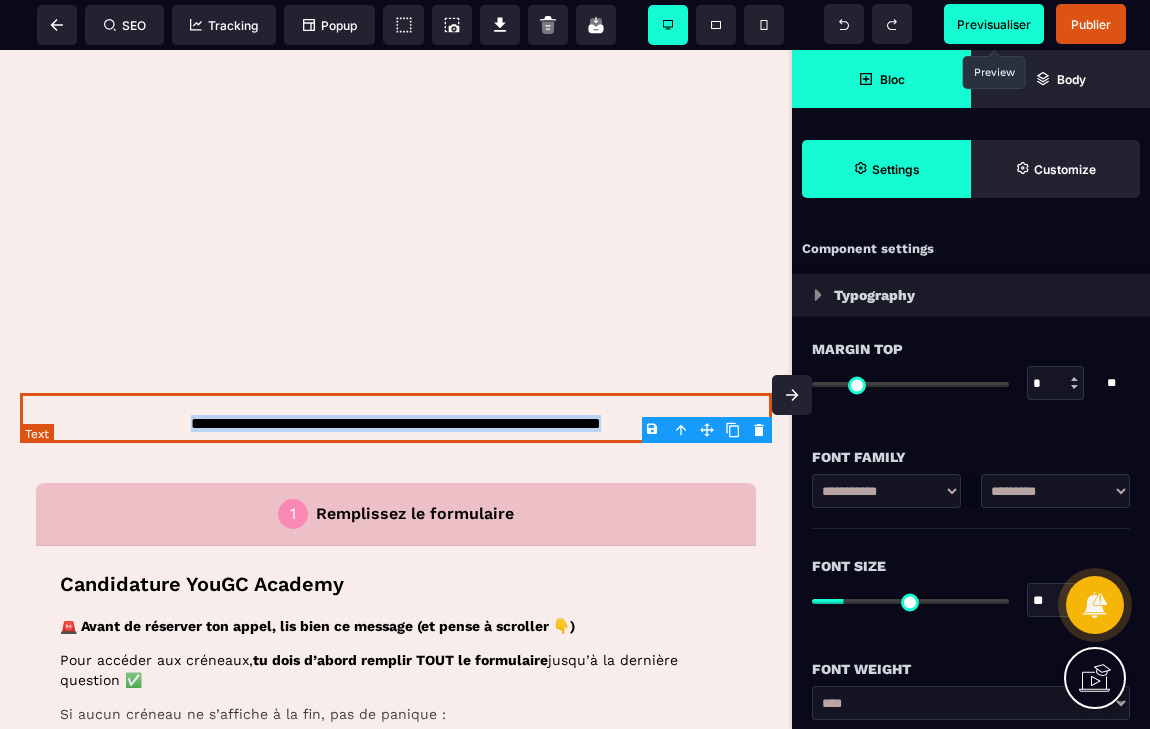 click on "**********" at bounding box center (396, 418) 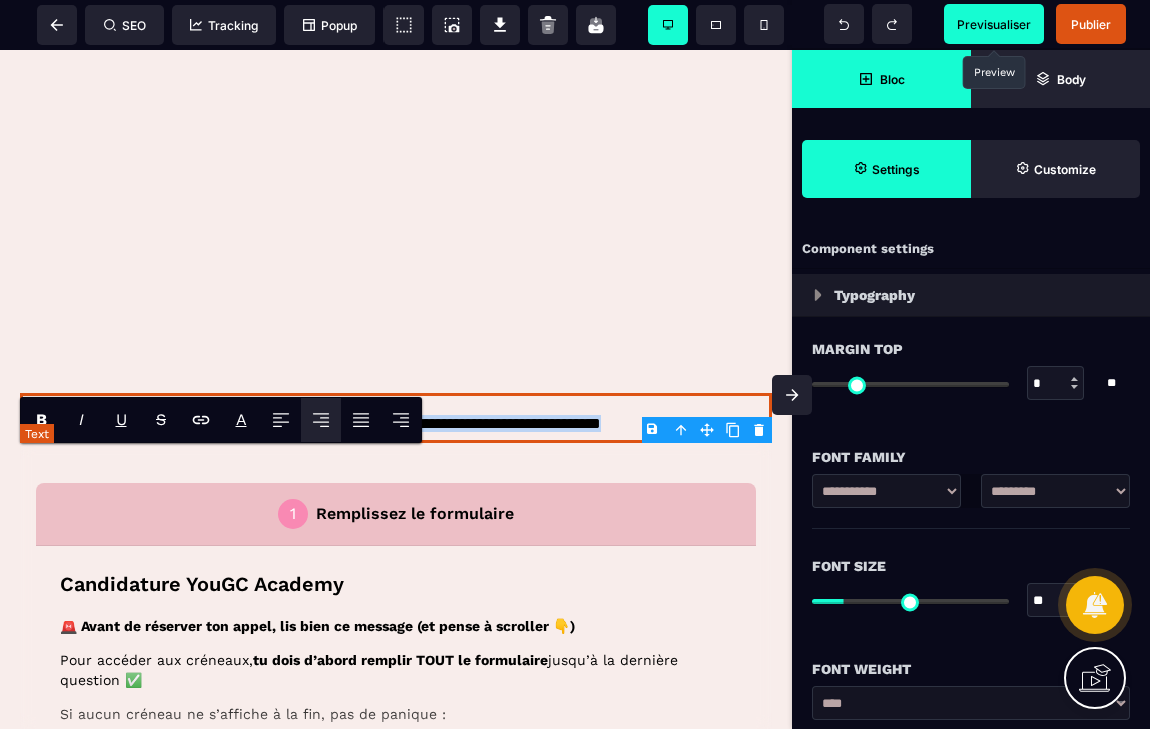 click on "**********" at bounding box center [396, 418] 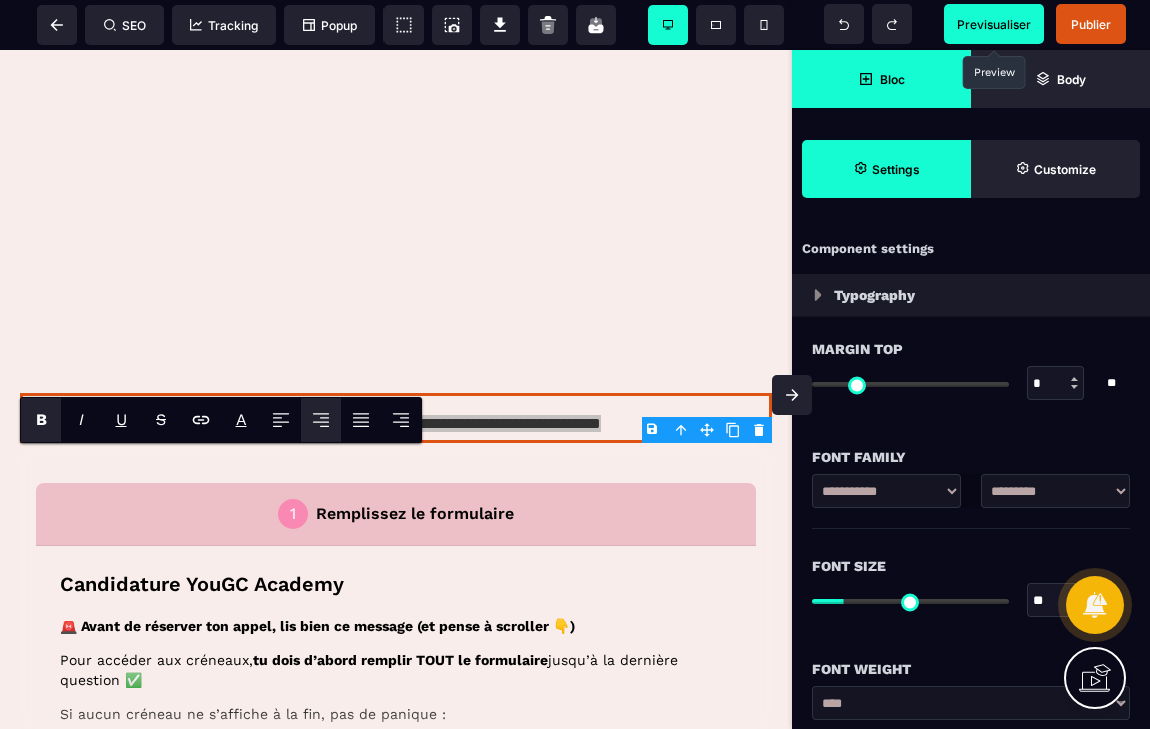 click on "B" at bounding box center [41, 419] 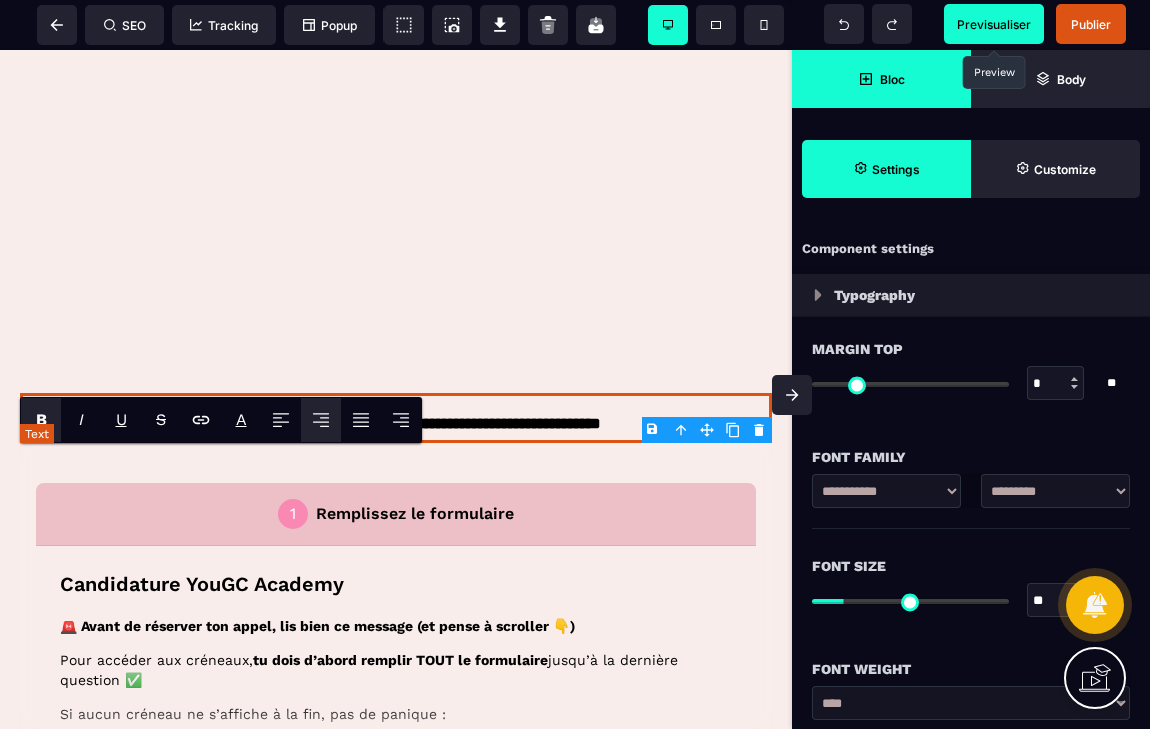 click on "**********" at bounding box center [396, 423] 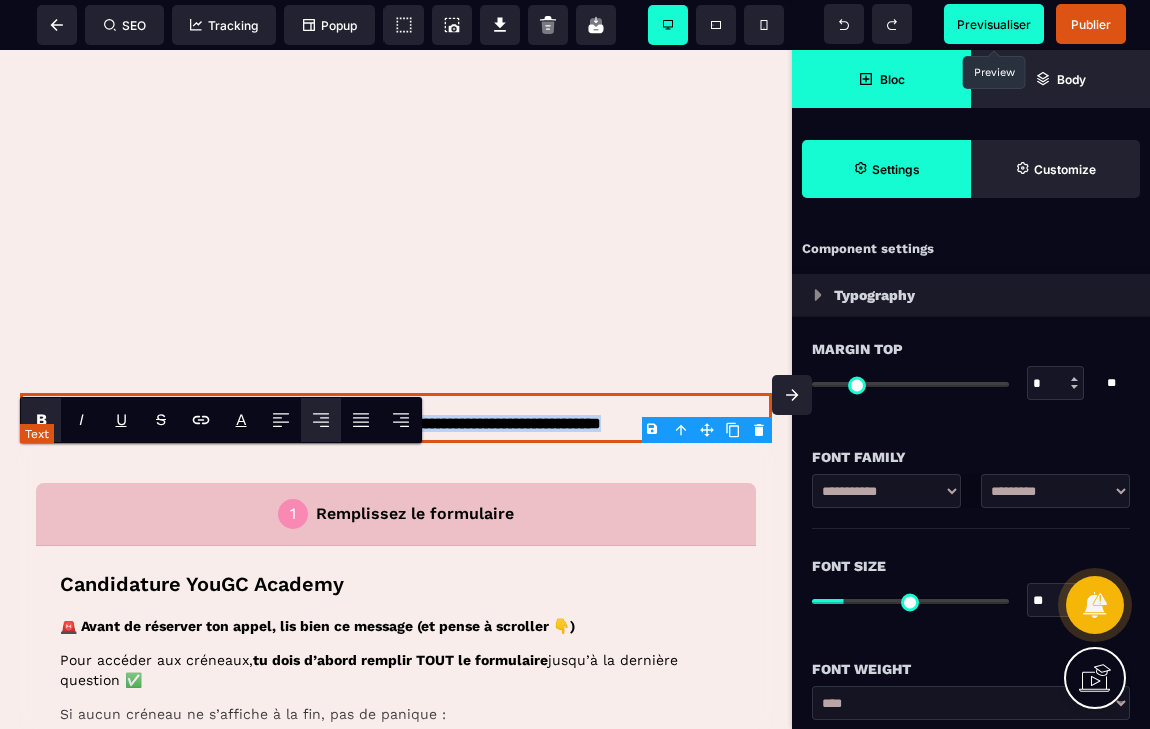 drag, startPoint x: 662, startPoint y: 473, endPoint x: 164, endPoint y: 478, distance: 498.0251 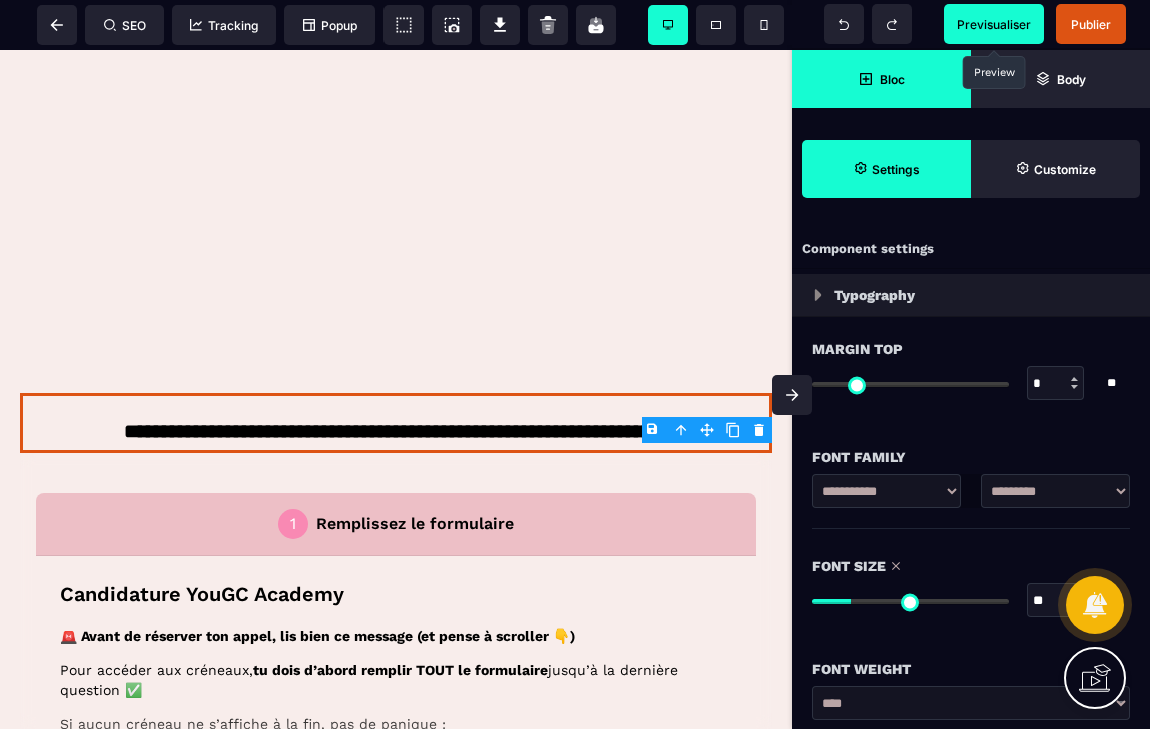 click at bounding box center (910, 601) 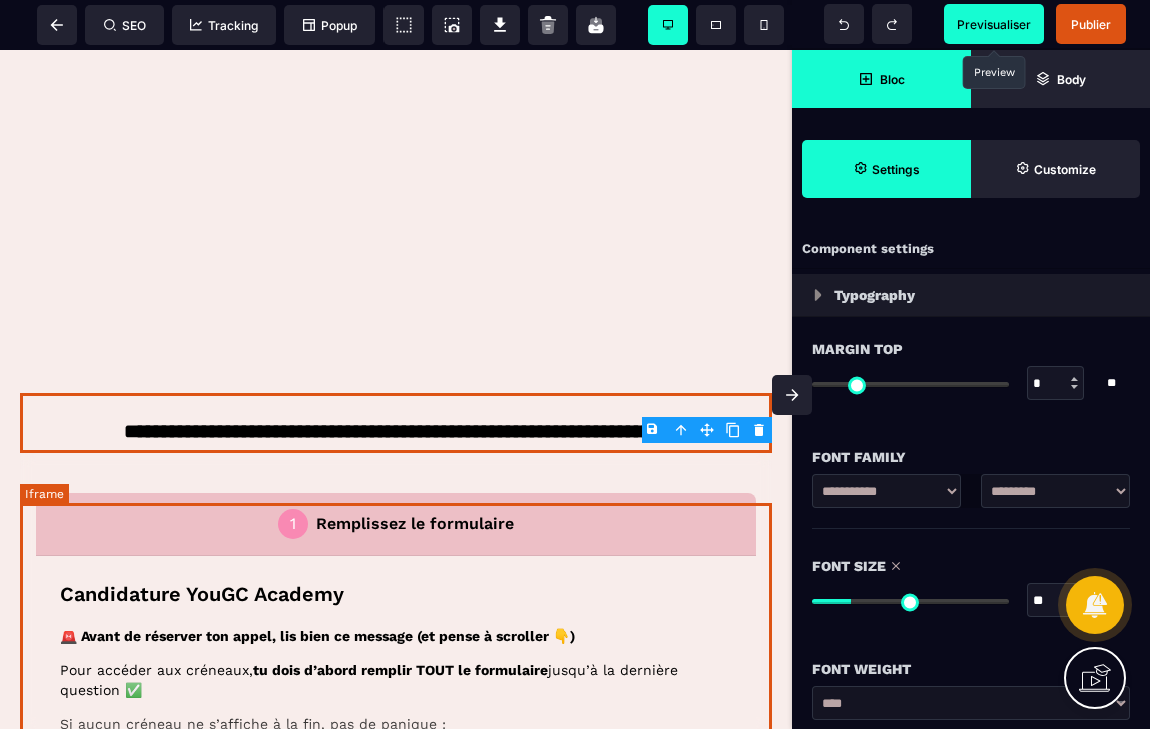 click at bounding box center (396, 853) 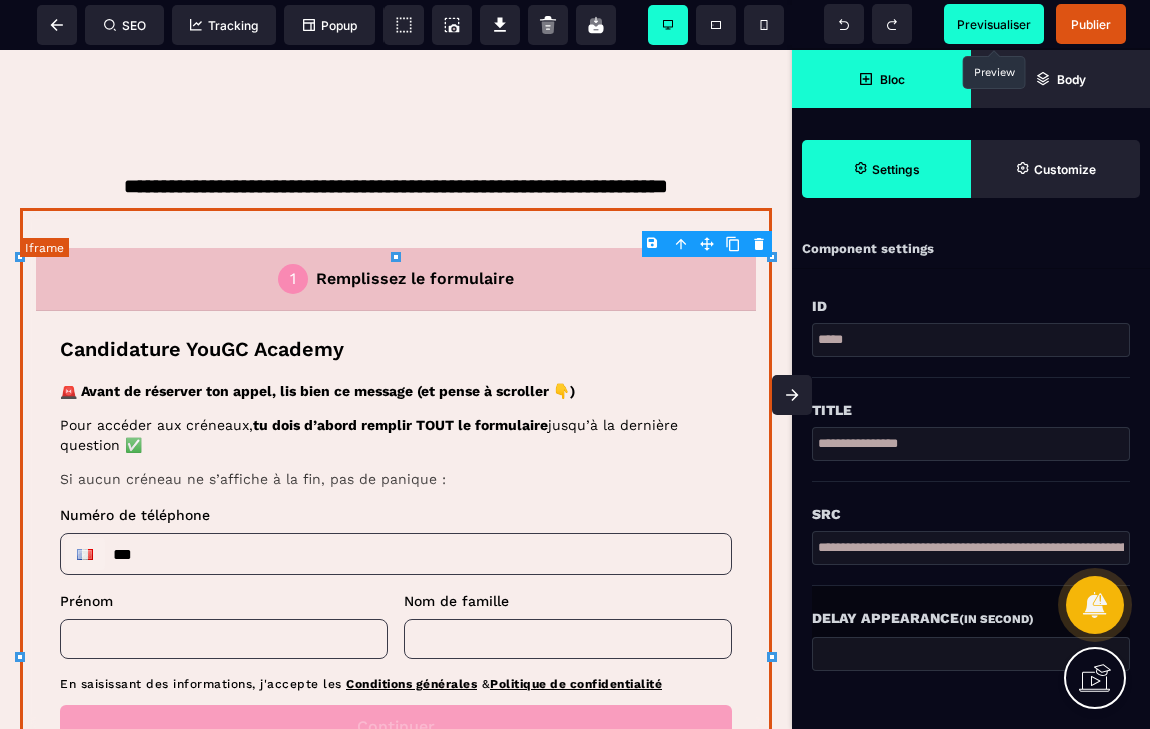 scroll, scrollTop: 591, scrollLeft: 0, axis: vertical 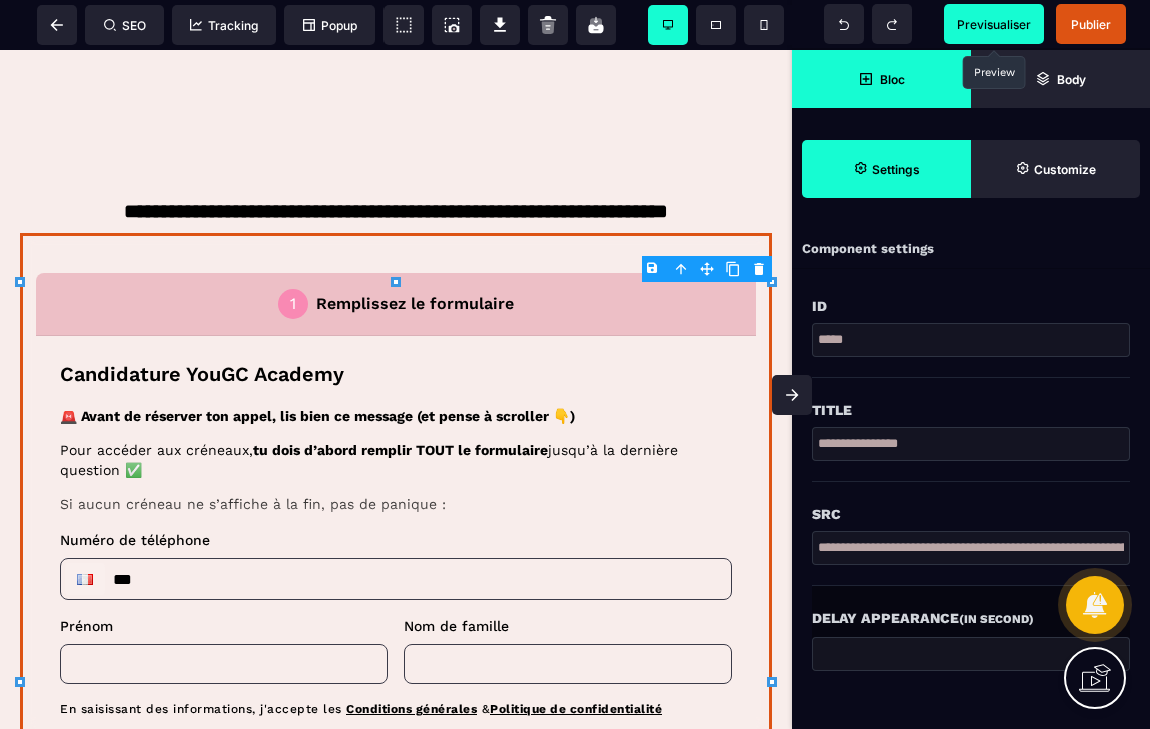 click on "Previsualiser" at bounding box center [994, 24] 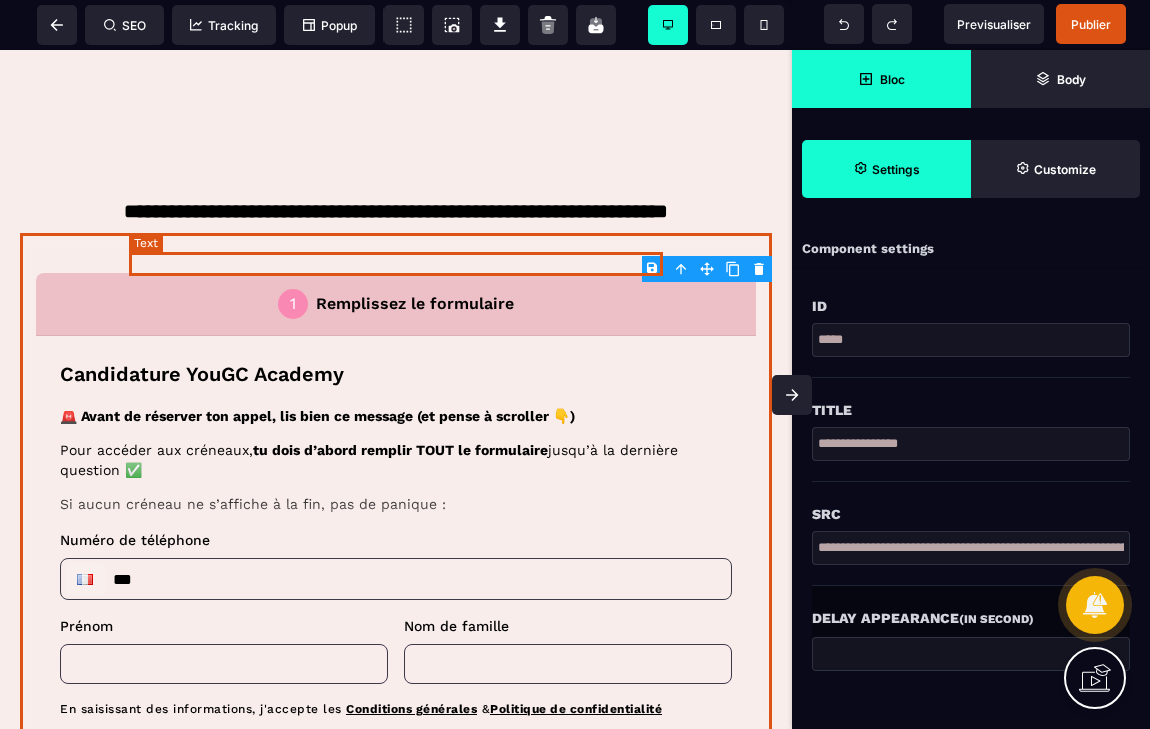 click on "**********" at bounding box center (396, 211) 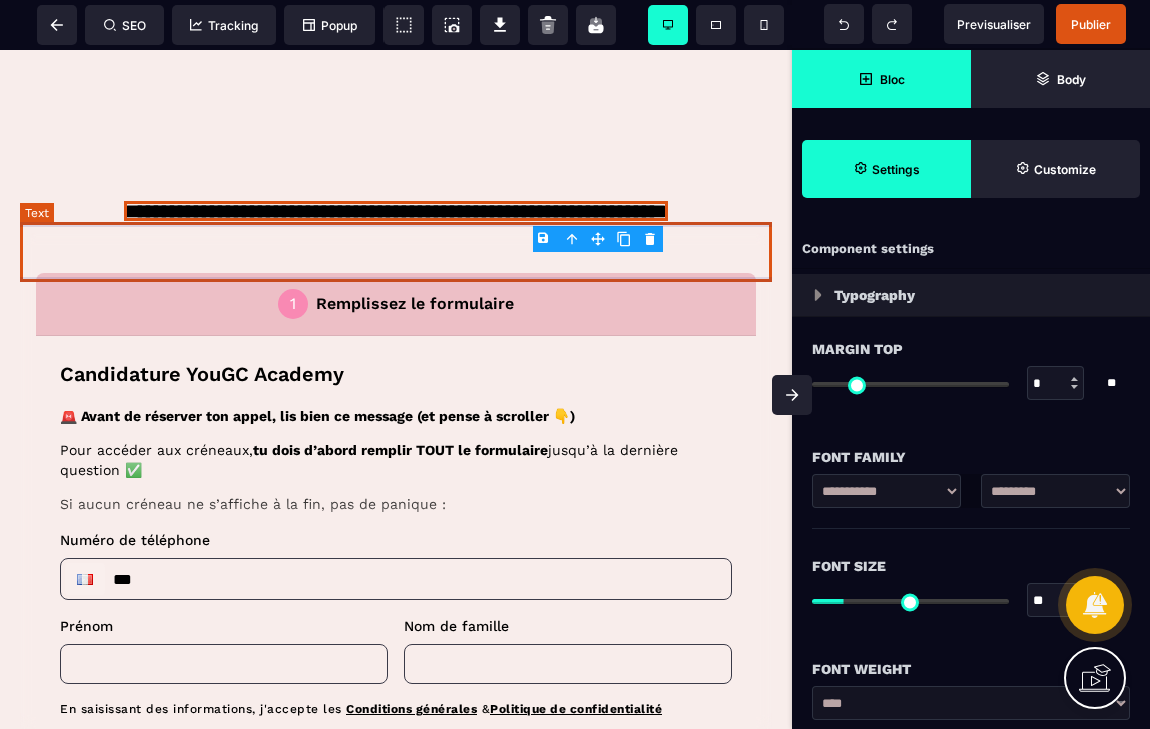 click on "**********" at bounding box center (396, 203) 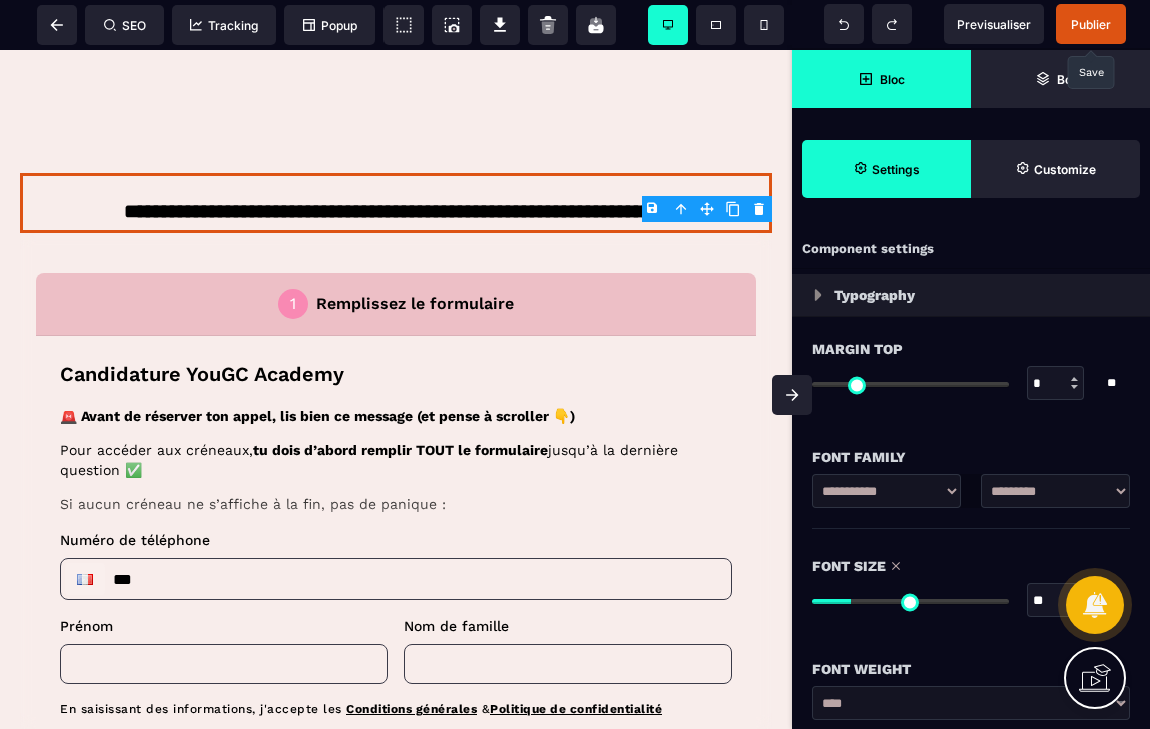 click on "Publier" at bounding box center (1091, 24) 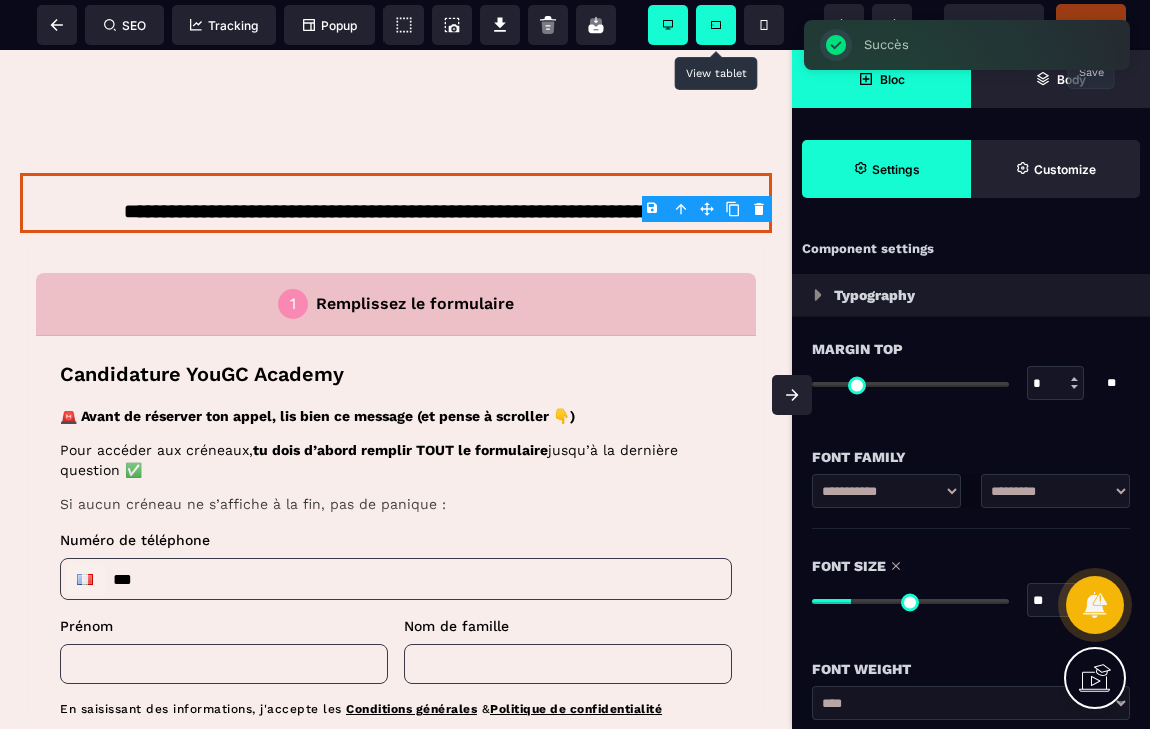 click 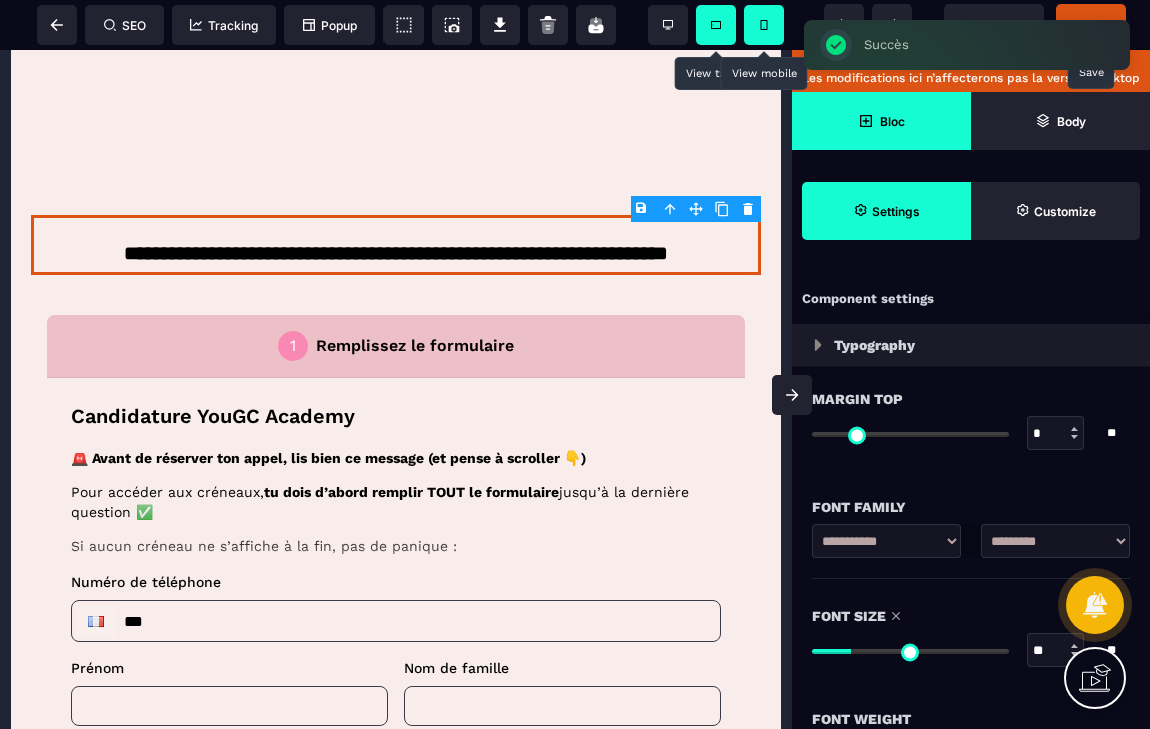 click at bounding box center (764, 25) 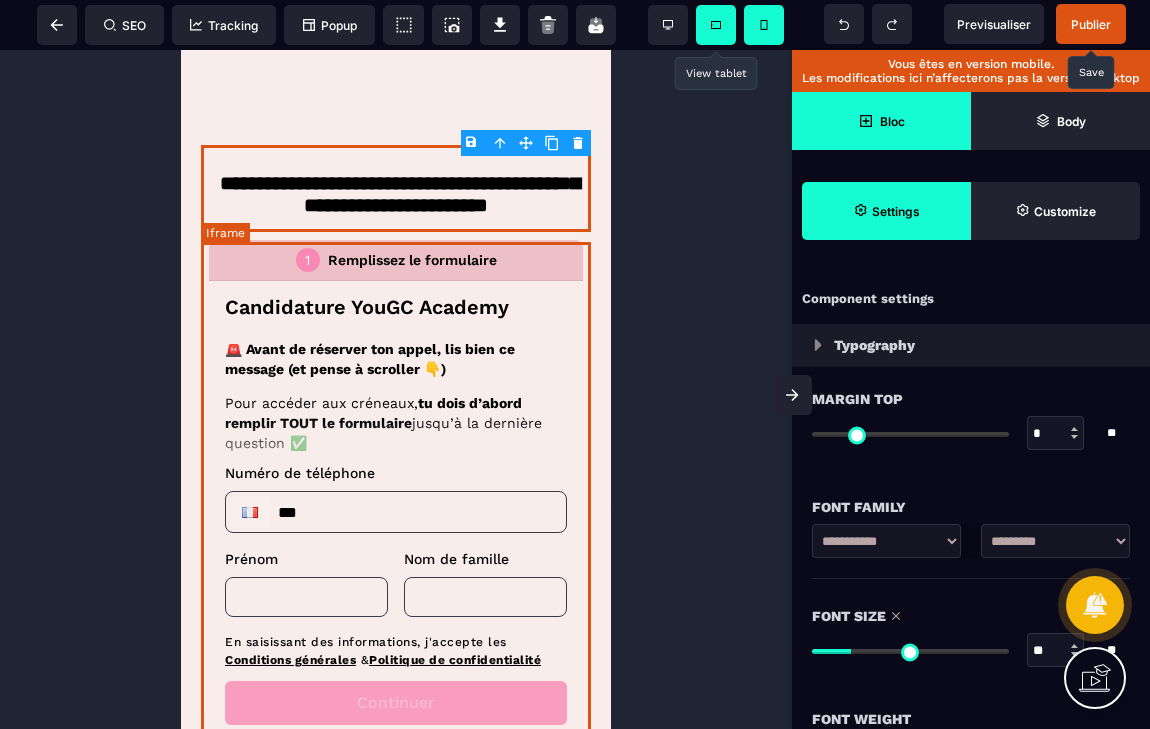scroll, scrollTop: 526, scrollLeft: 0, axis: vertical 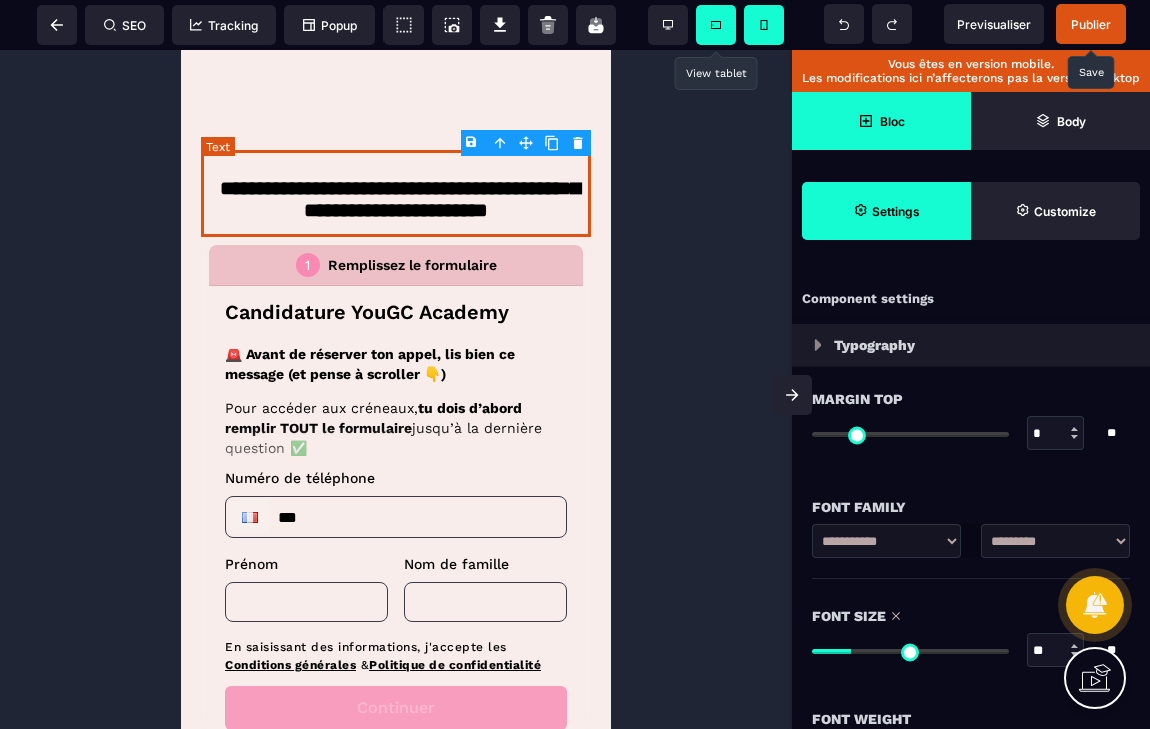 click on "**********" at bounding box center [396, 193] 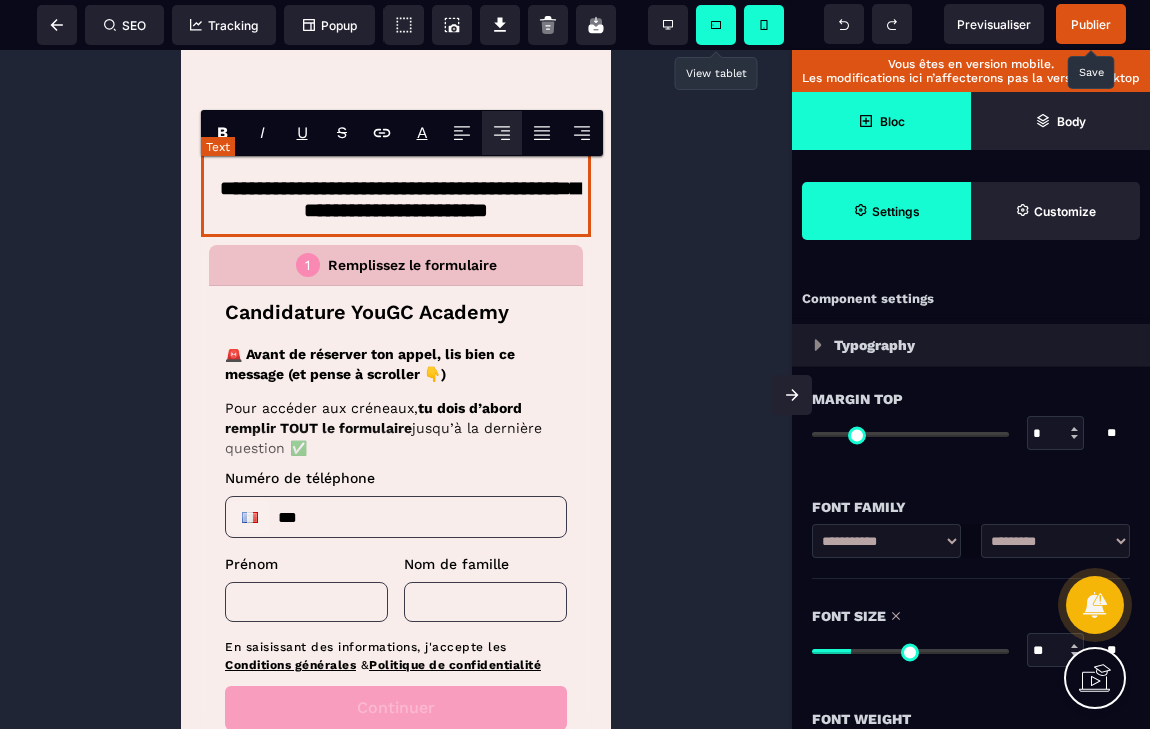 click on "**********" at bounding box center [396, 193] 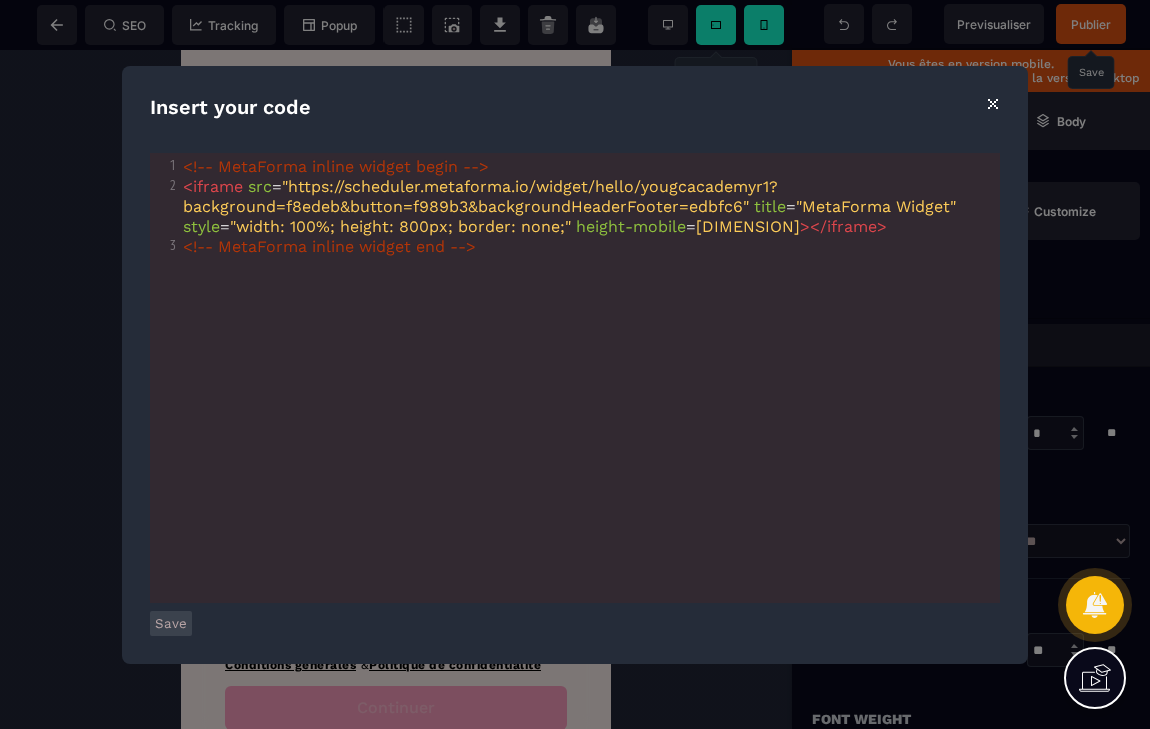 click on "Insert your code
⨯
xxxxxxxxxx 3   1 <!-- MetaForma inline widget begin --> 2 < iframe   src = "https://scheduler.metaforma.io/widget/hello/yougcacademyr1?background=f8edeb&button=f989b3&backgroundHeaderFooter=edbfc6"   title = "MetaForma Widget"   style = "width: 100%; height: 800px; border: none;"   height-mobile = "[DIMENSION]" ></ iframe > 3 <!-- MetaForma inline widget end --> Save" at bounding box center [575, 365] 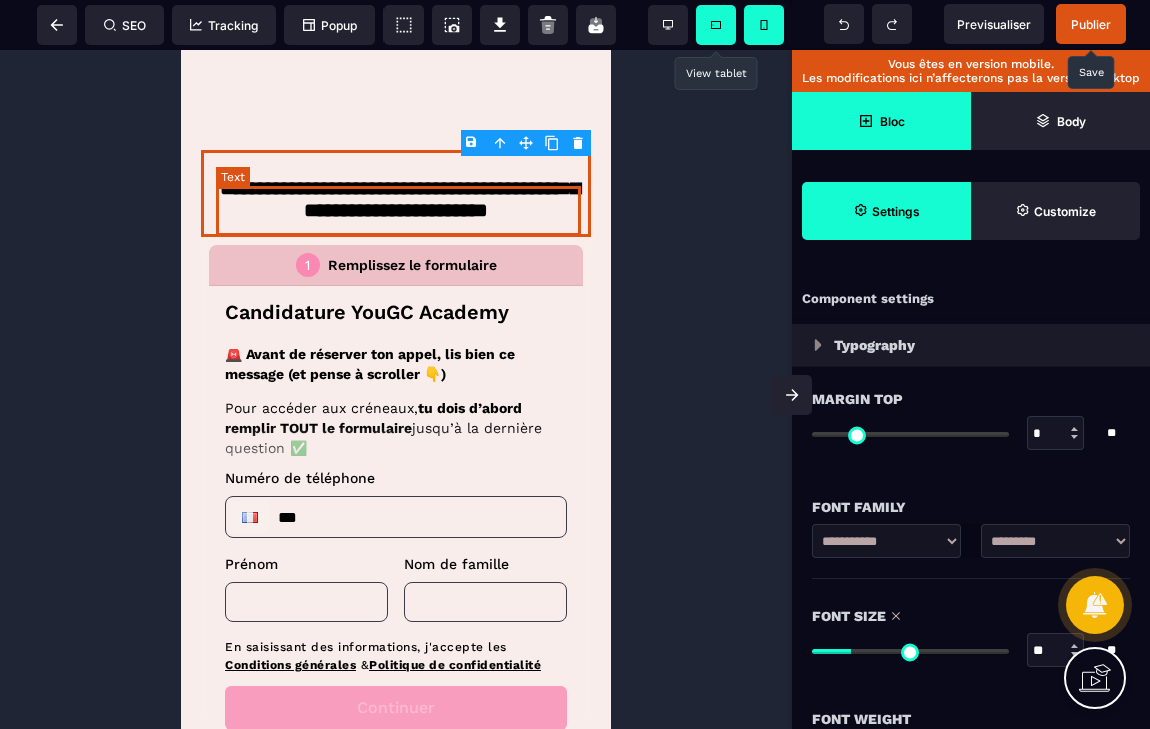 click on "**********" at bounding box center (400, 199) 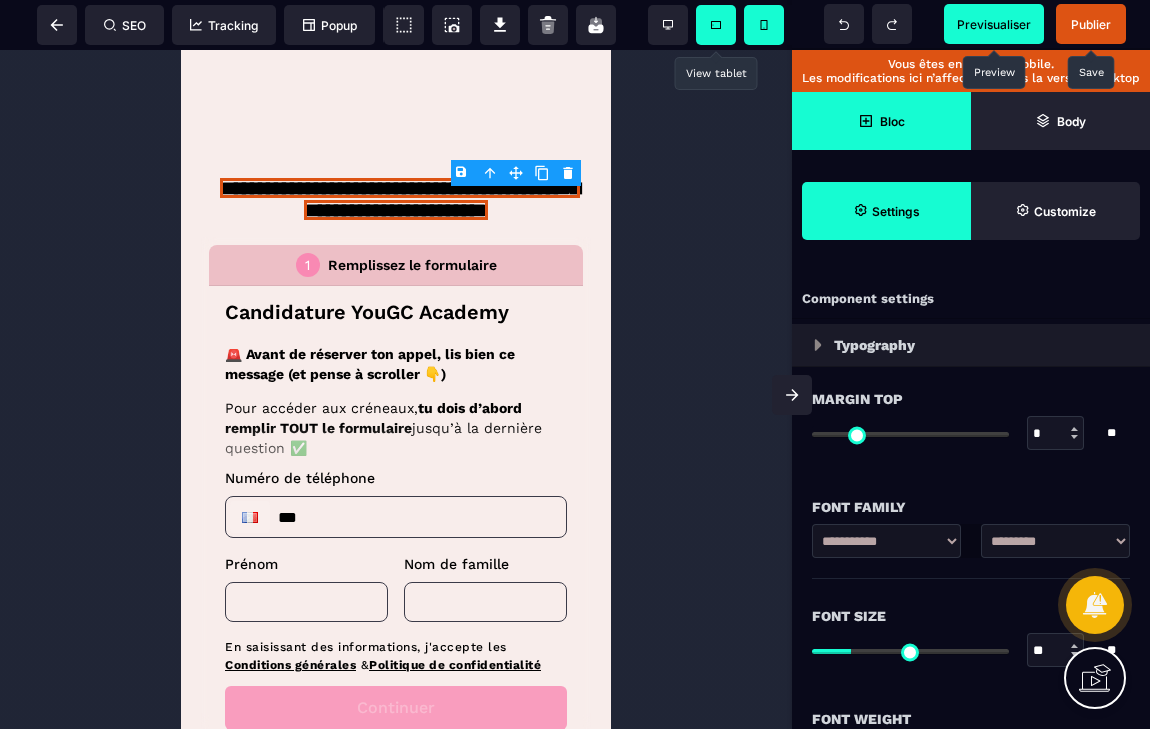 click on "Previsualiser" at bounding box center [994, 24] 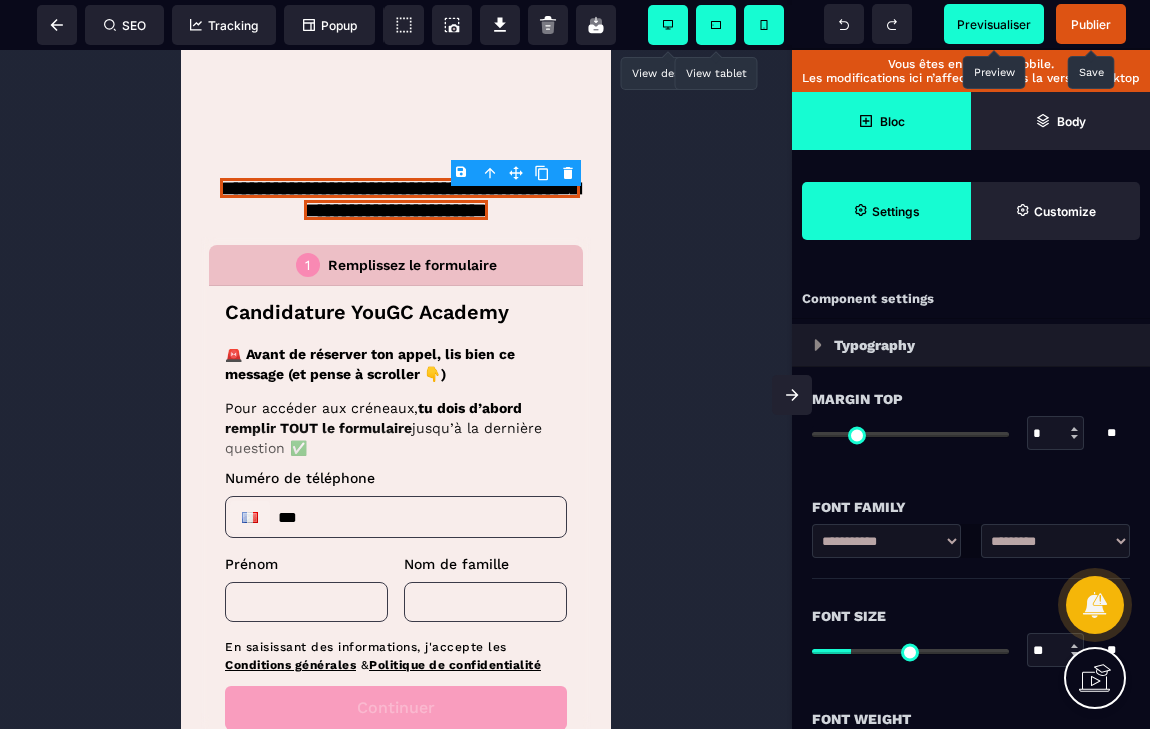 click 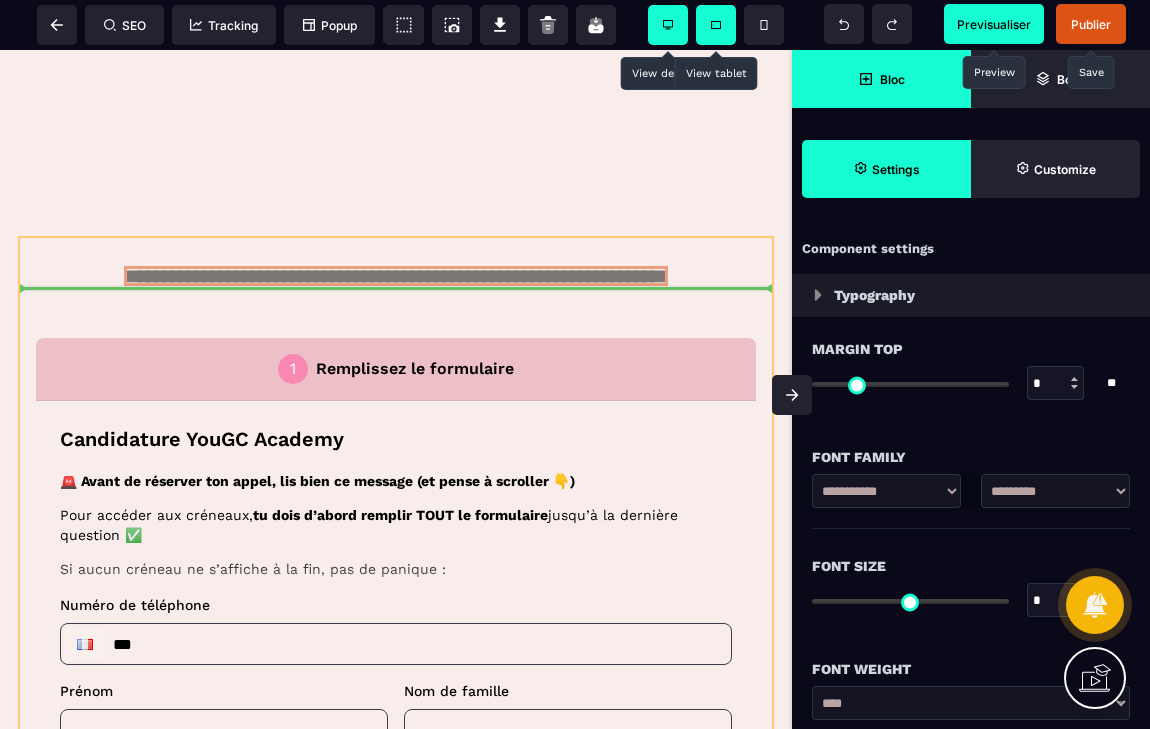 drag, startPoint x: 499, startPoint y: 333, endPoint x: 499, endPoint y: 304, distance: 29 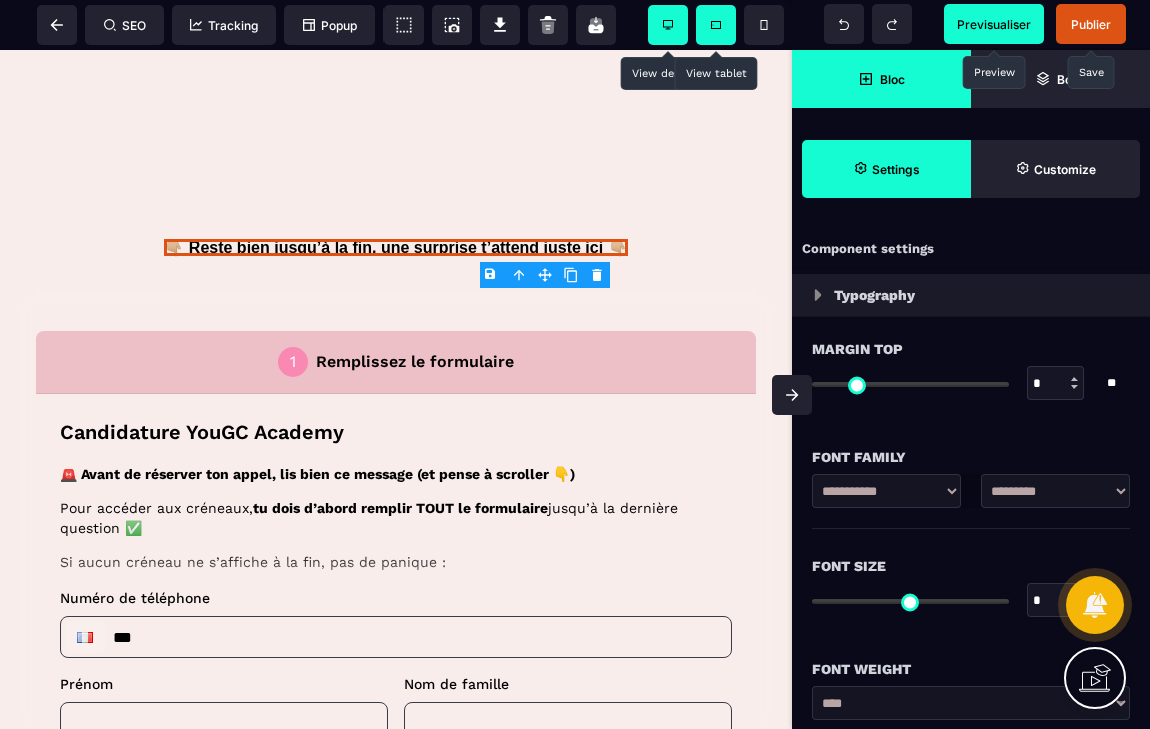 click on "Previsualiser" at bounding box center [994, 24] 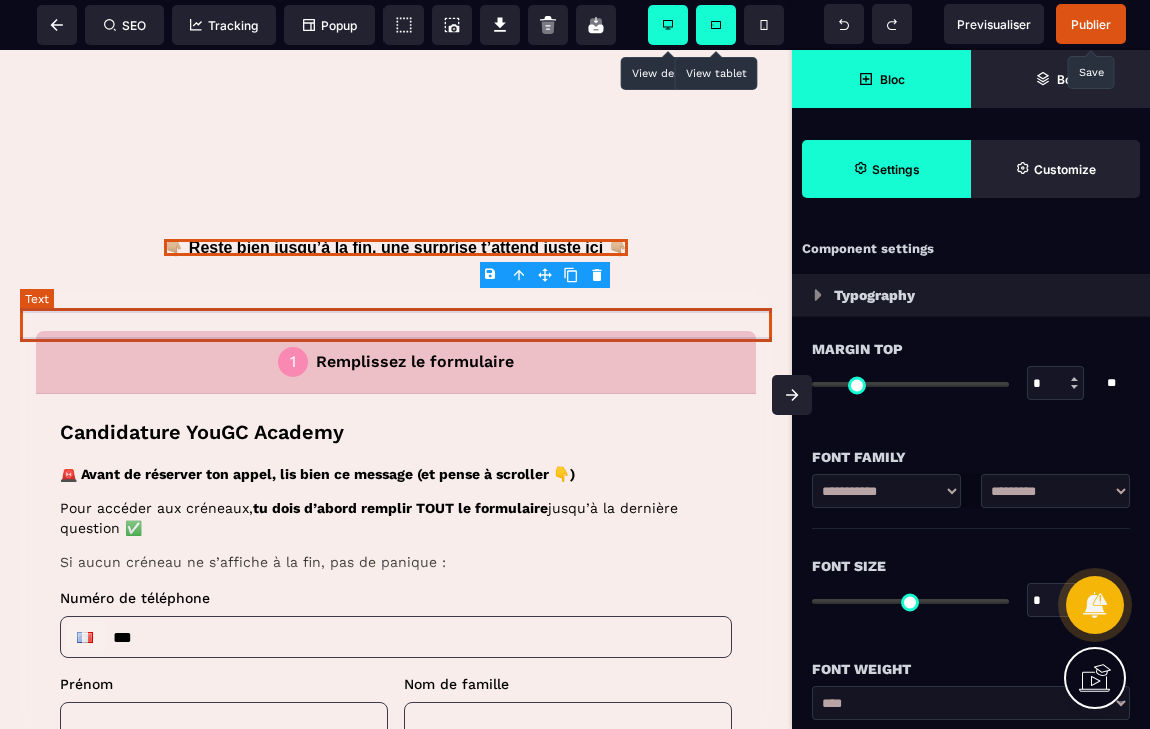 click at bounding box center (396, 274) 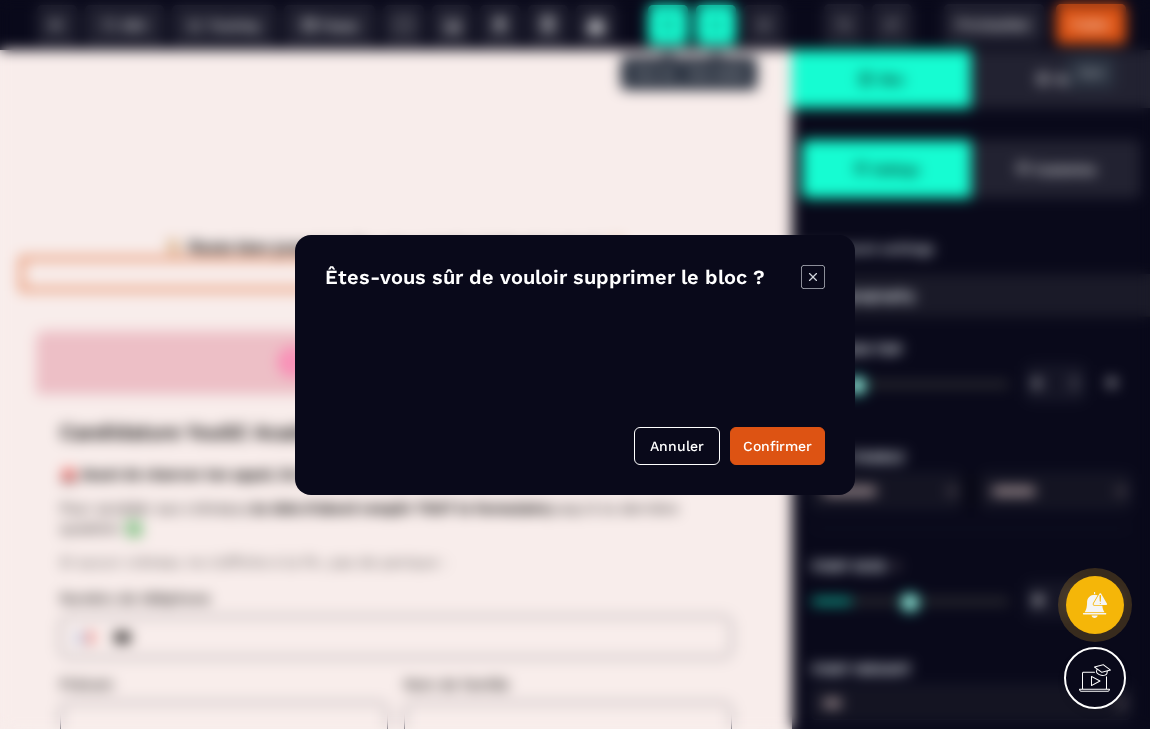 click on "B I U S
A *******
Text
SEO
Tracking
Popup" at bounding box center (575, 364) 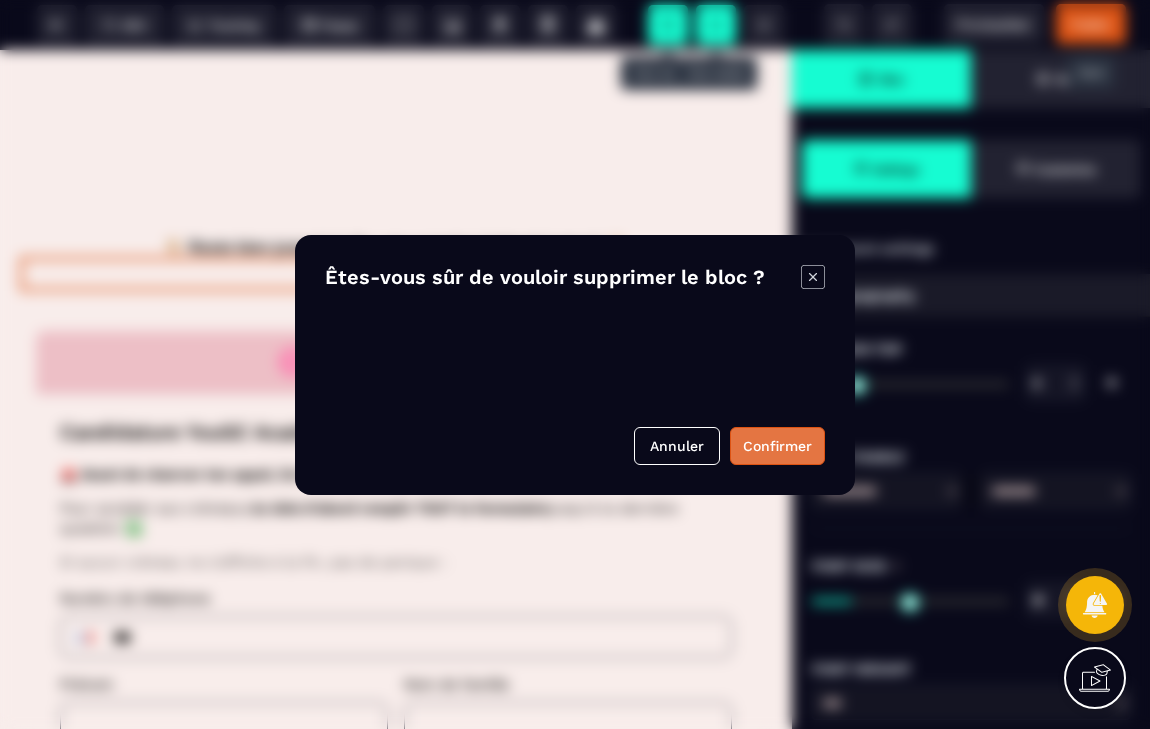 click on "Confirmer" at bounding box center [777, 446] 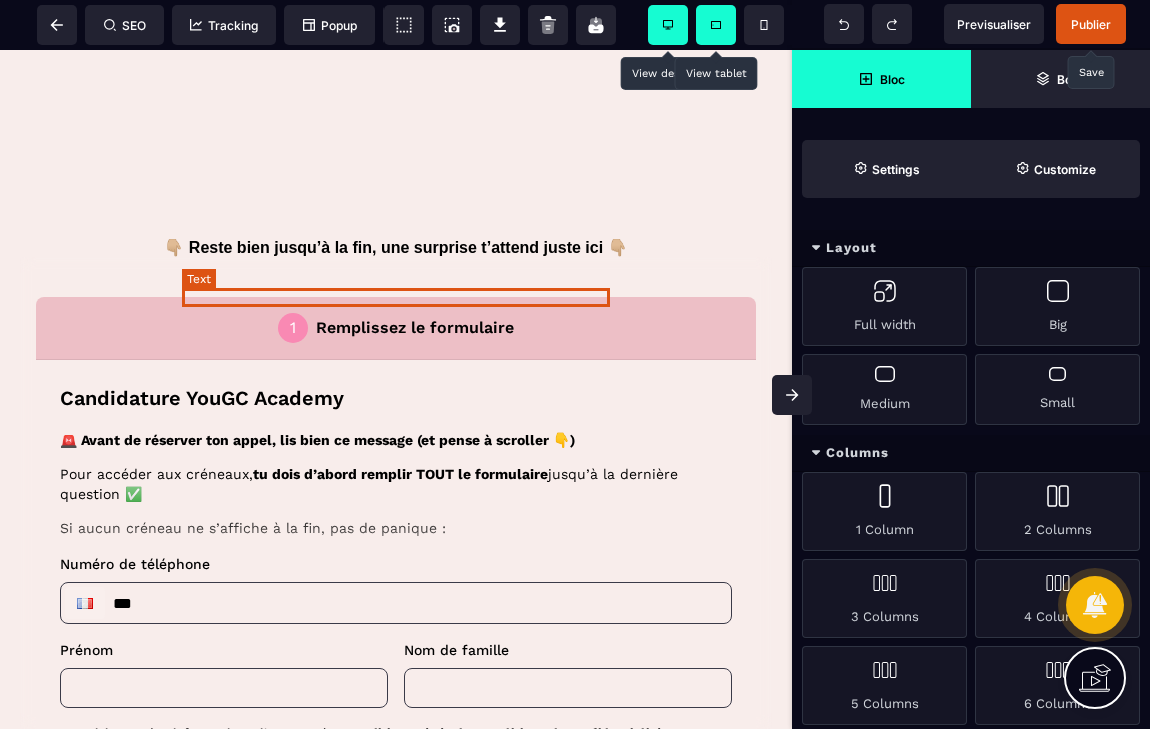 click on "👇🏼 Reste bien jusqu’à la fin, une surprise t’attend juste ici 👇🏼" at bounding box center [395, 247] 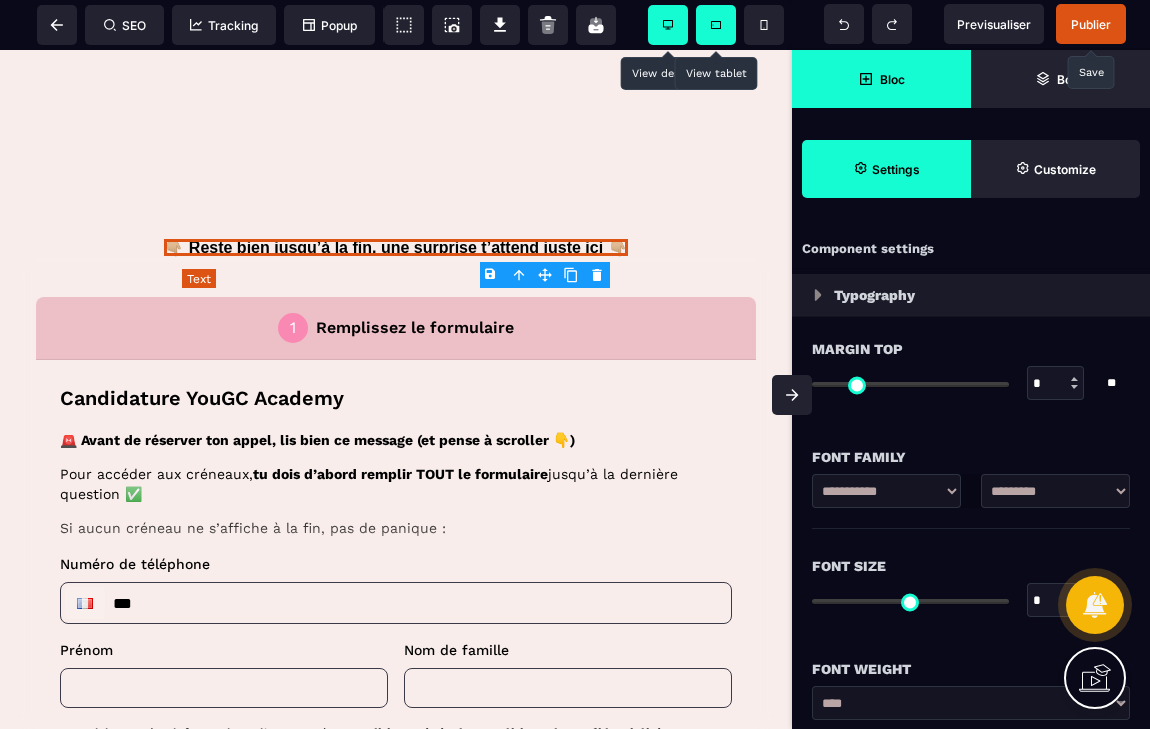 click on "👇🏼 Reste bien jusqu’à la fin, une surprise t’attend juste ici 👇🏼" at bounding box center (395, 247) 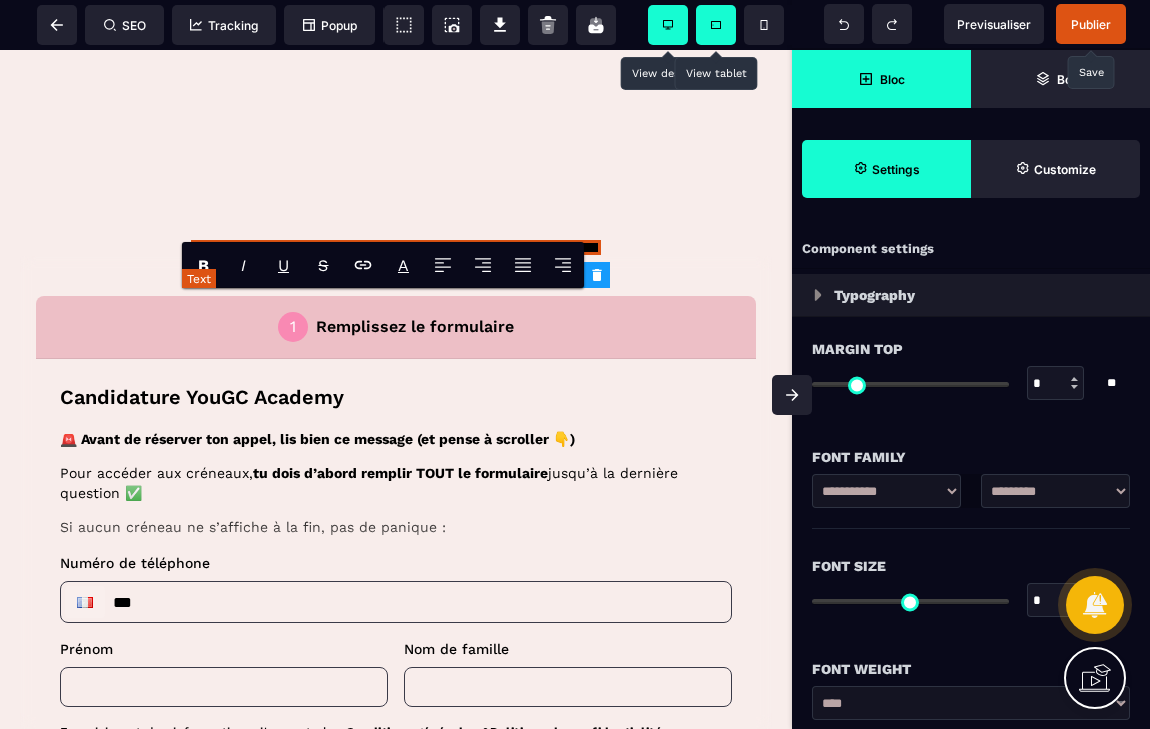 click on "**********" at bounding box center [396, 247] 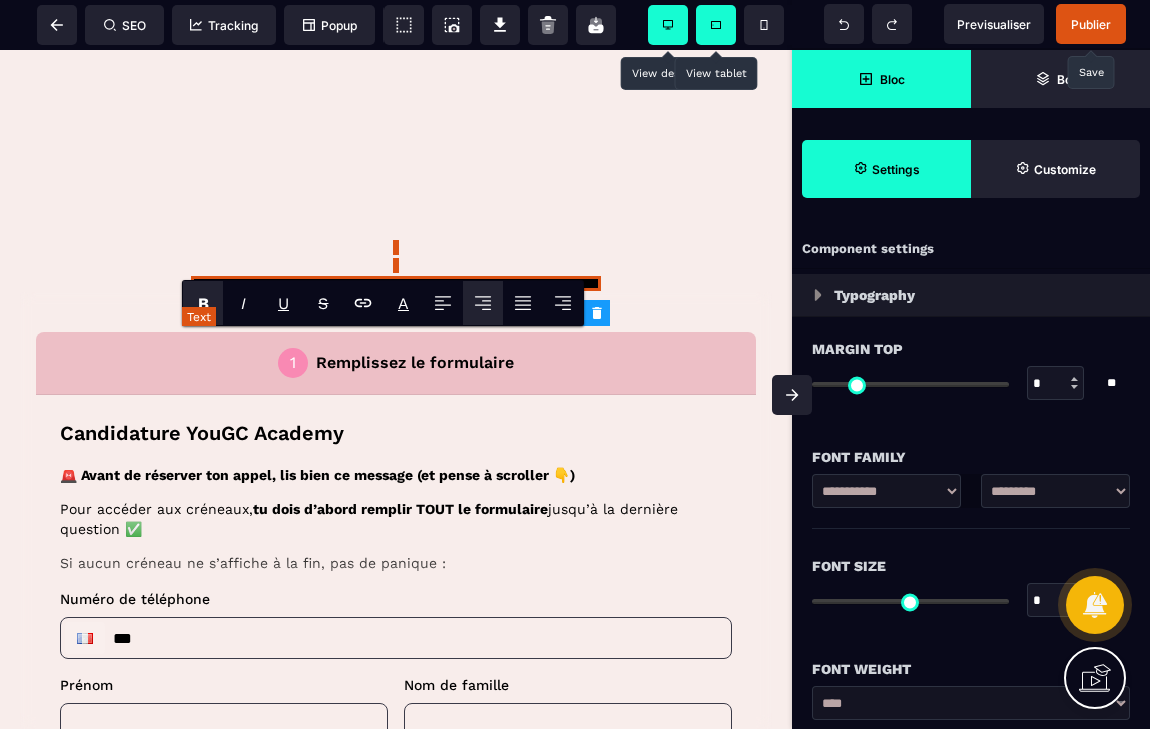 click on "**********" at bounding box center (396, 283) 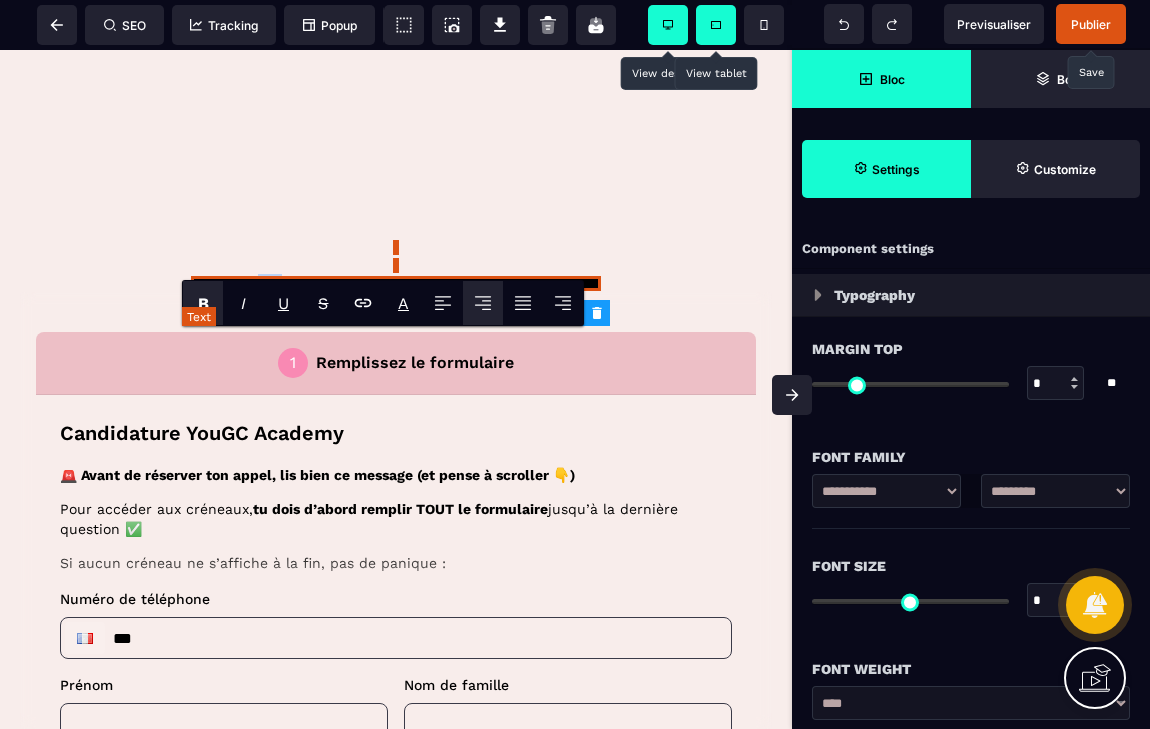 click on "**********" at bounding box center [396, 283] 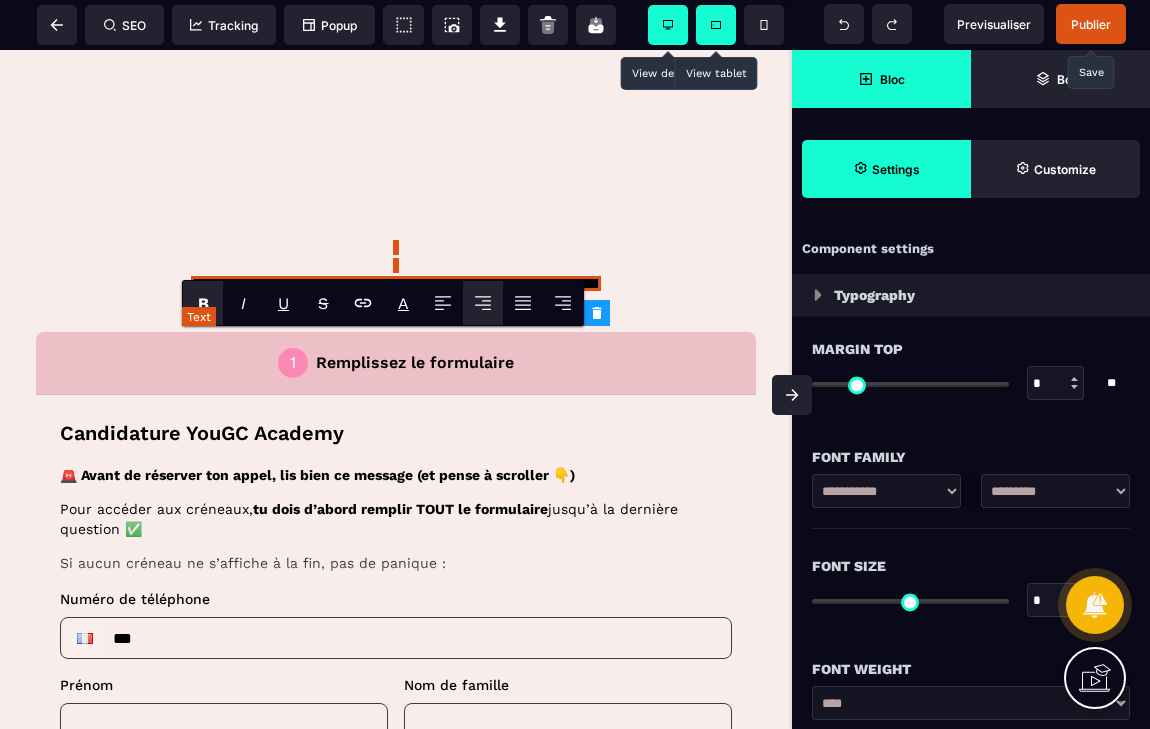 click on "xxxxxxxxxx 3   1 <!-- MetaForma inline widget begin --> 2 < iframe   src = "https://scheduler.metaforma.io/widget/hello/yougcacademyr1?background=f8edeb&button=f989b3&backgroundHeaderFooter=edbfc6"   title = "MetaForma Widget"   style = "width: 100%; height: 800px; border: none;"   height-mobile = "[DIMENSION]" ></ iframe > 3 <!-- MetaForma inline widget end -->" at bounding box center (0, 0) 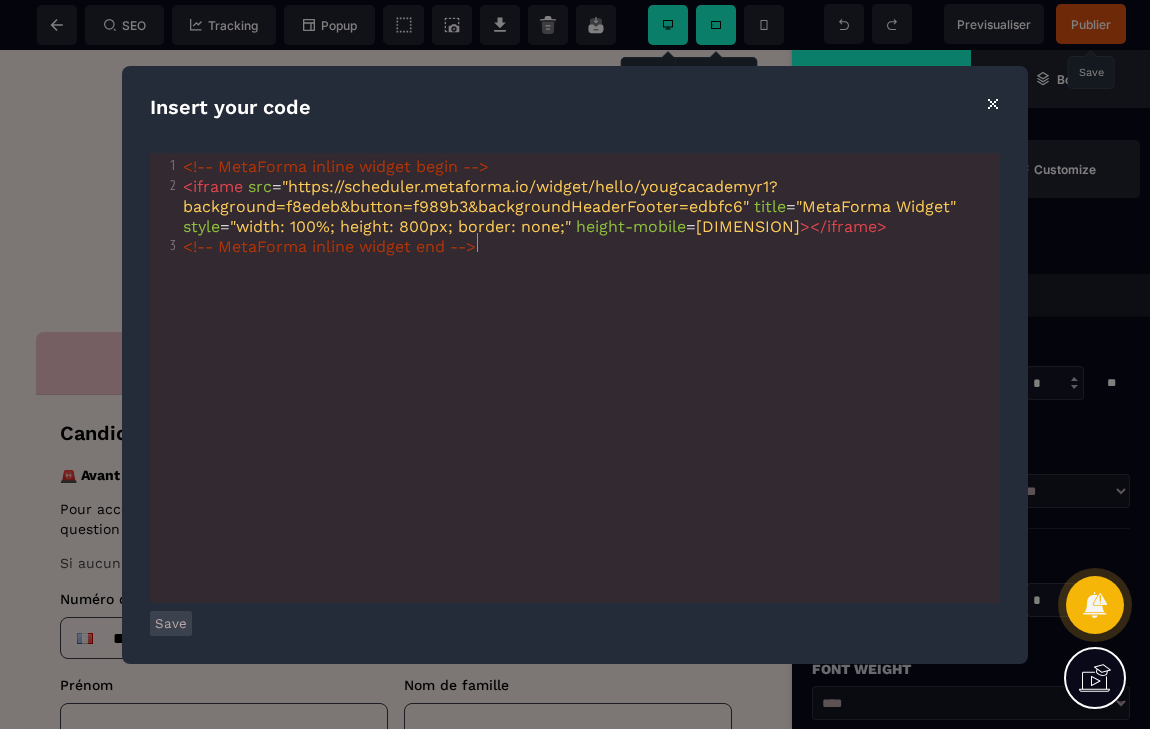 click on "xxxxxxxxxx 3   1 <!-- MetaForma inline widget begin --> 2 < iframe   src = "https://scheduler.metaforma.io/widget/hello/yougcacademyr1?background=f8edeb&button=f989b3&backgroundHeaderFooter=edbfc6"   title = "MetaForma Widget"   style = "width: 100%; height: 800px; border: none;"   height-mobile = "[DIMENSION]" ></ iframe > 3 <!-- MetaForma inline widget end -->" at bounding box center [600, 403] 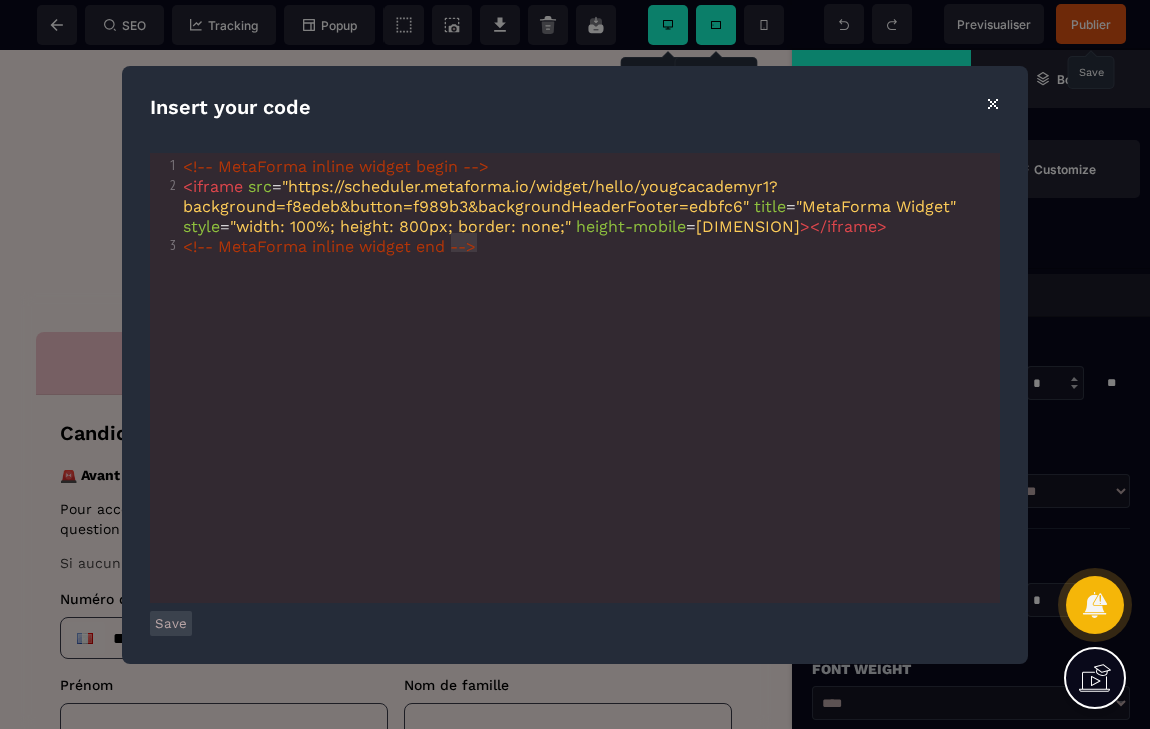 click on "<!-- MetaForma inline widget end -->" at bounding box center [593, 247] 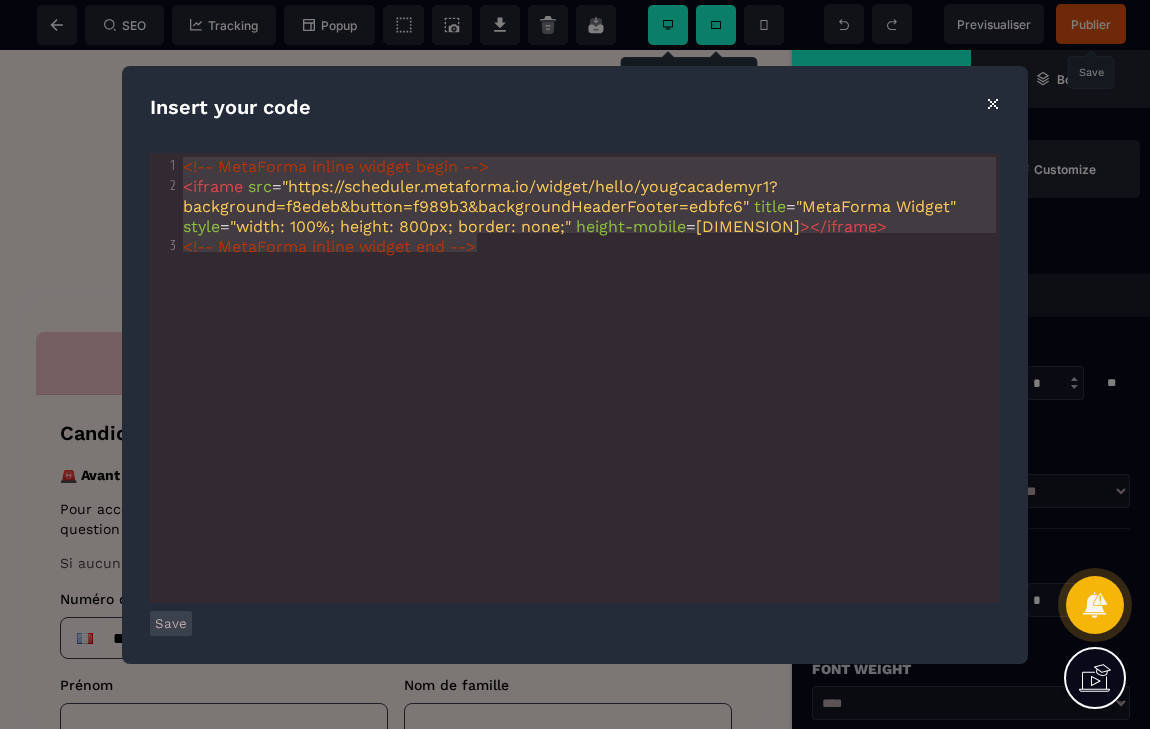 drag, startPoint x: 509, startPoint y: 242, endPoint x: 155, endPoint y: 120, distance: 374.4329 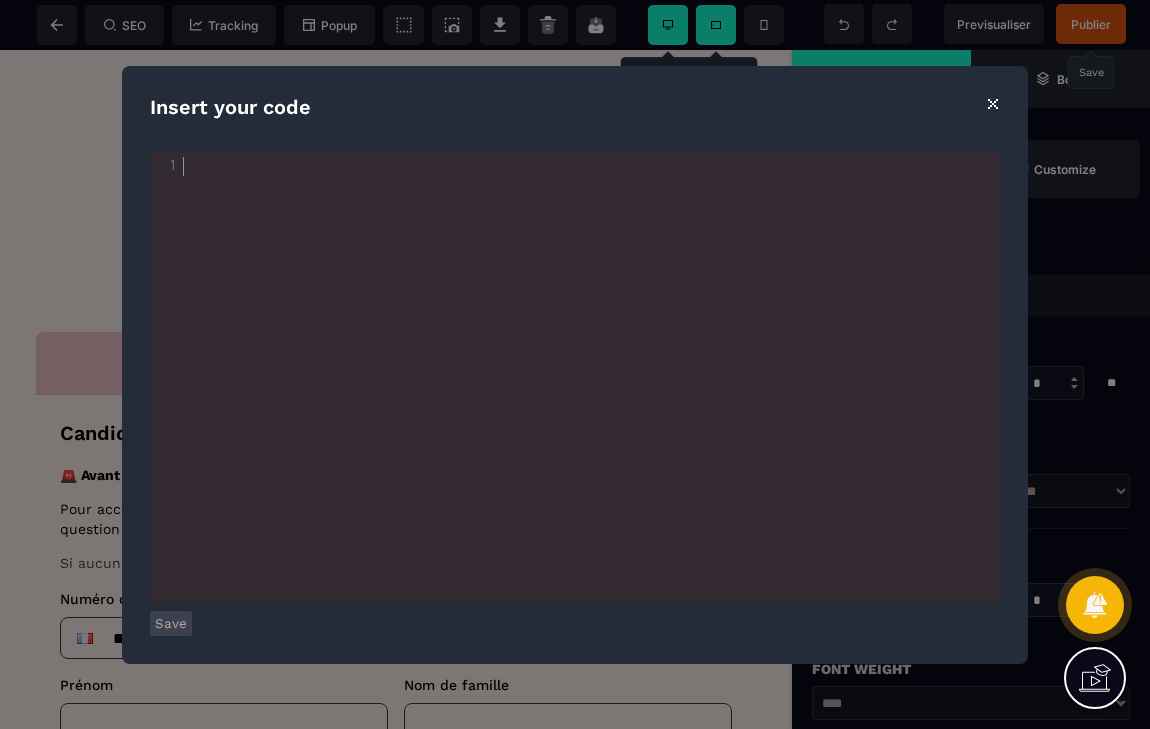click on "Save" at bounding box center (171, 623) 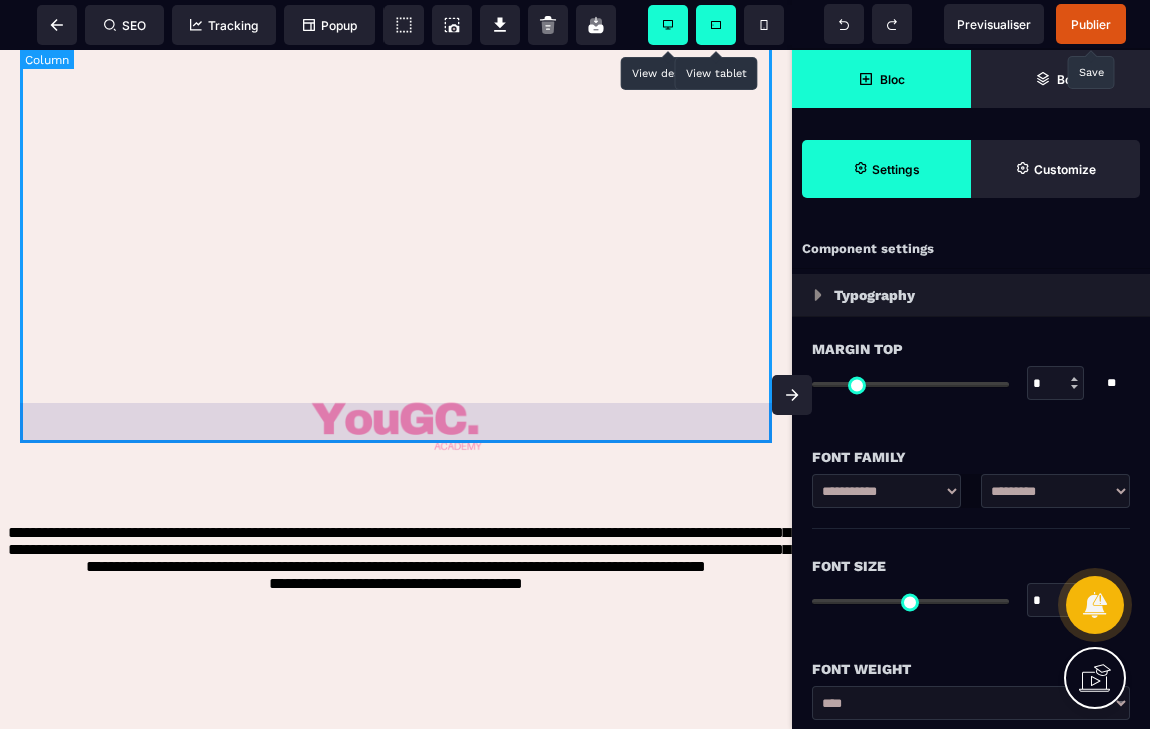 scroll, scrollTop: 499, scrollLeft: 0, axis: vertical 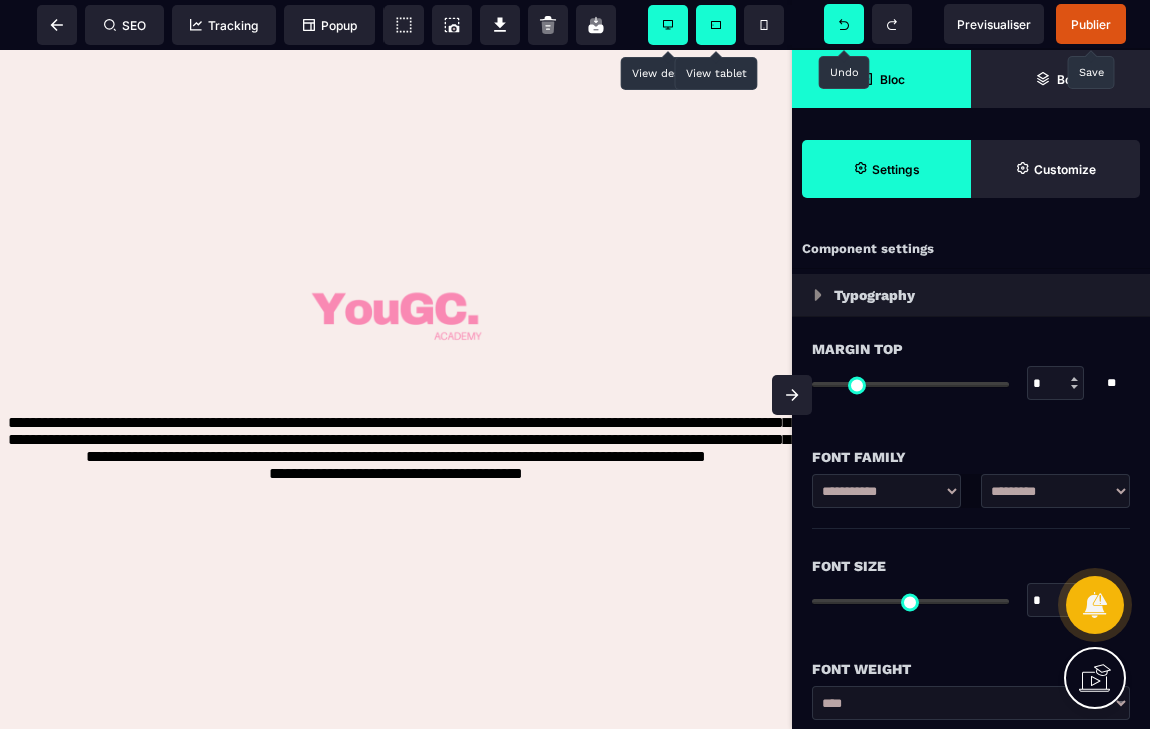 click at bounding box center (844, 24) 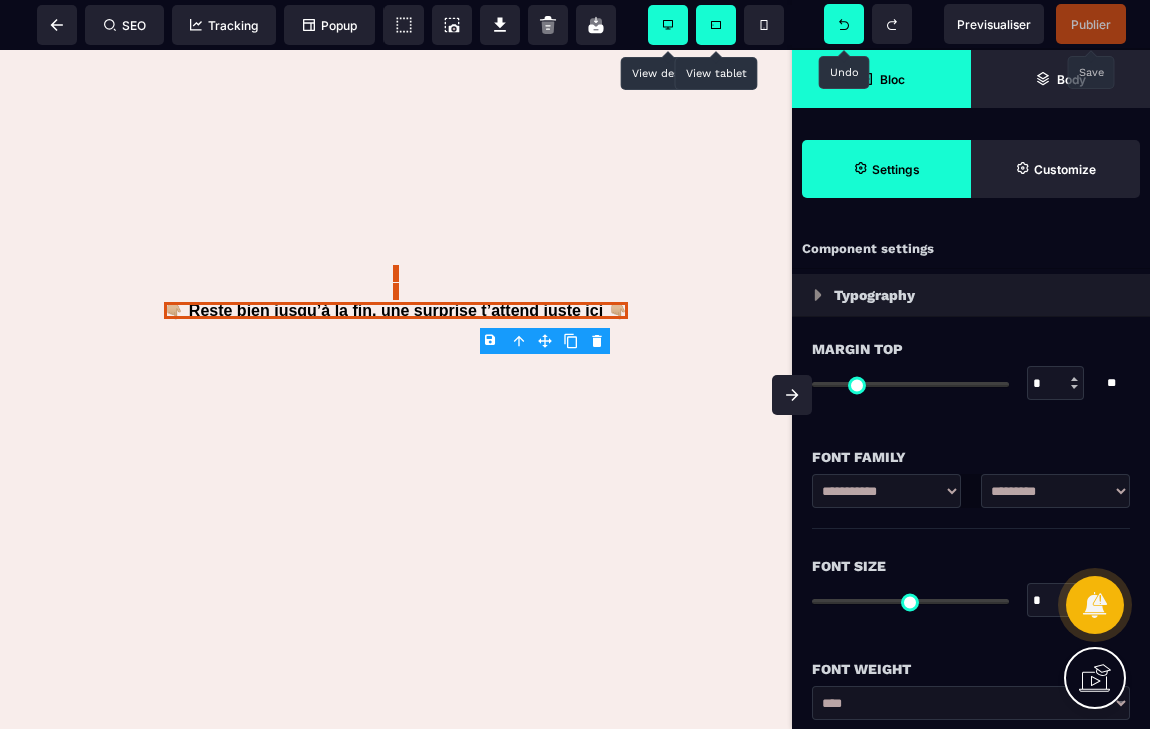 scroll, scrollTop: 0, scrollLeft: 0, axis: both 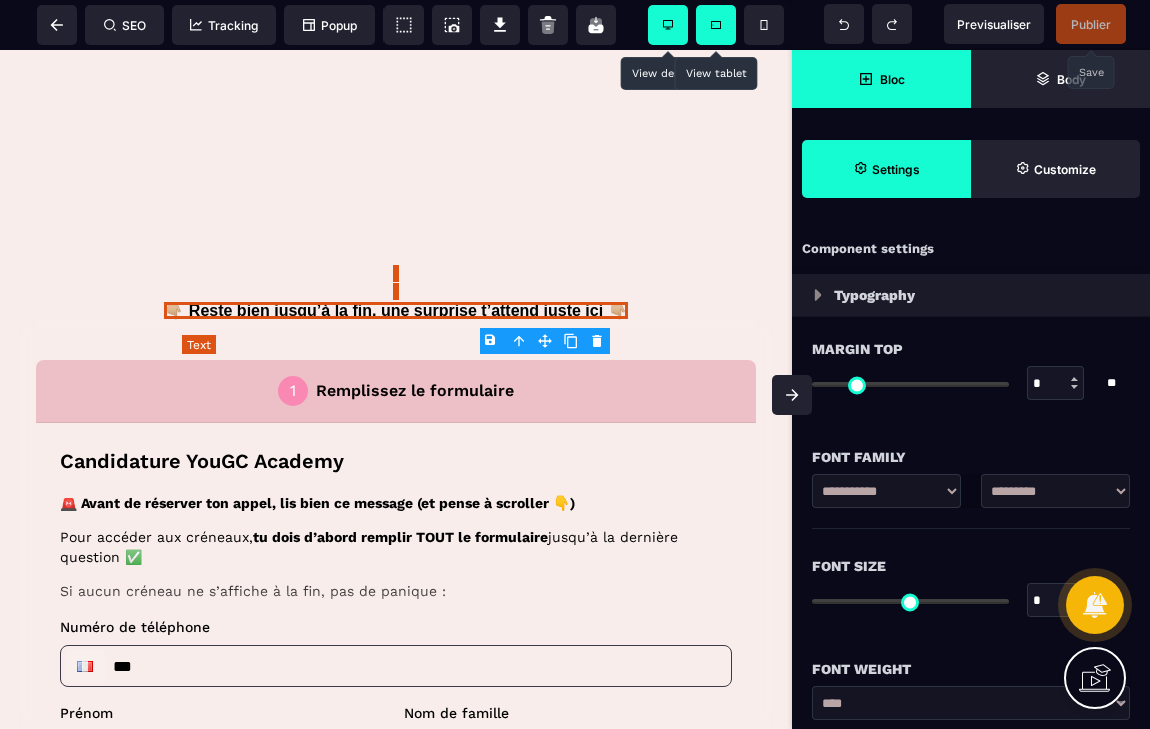 click on "👇🏼 Reste bien jusqu’à la fin, une surprise t’attend juste ici 👇🏼" at bounding box center (395, 310) 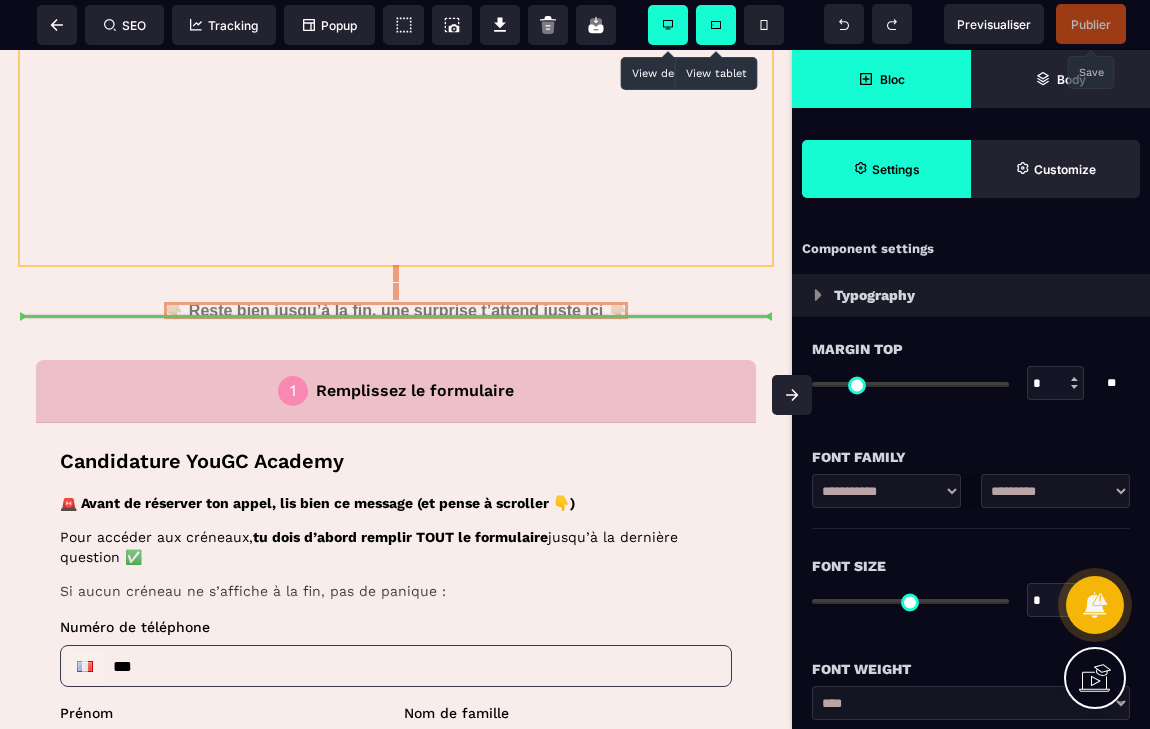 drag, startPoint x: 490, startPoint y: 361, endPoint x: 486, endPoint y: 287, distance: 74.10803 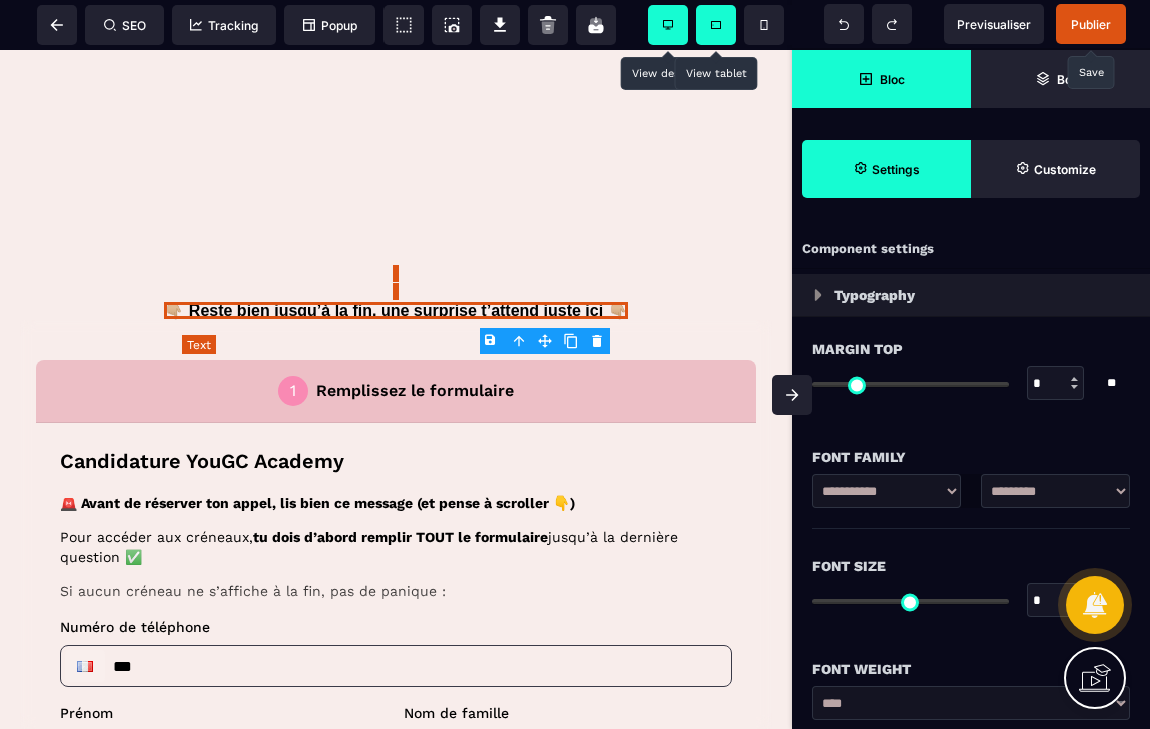 click on "👇🏼 Reste bien jusqu’à la fin, une surprise t’attend juste ici 👇🏼" at bounding box center (395, 310) 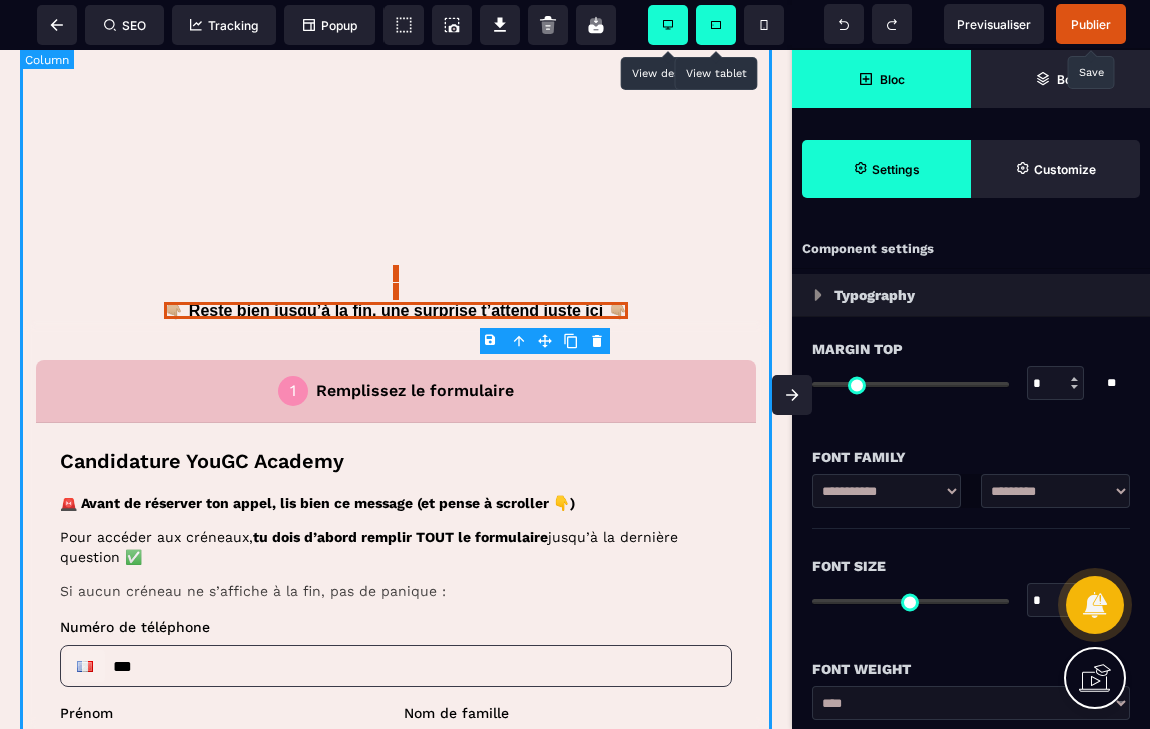 click on "👇🏼 Reste bien jusqu’à la fin, une surprise t’attend juste ici 👇🏼" at bounding box center (396, 92) 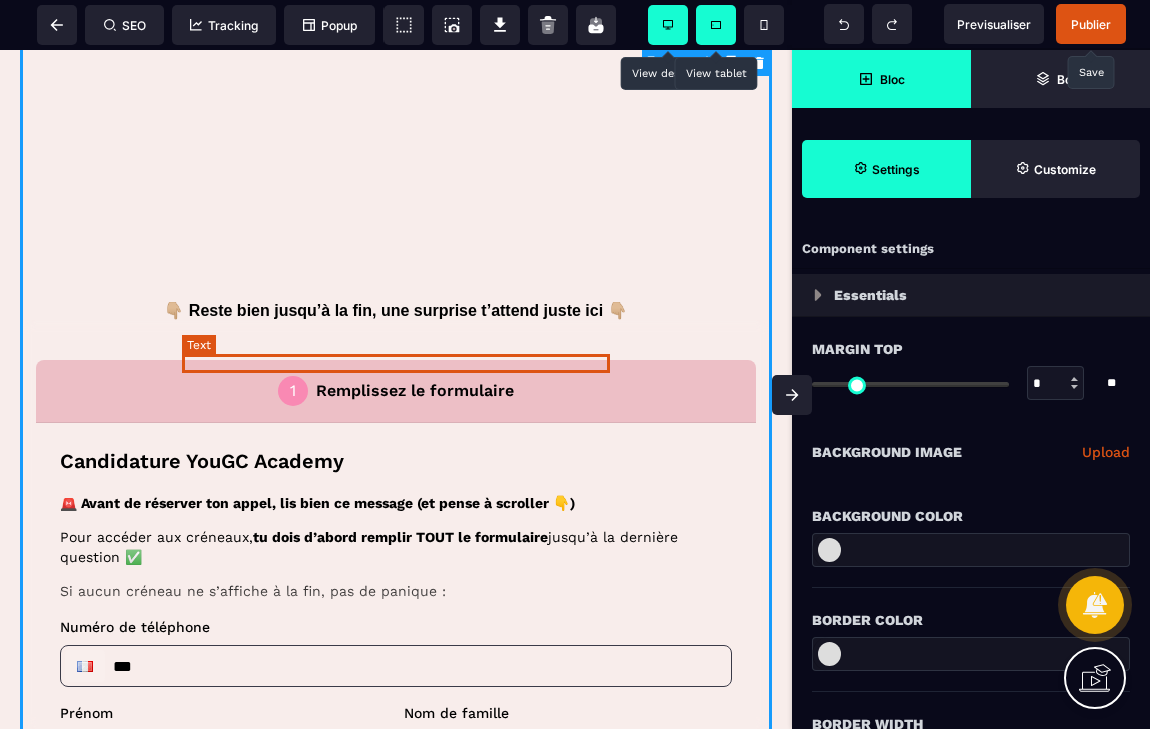 click on "👇🏼 Reste bien jusqu’à la fin, une surprise t’attend juste ici 👇🏼" at bounding box center [395, 310] 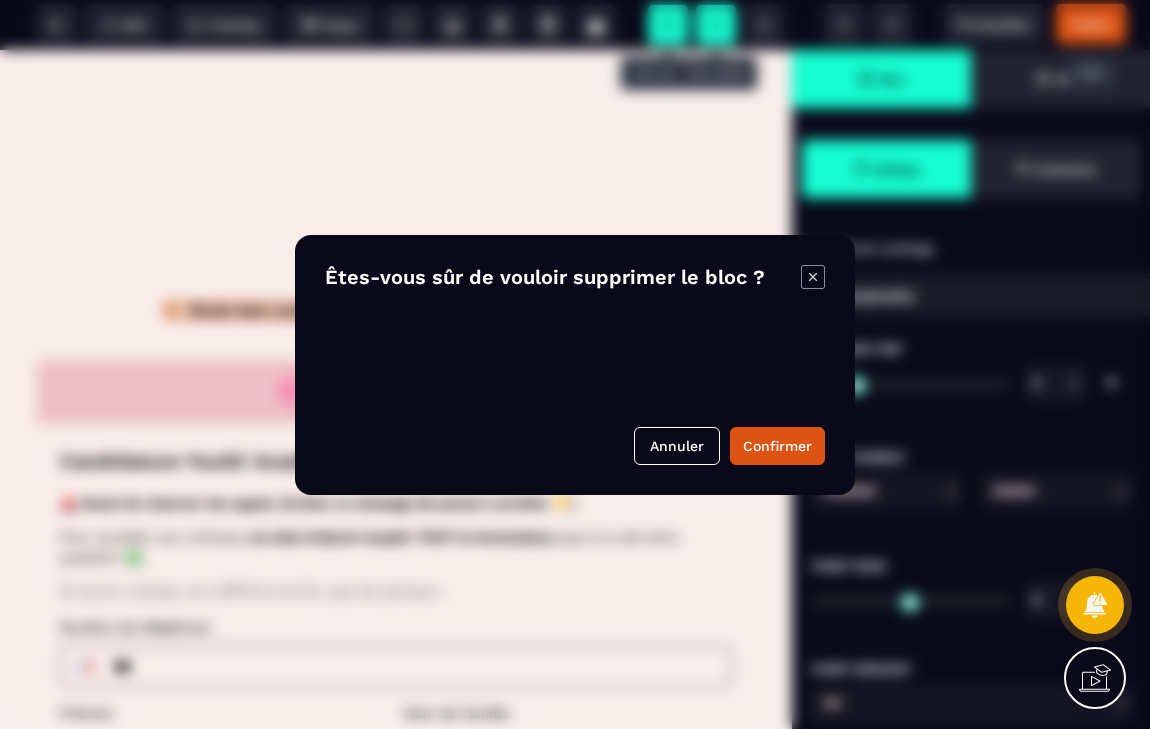 click on "B I U S
A *******
Text
SEO
Tracking
Popup" at bounding box center (575, 364) 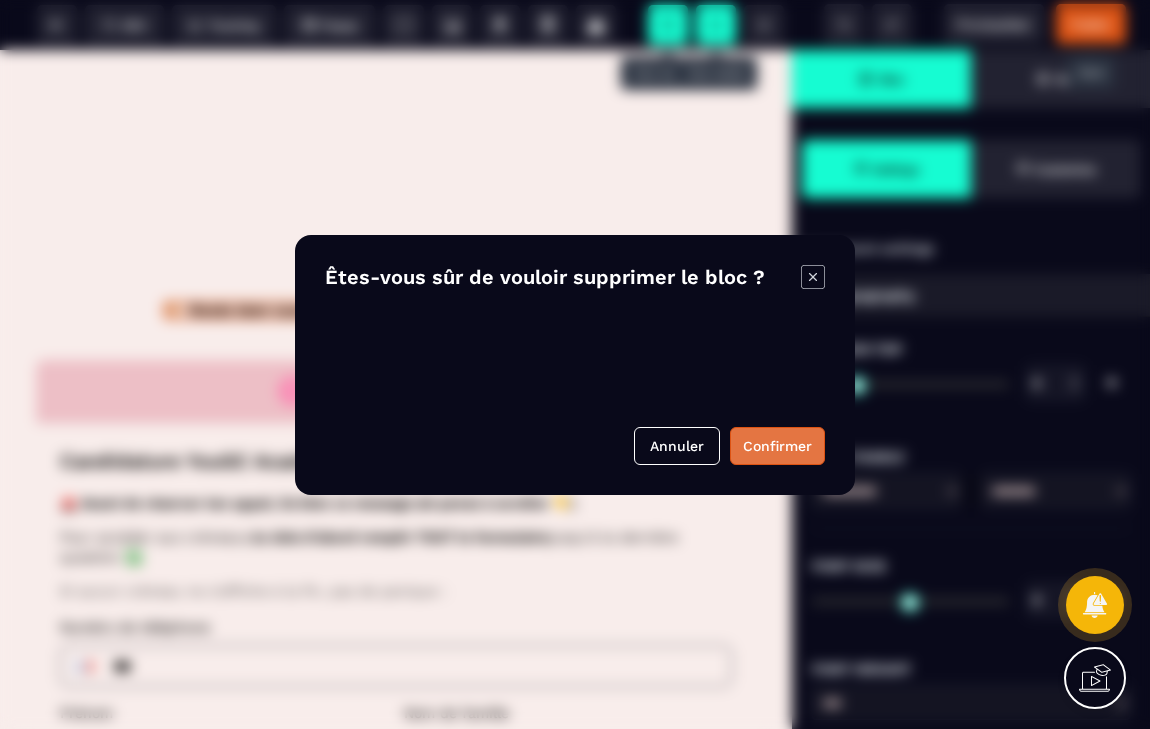 click on "Confirmer" at bounding box center [777, 446] 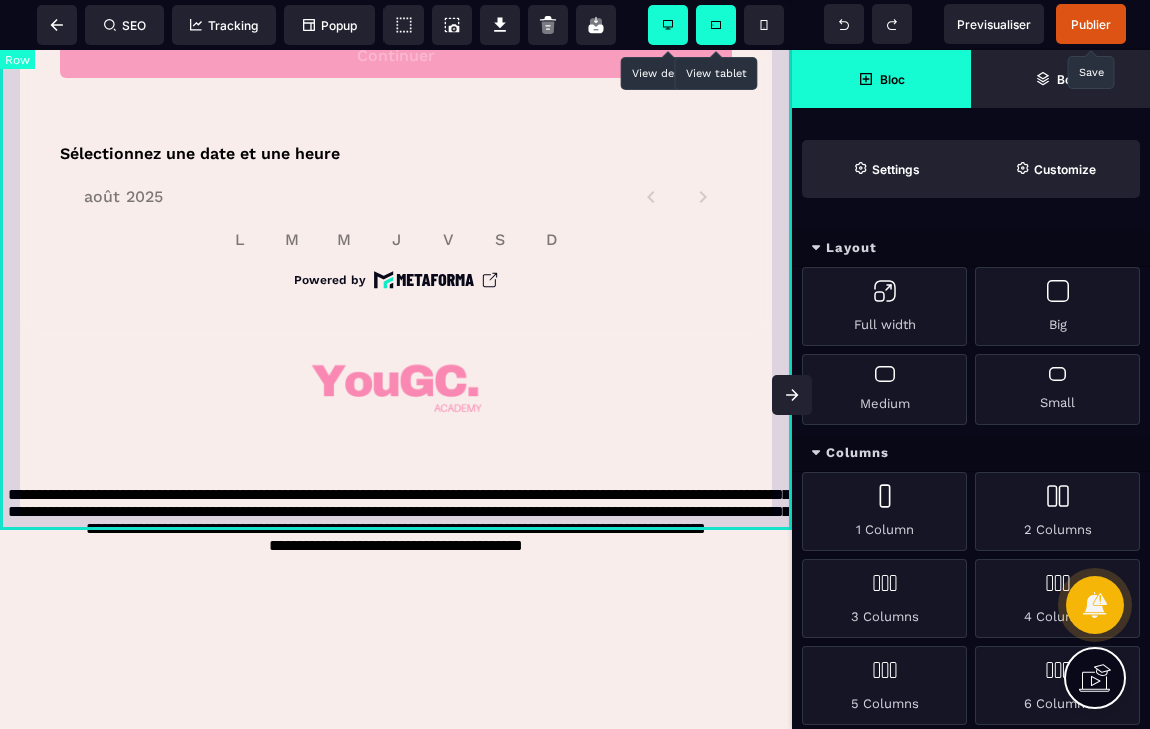 scroll, scrollTop: 1282, scrollLeft: 0, axis: vertical 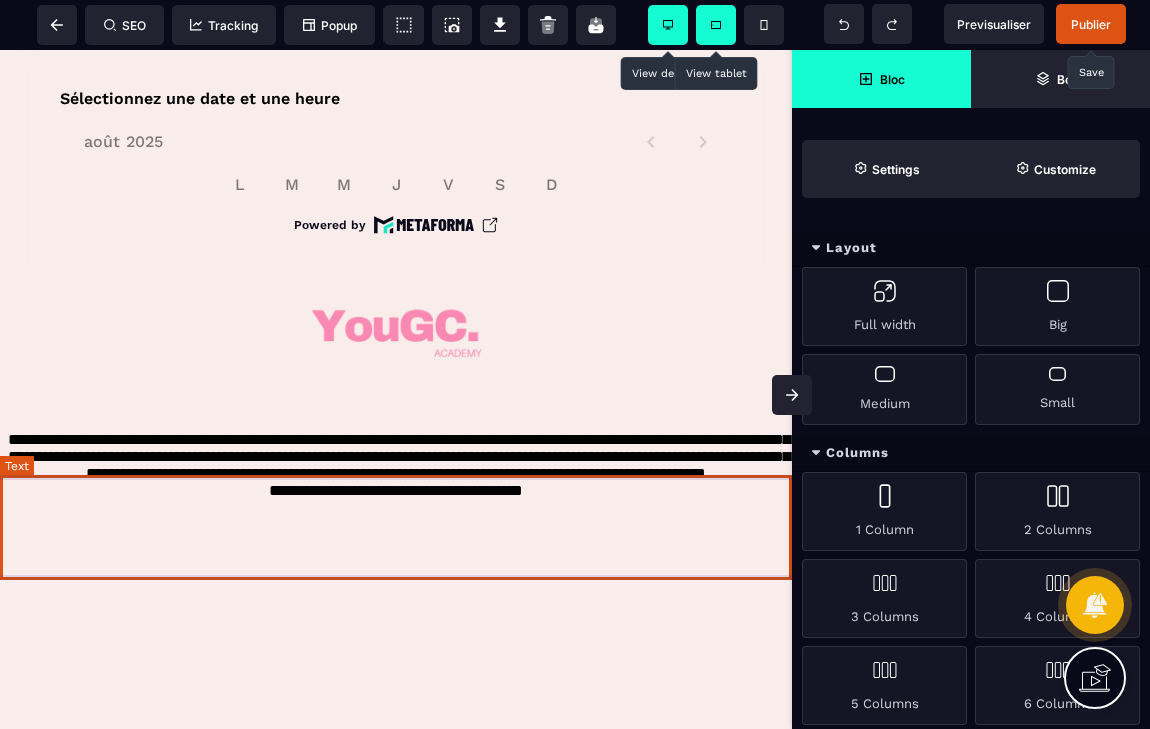click on "**********" at bounding box center [396, 478] 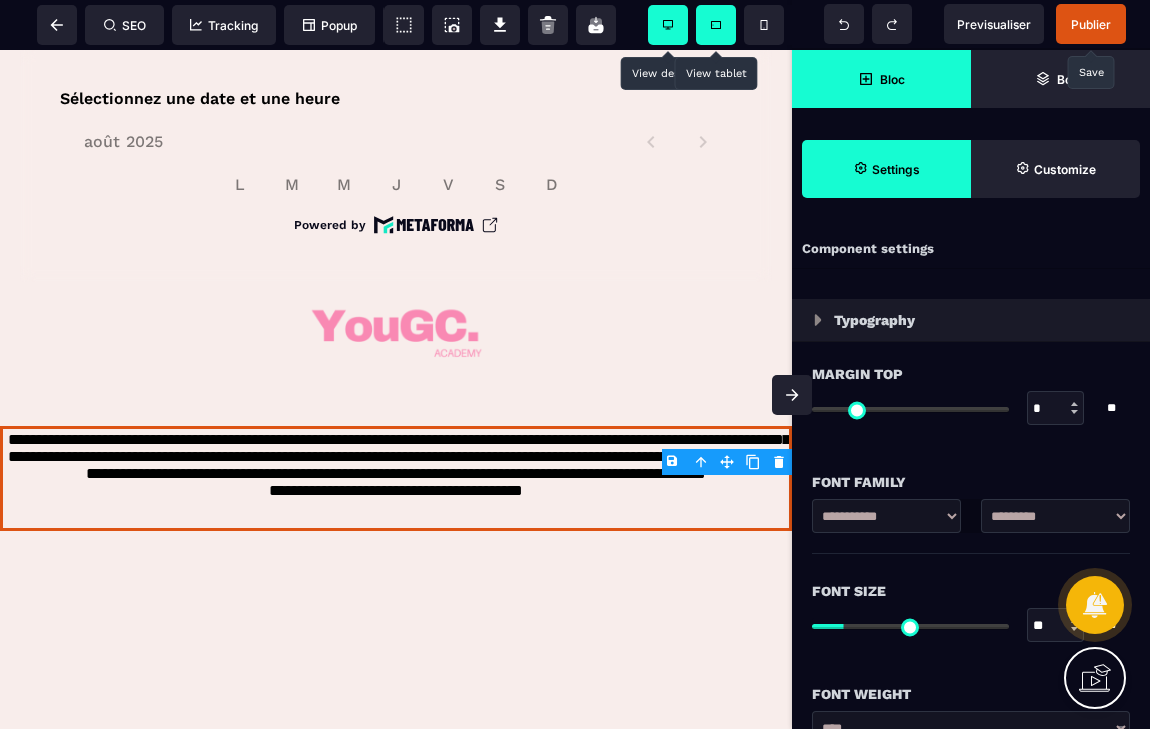 click 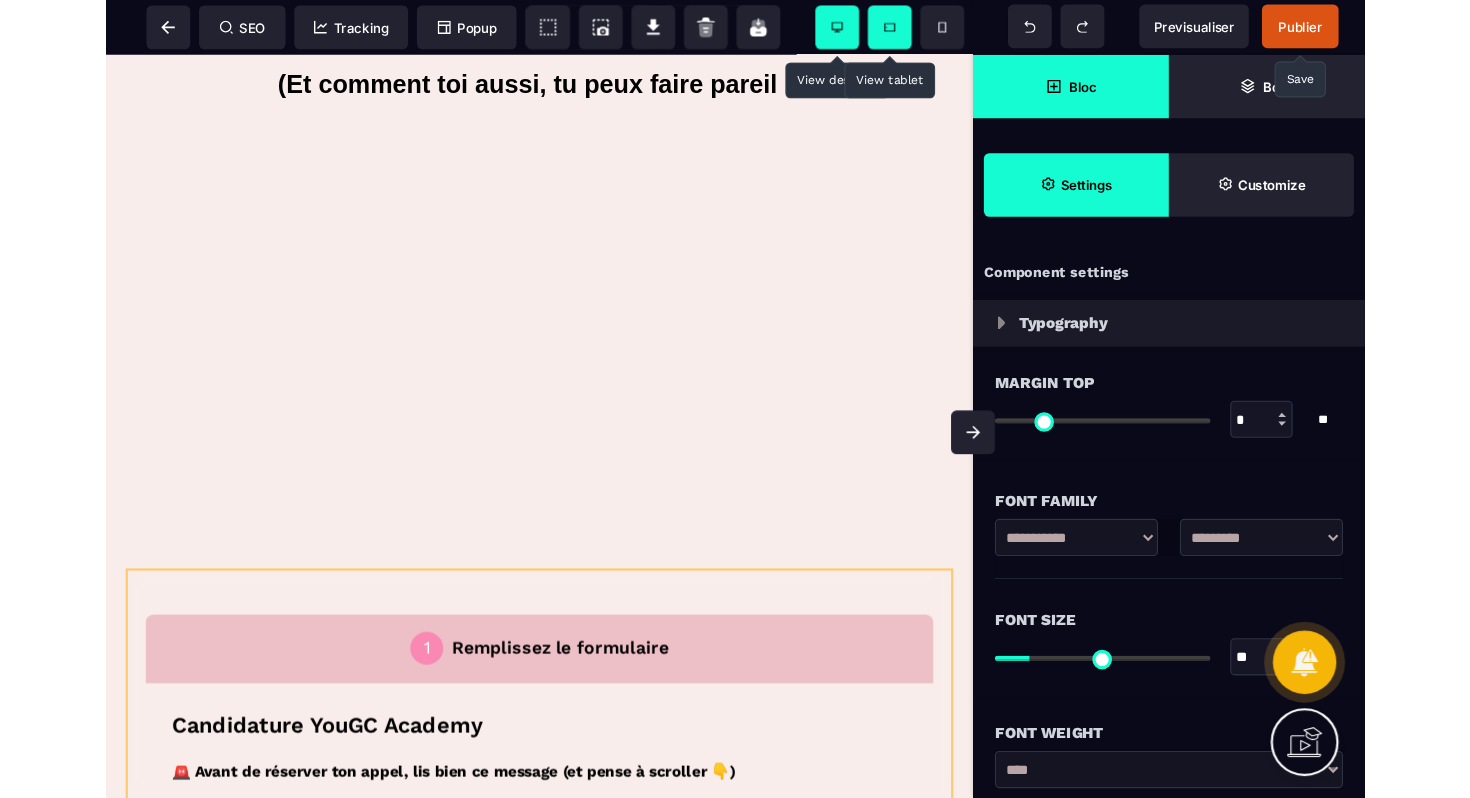 scroll, scrollTop: 283, scrollLeft: 0, axis: vertical 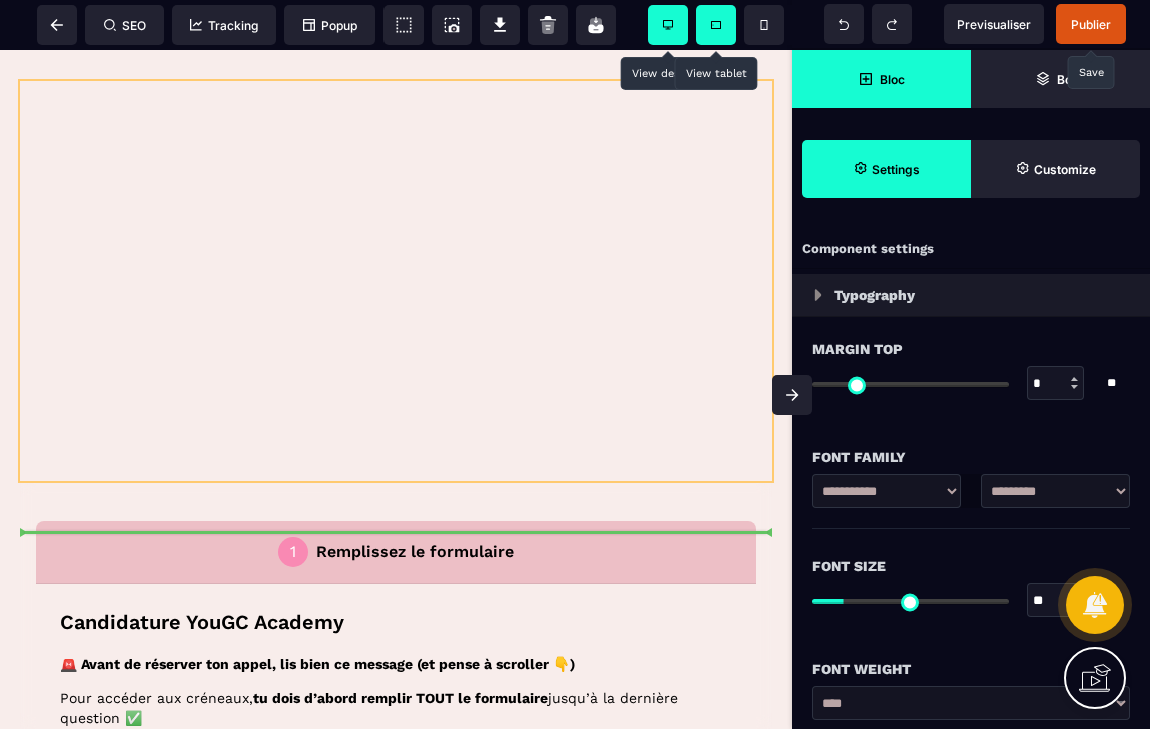 drag, startPoint x: 445, startPoint y: 561, endPoint x: 488, endPoint y: 478, distance: 93.47727 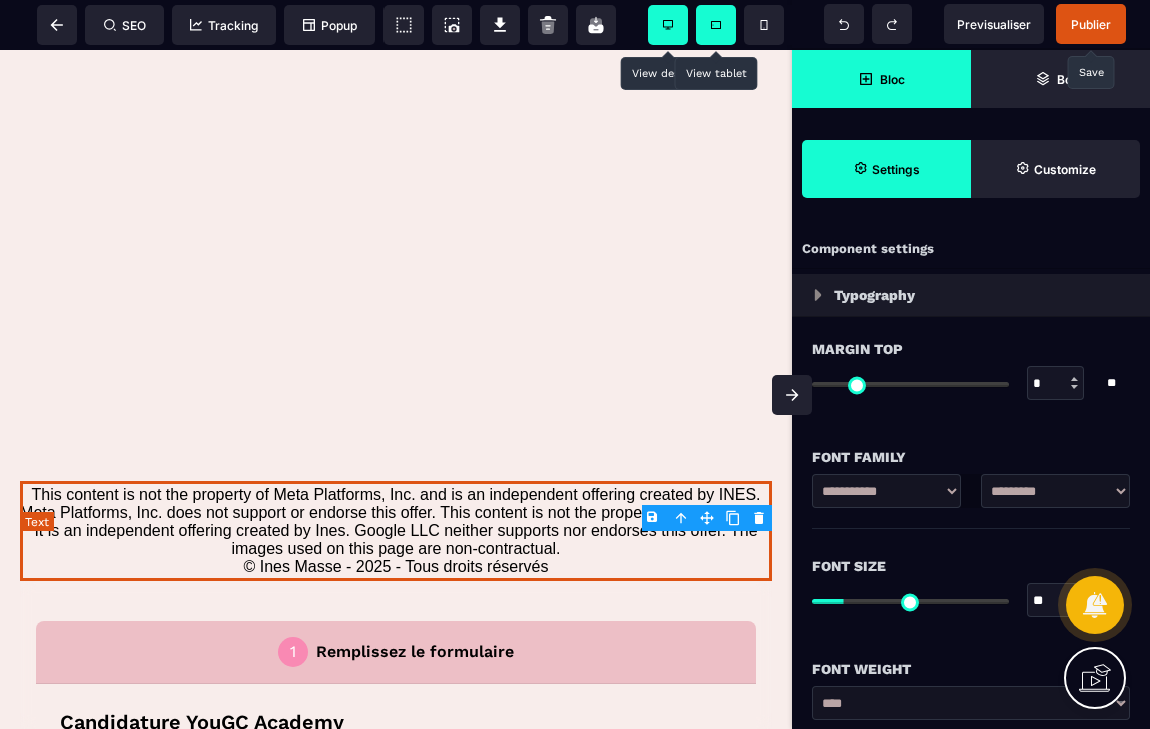 click on "This content is not the property of Meta Platforms, Inc. and is an independent offering created by INES. Meta Platforms, Inc. does not support or endorse this offer. This content is not the property of Google LLC. It is an independent offering created by Ines. Google LLC neither supports nor endorses this offer. The images used on this page are non-contractual. © Ines Masse - [YEAR] - Tous droits réservés" at bounding box center [396, 531] 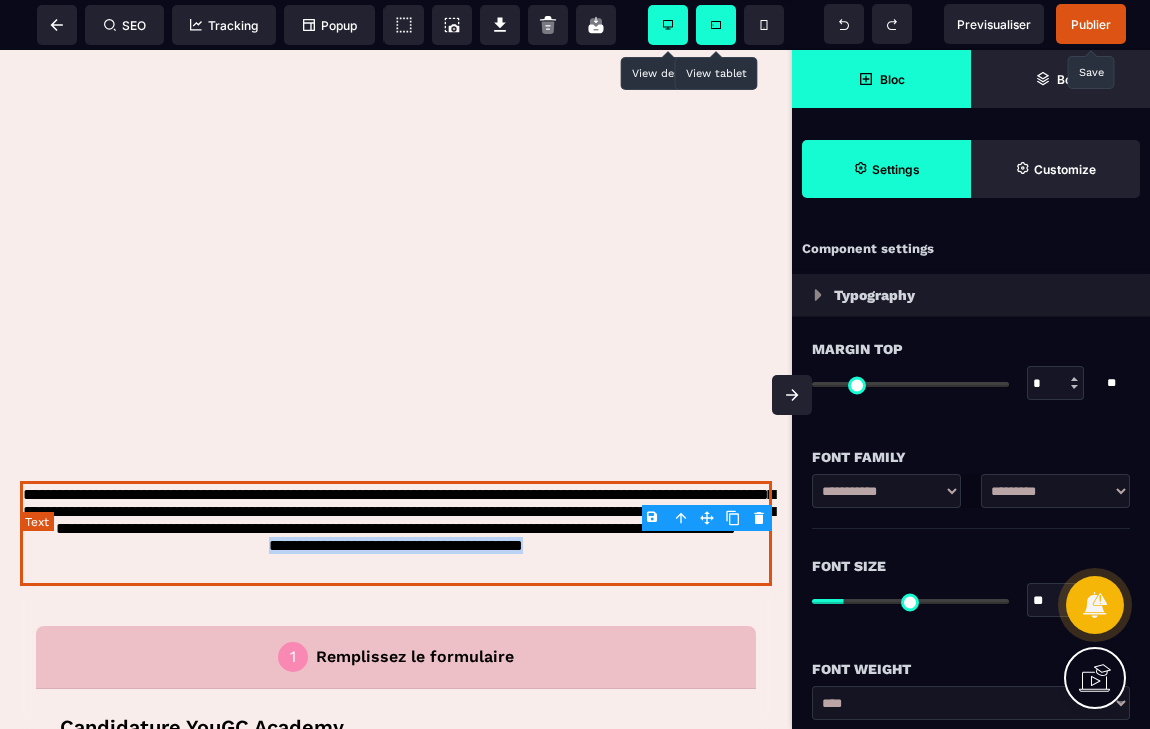 click on "**********" at bounding box center (396, 533) 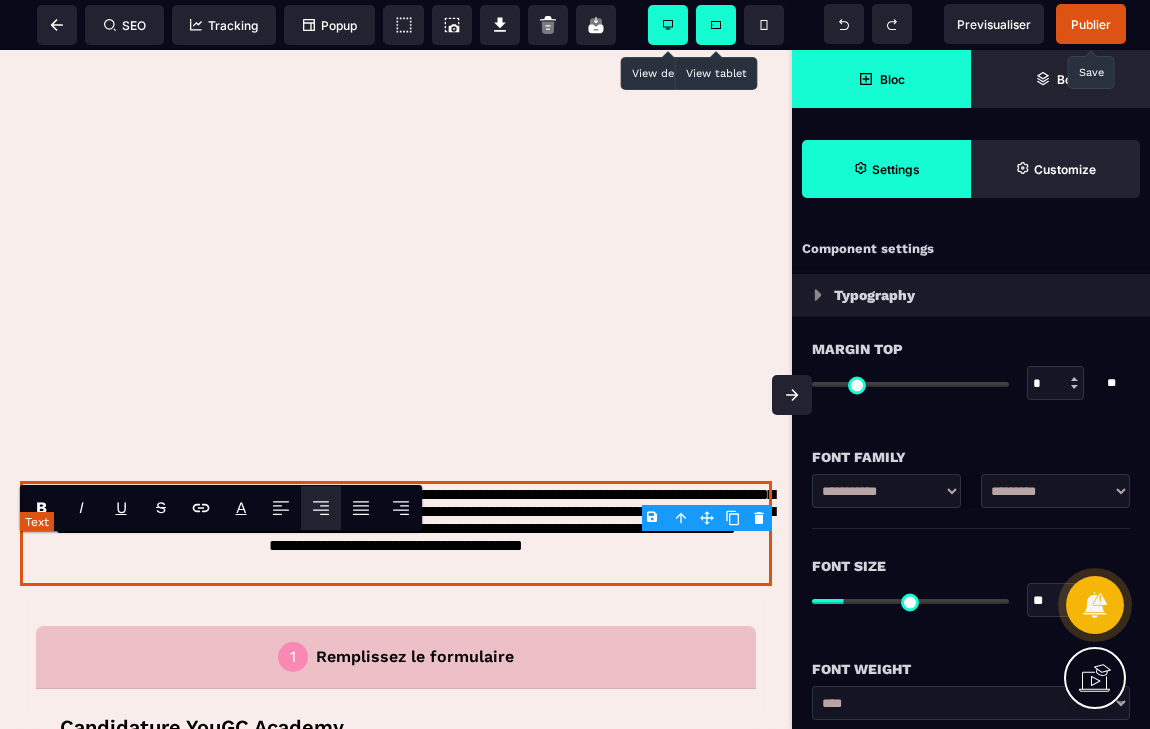 click on "**********" at bounding box center (396, 533) 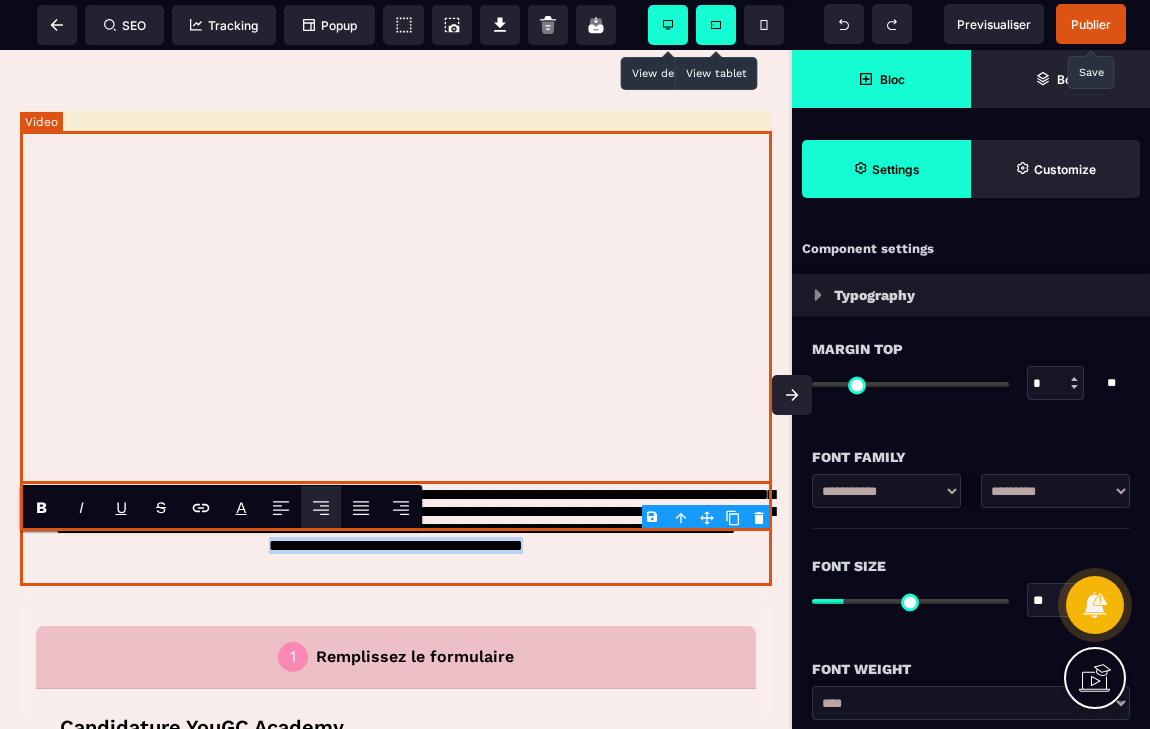 drag, startPoint x: 588, startPoint y: 615, endPoint x: 131, endPoint y: 526, distance: 465.58566 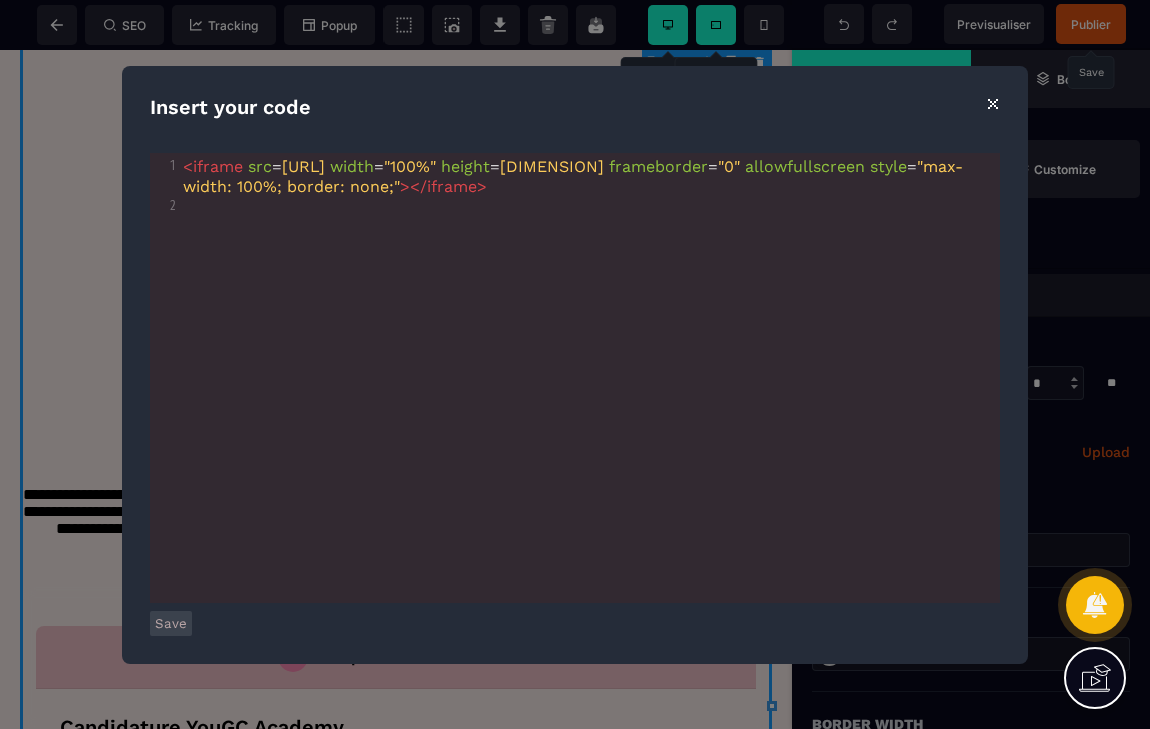 click on "⨯" at bounding box center [992, 102] 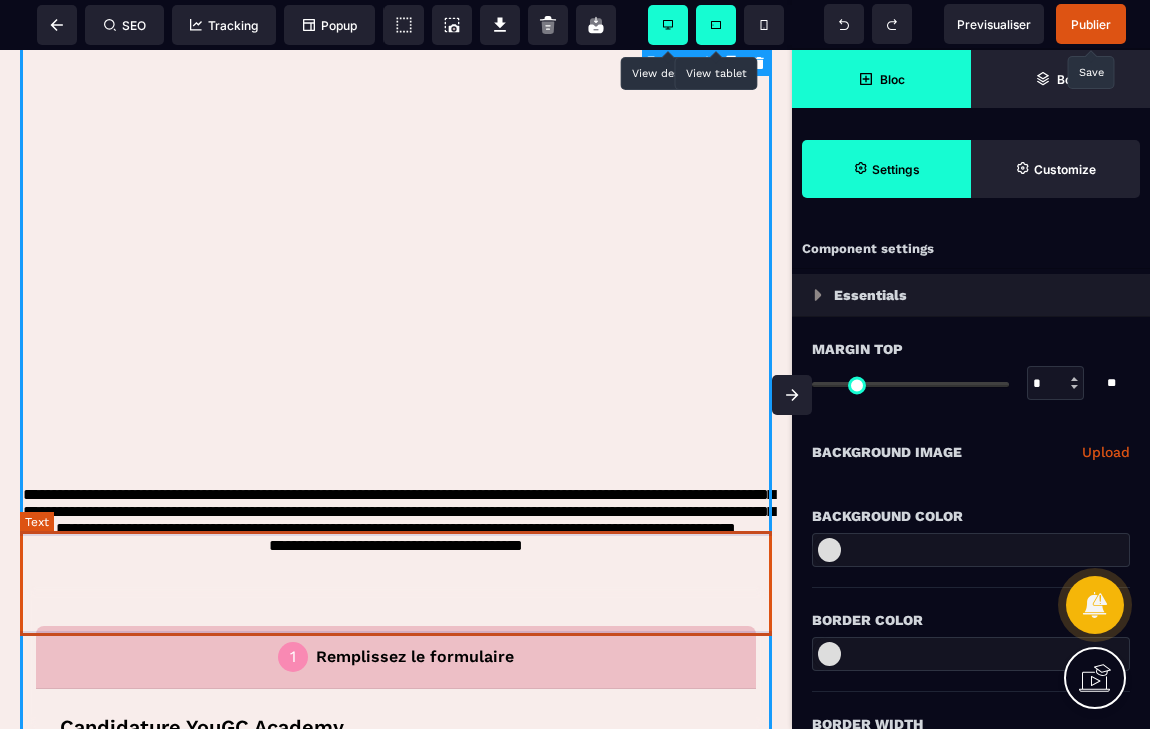 click on "**********" at bounding box center (396, 533) 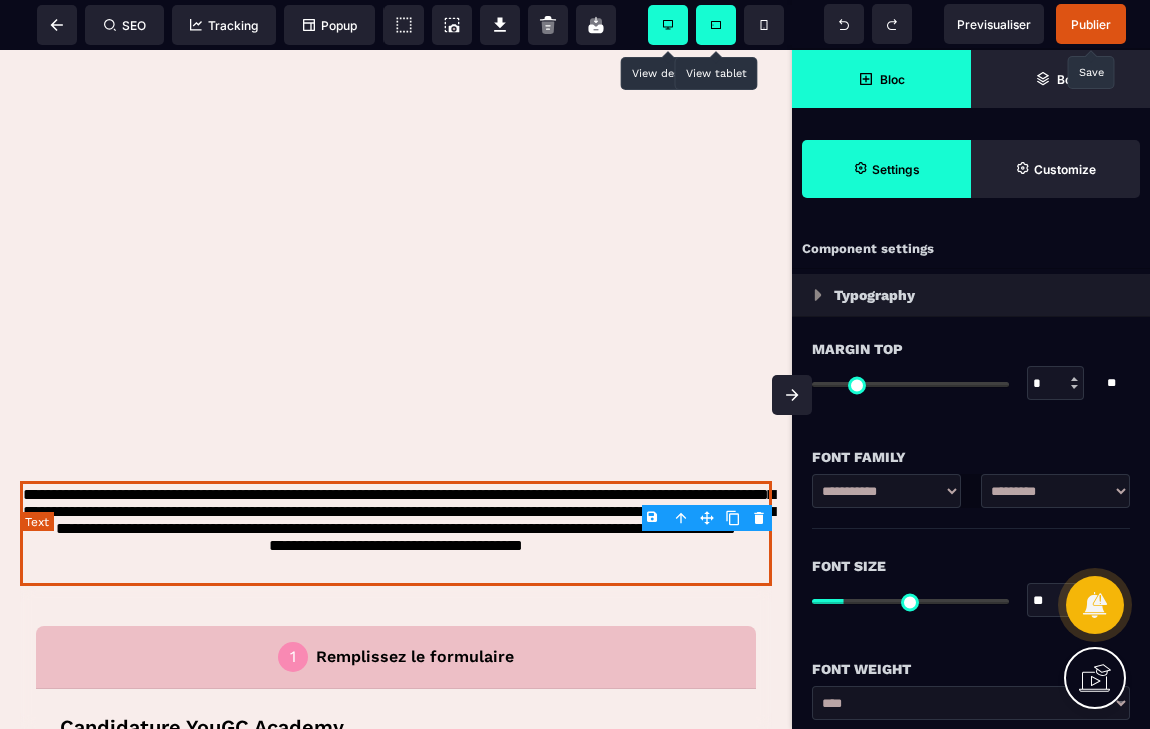 click on "**********" at bounding box center (396, 533) 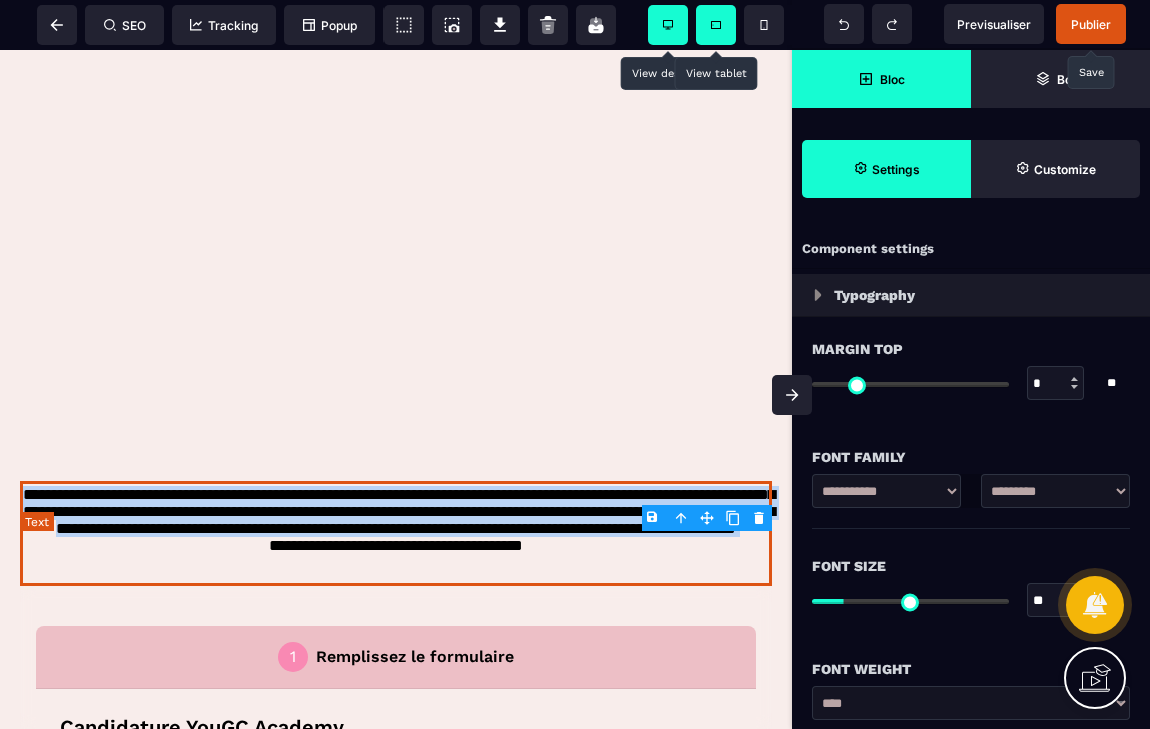 click on "**********" at bounding box center (396, 533) 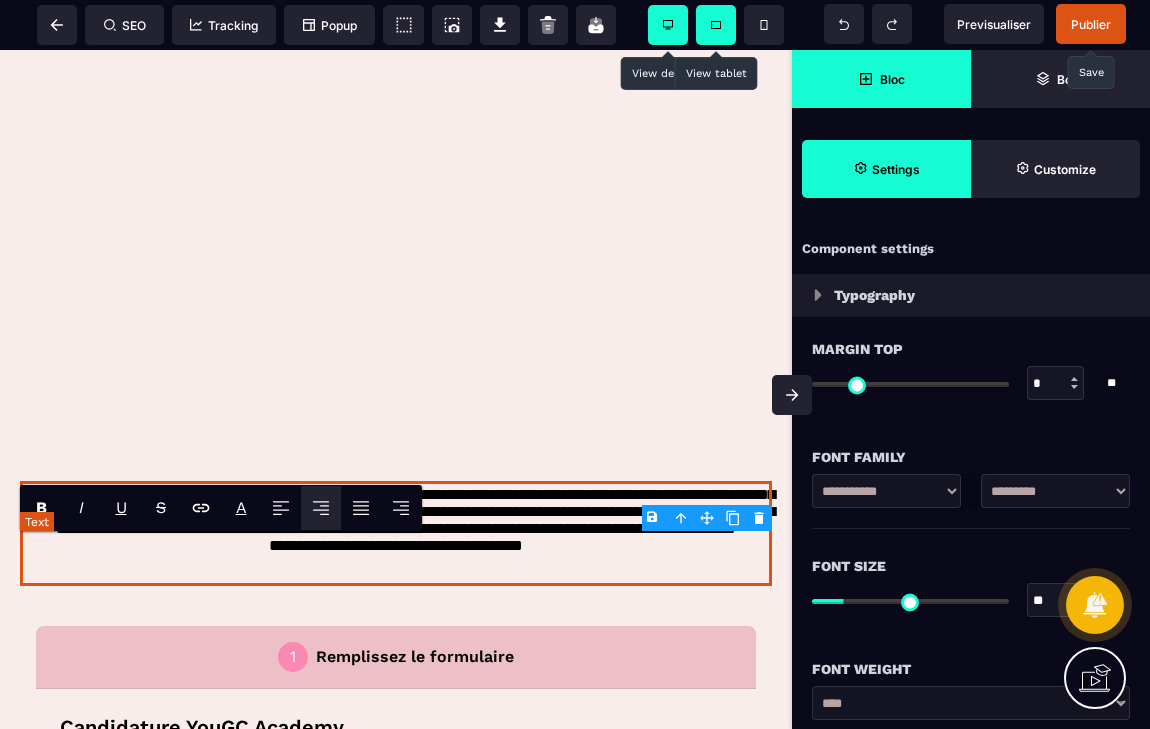 click on "**********" at bounding box center (396, 533) 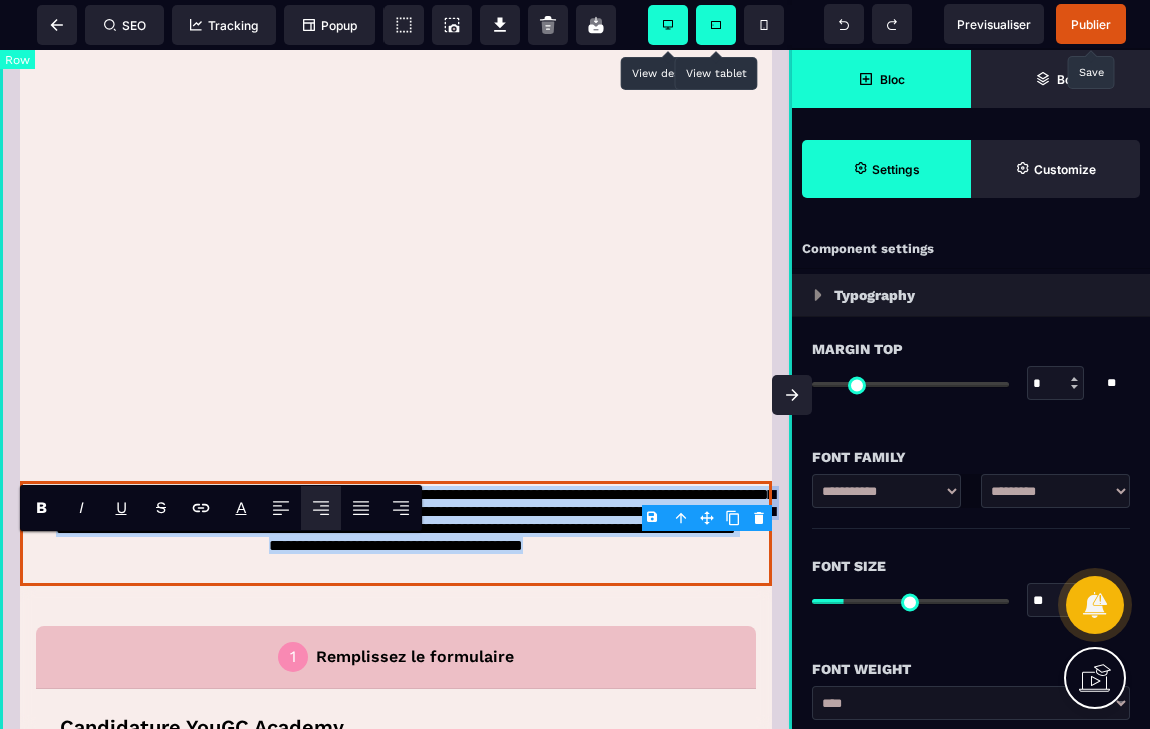 drag, startPoint x: 565, startPoint y: 617, endPoint x: 15, endPoint y: 548, distance: 554.3113 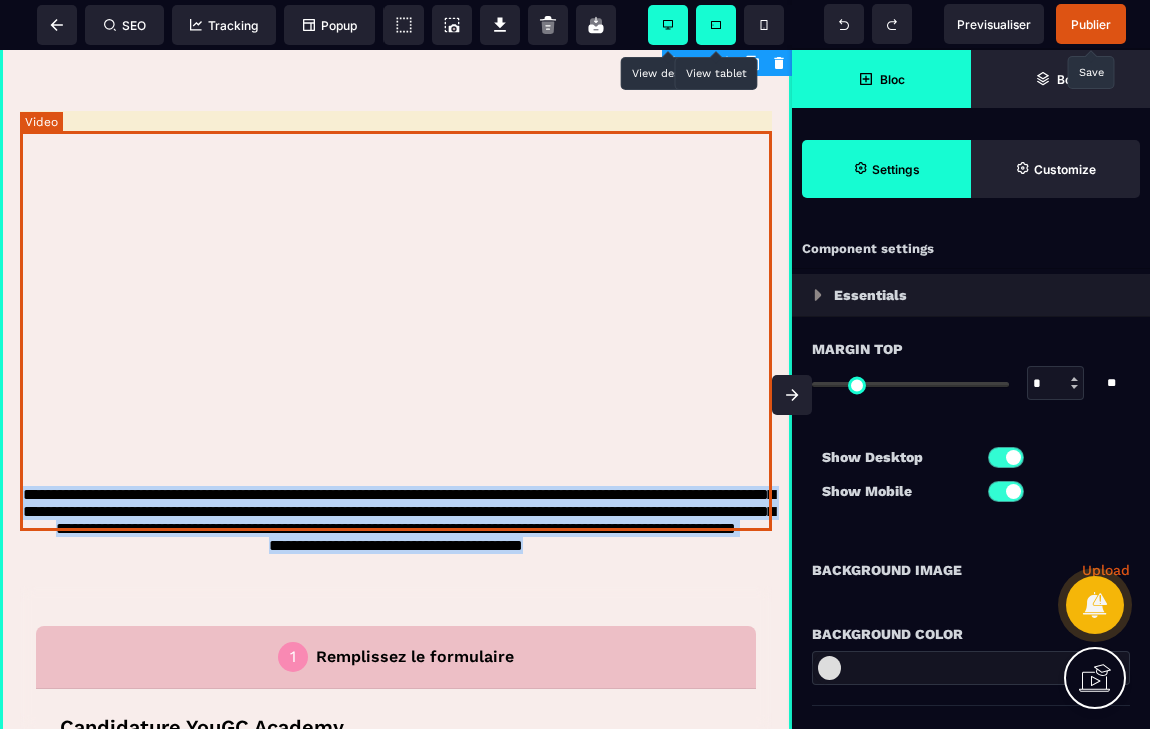 paste 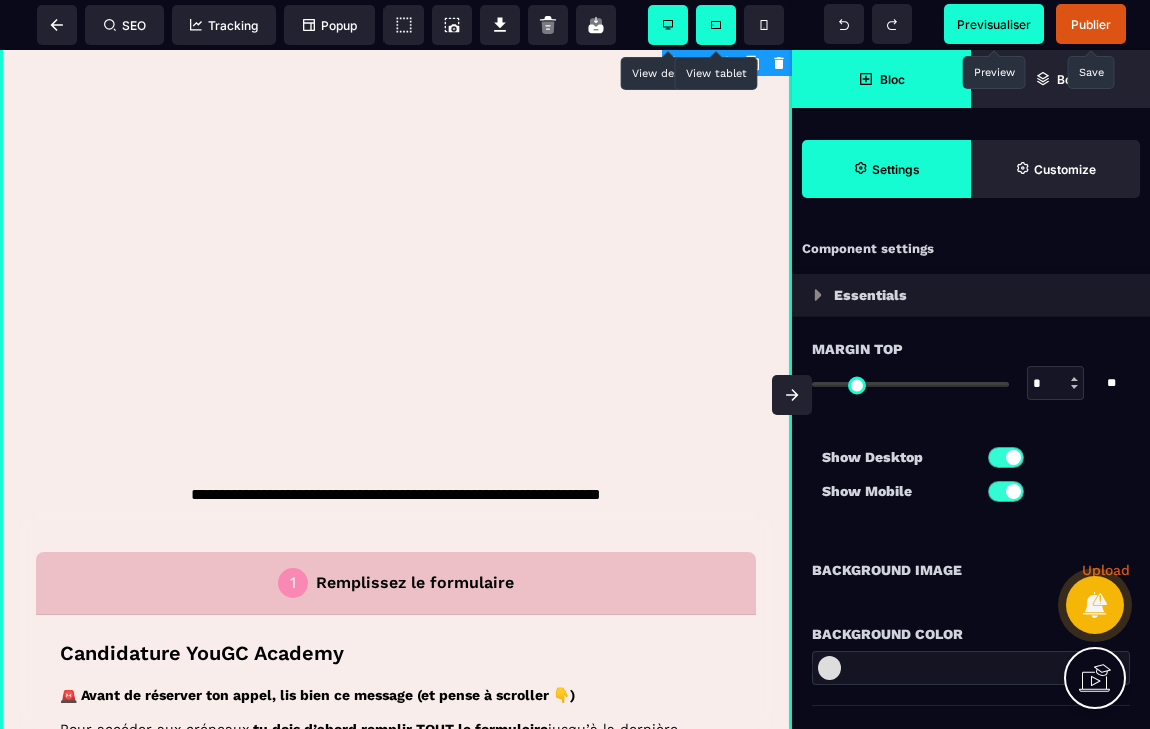 click on "Previsualiser" at bounding box center (994, 24) 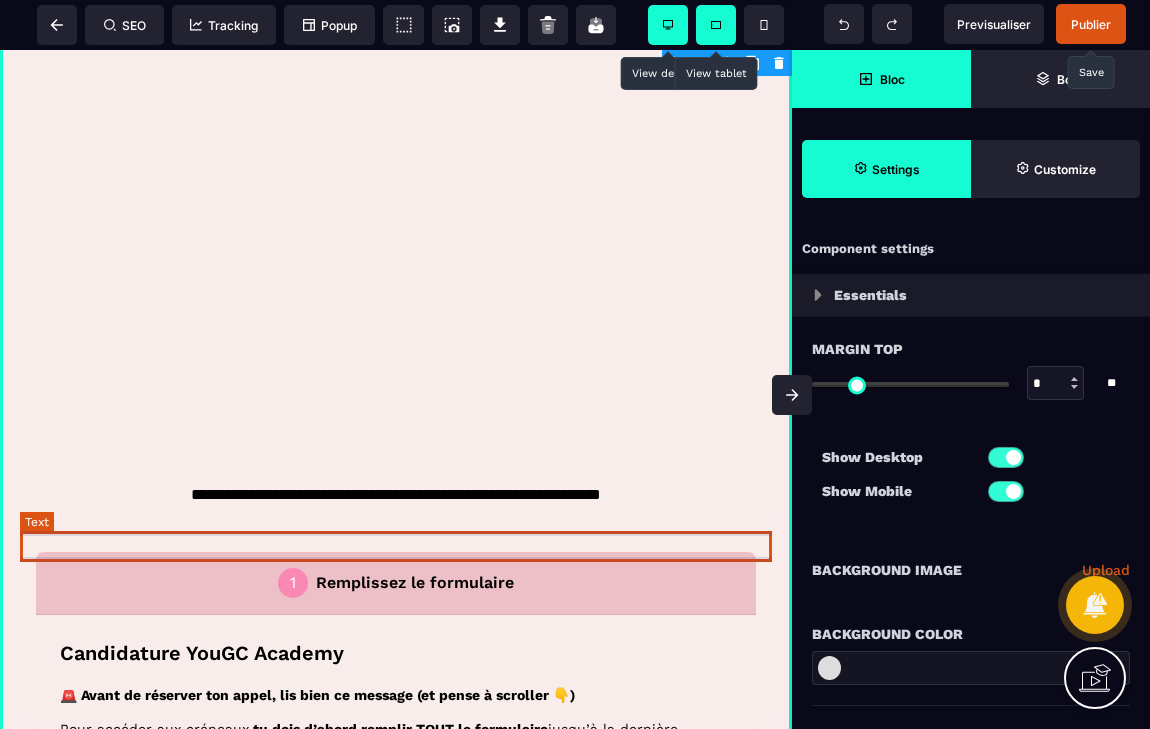 click on "**********" at bounding box center (396, 496) 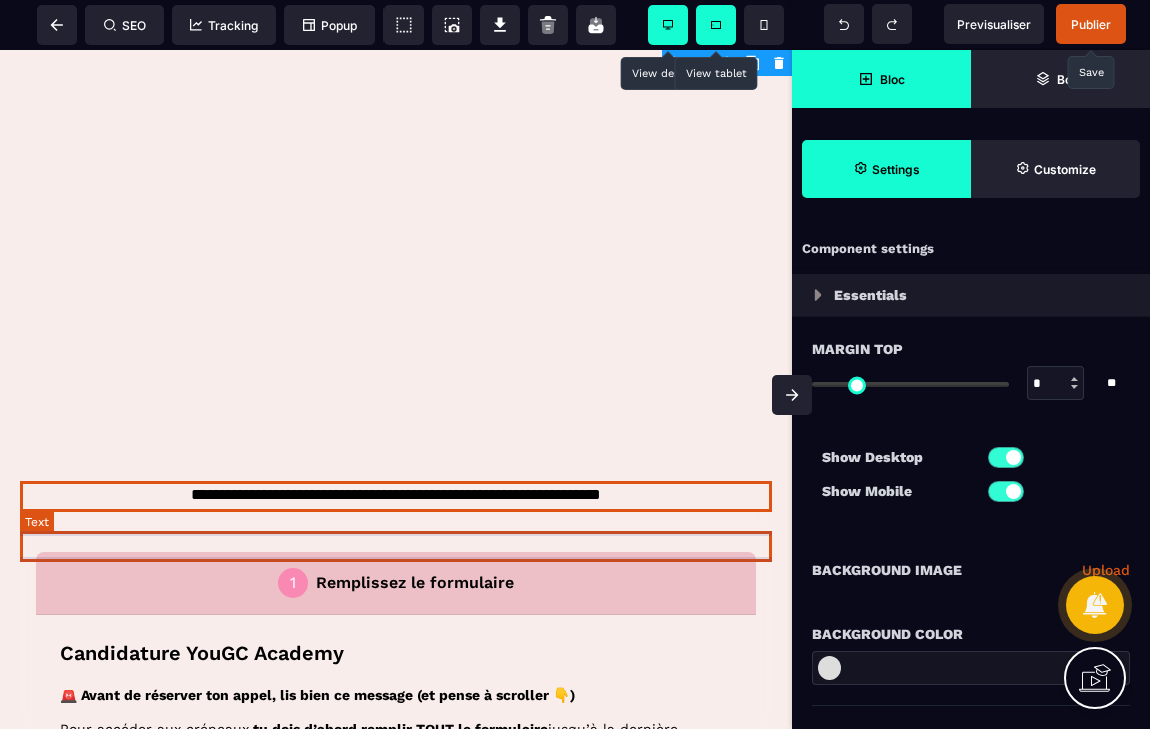 click on "**********" at bounding box center (396, 496) 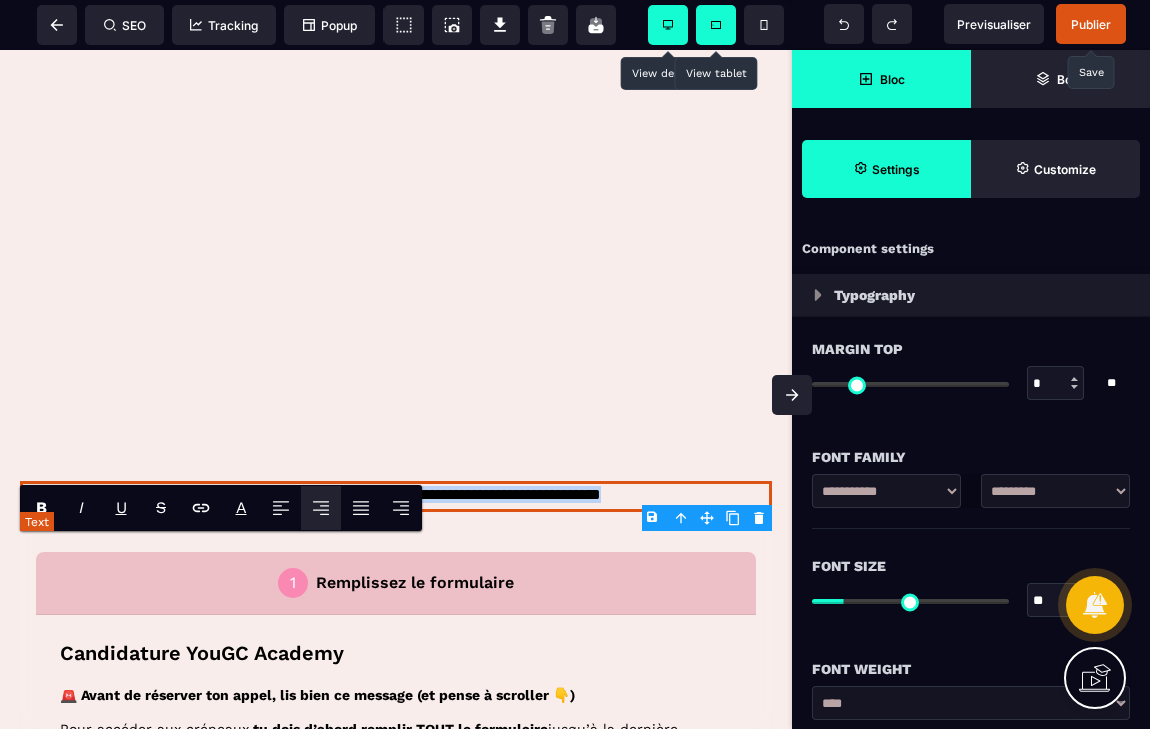 click on "**********" at bounding box center [396, 496] 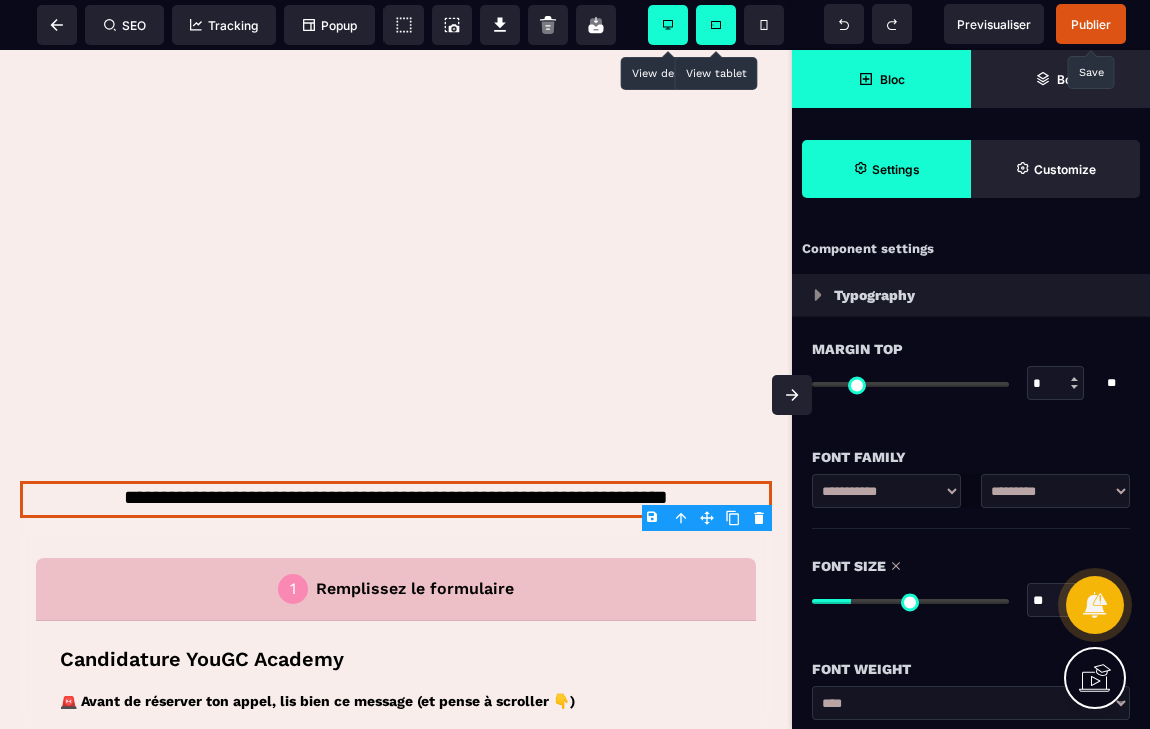click at bounding box center (910, 601) 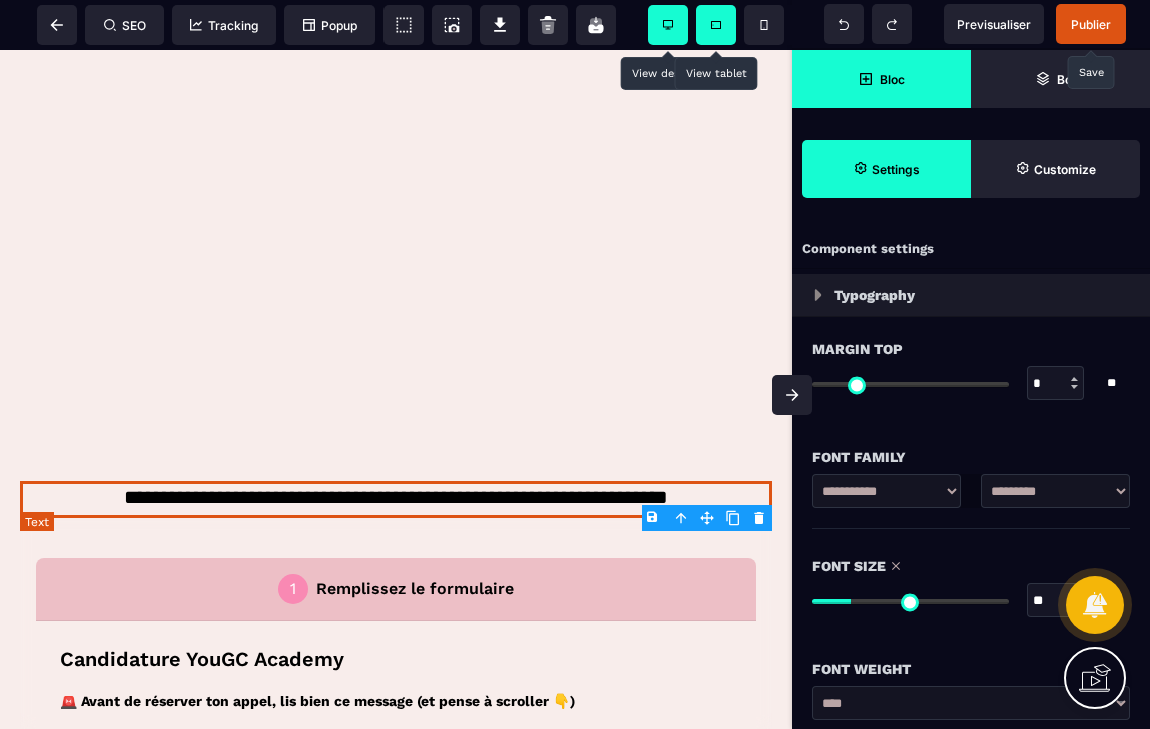 click on "**********" at bounding box center (396, 499) 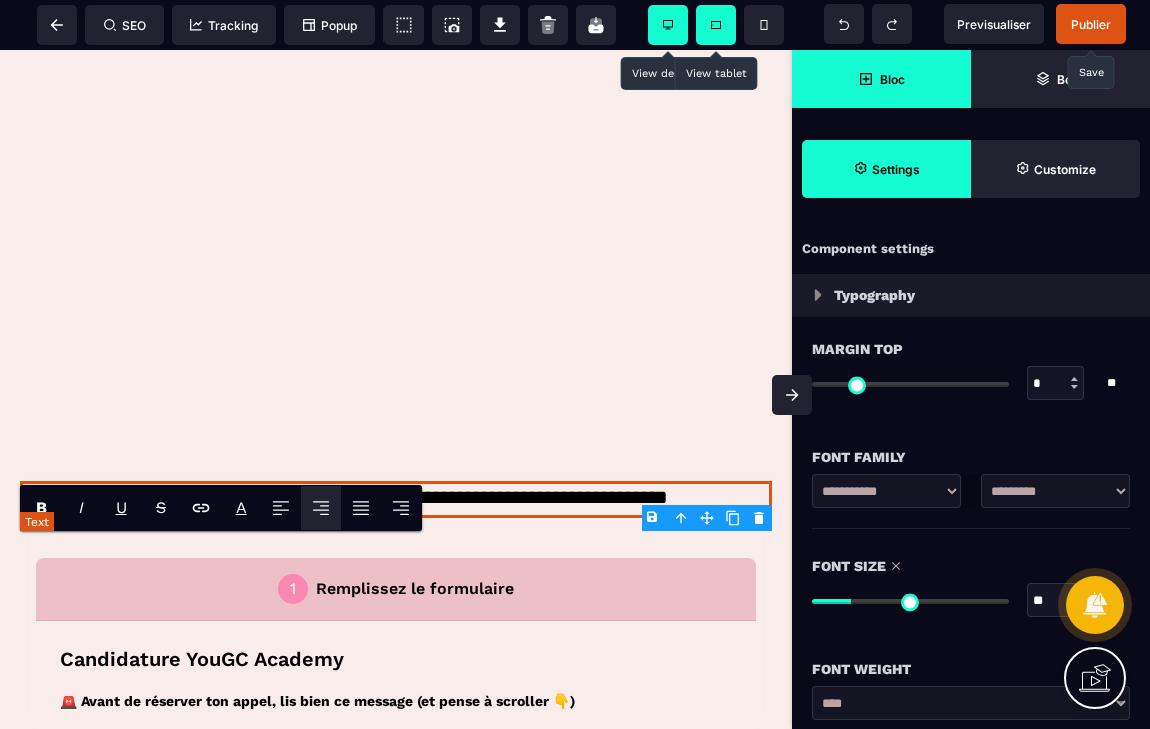 click on "**********" at bounding box center [396, 499] 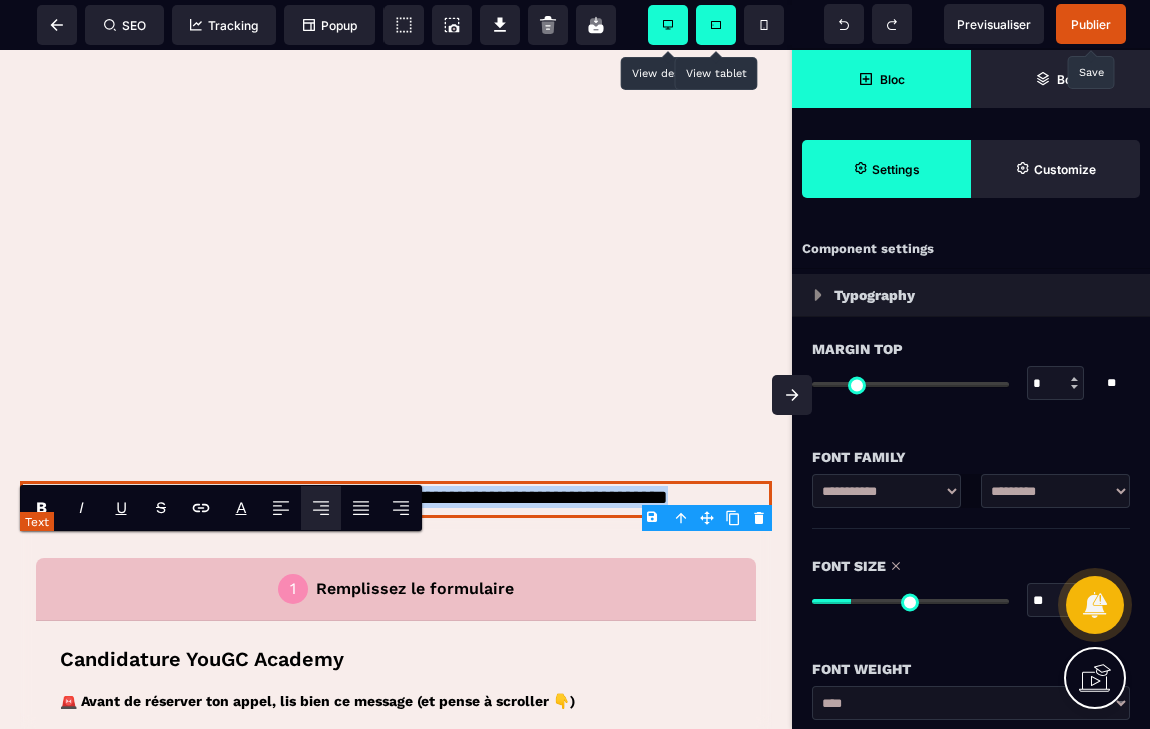 drag, startPoint x: 150, startPoint y: 547, endPoint x: 714, endPoint y: 540, distance: 564.04346 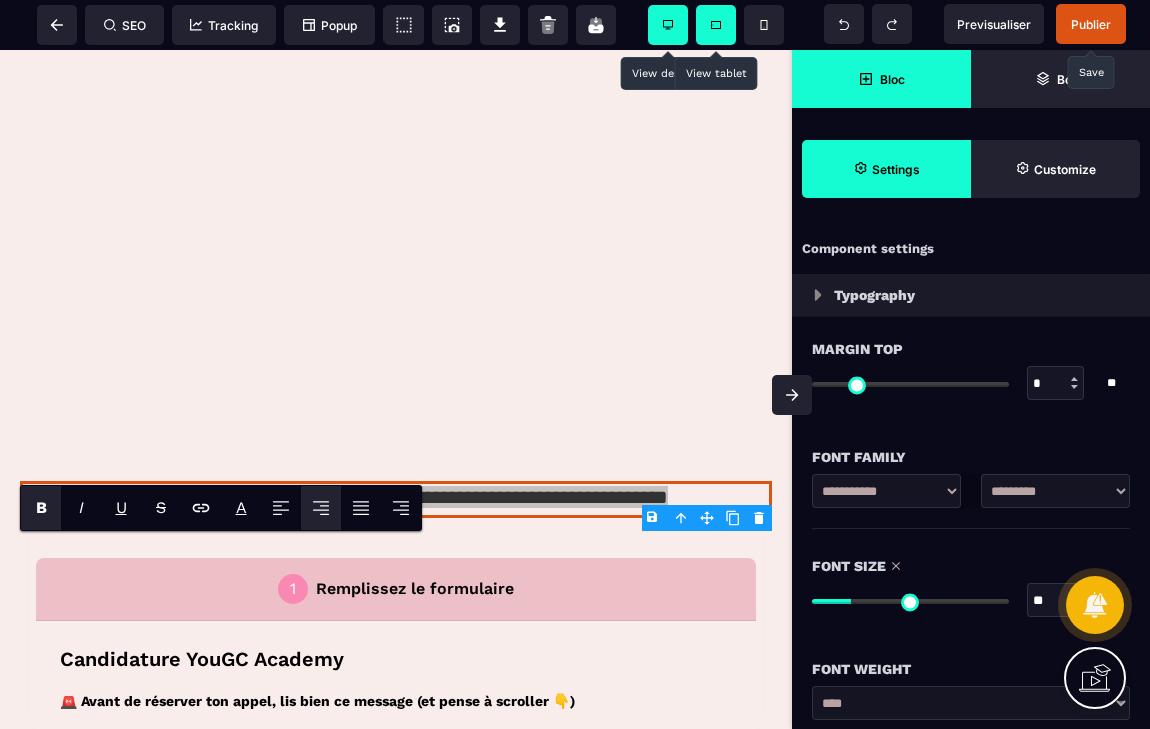 click on "B" at bounding box center [41, 507] 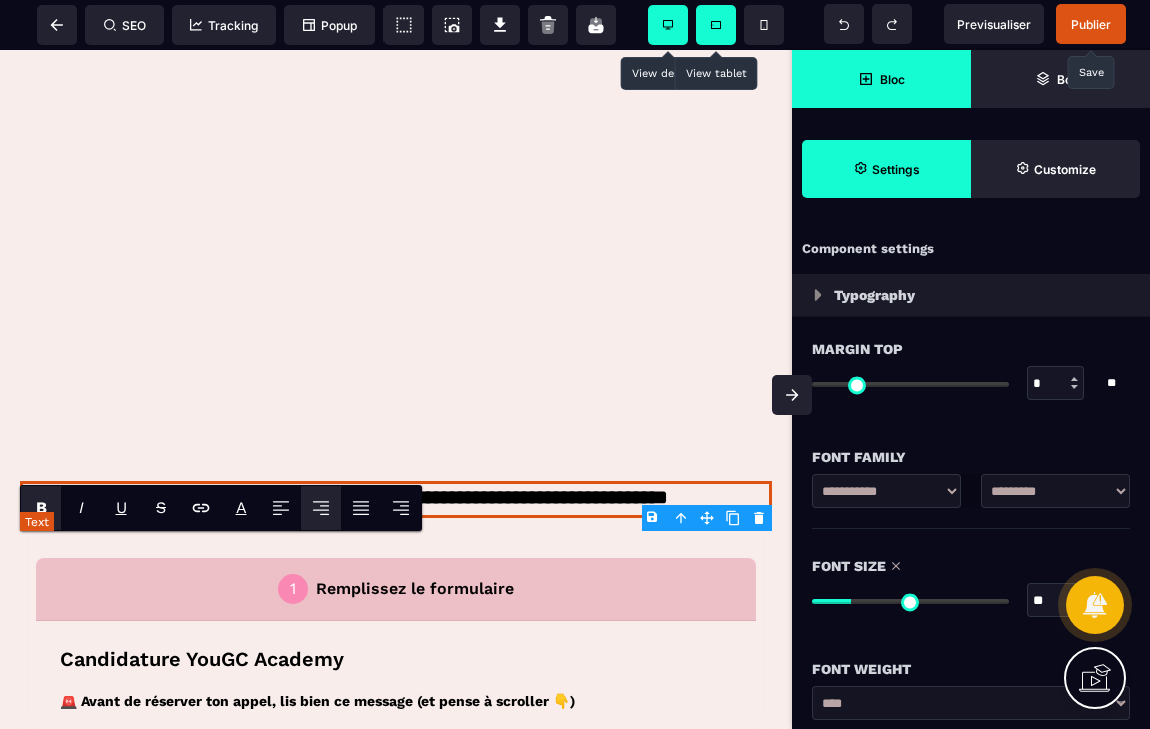 click on "**********" at bounding box center (396, 499) 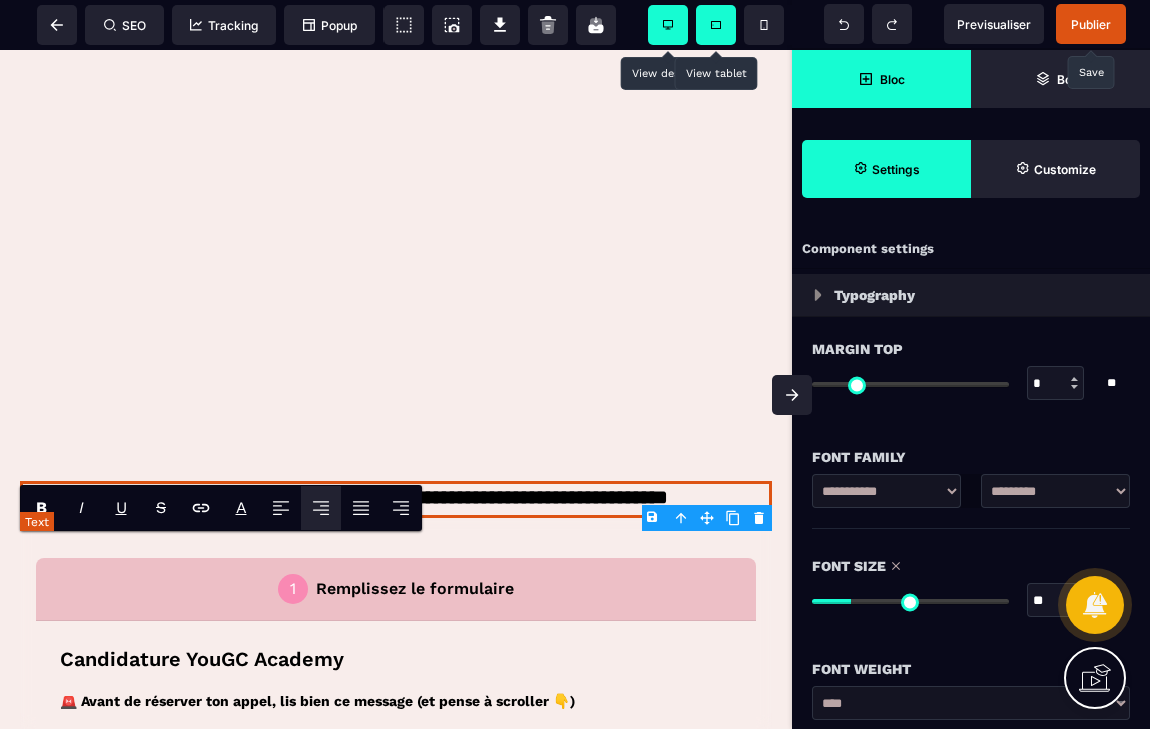 drag, startPoint x: 144, startPoint y: 544, endPoint x: 119, endPoint y: 544, distance: 25 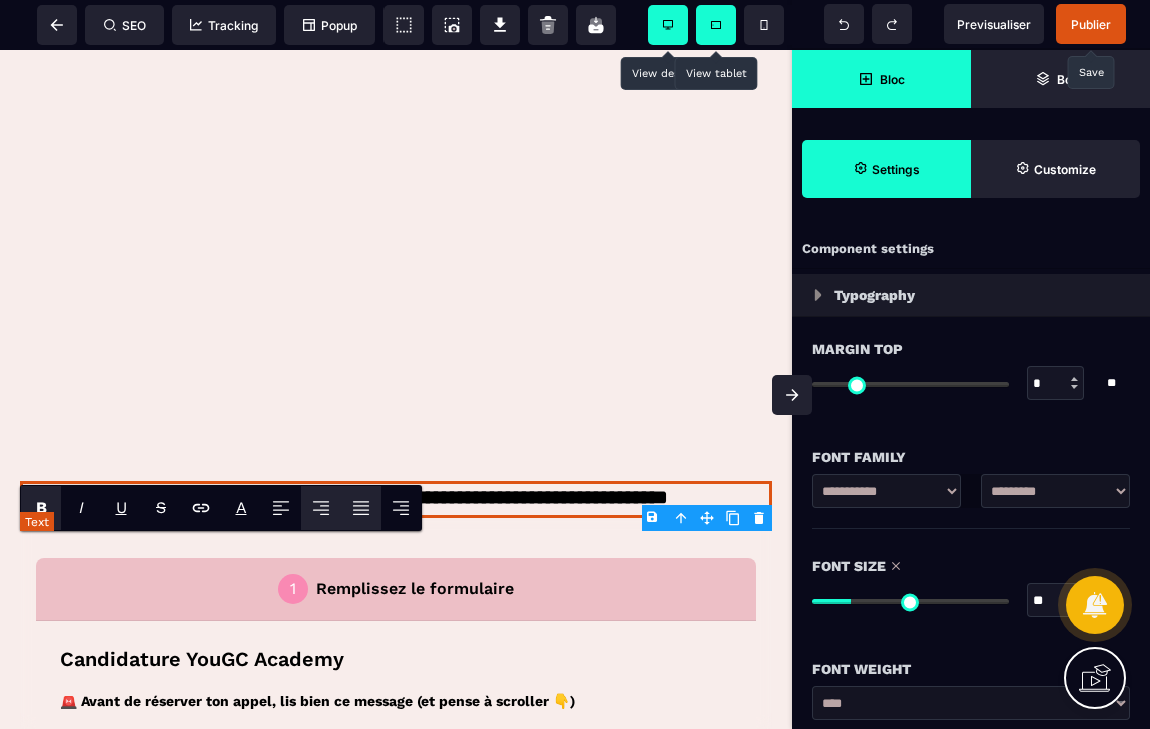 copy on "****" 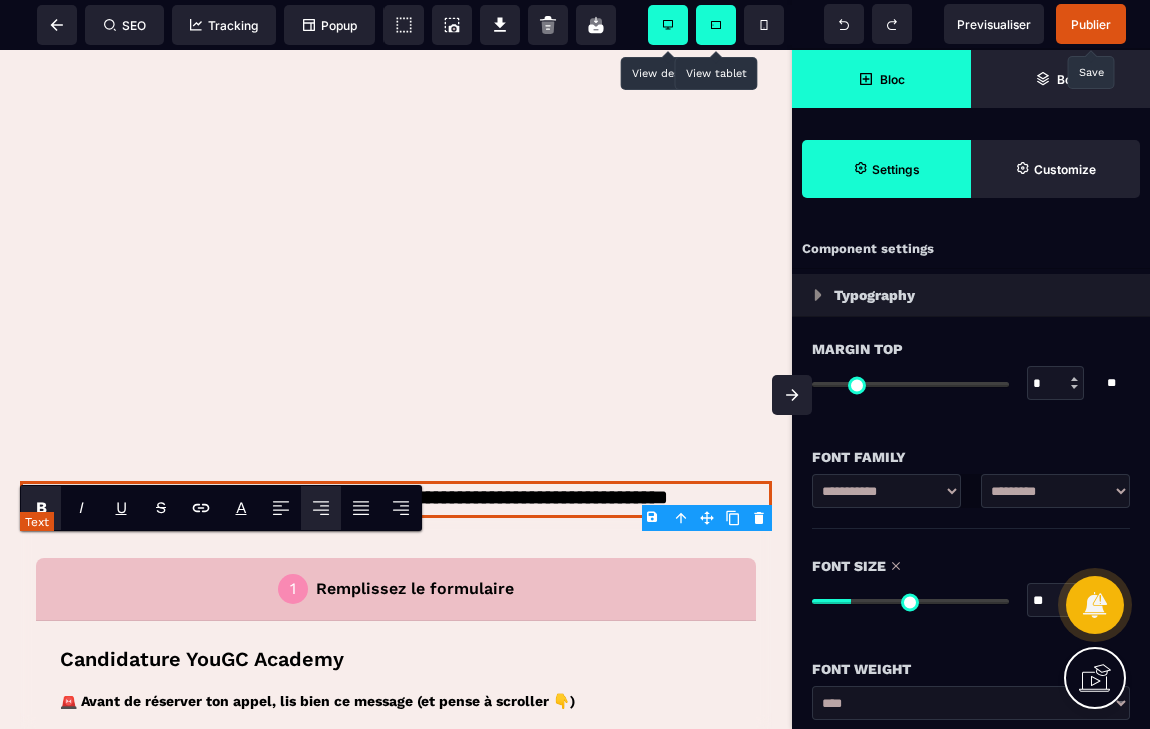 click on "**********" at bounding box center [396, 499] 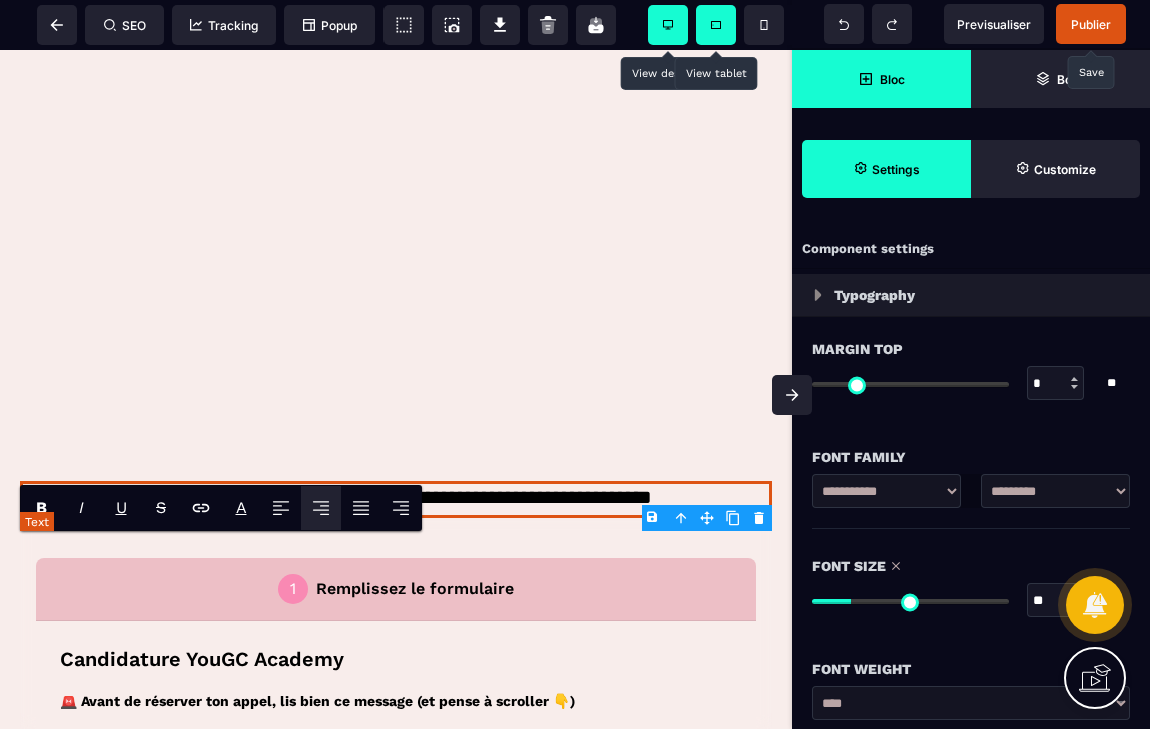 click on "**********" at bounding box center (396, 499) 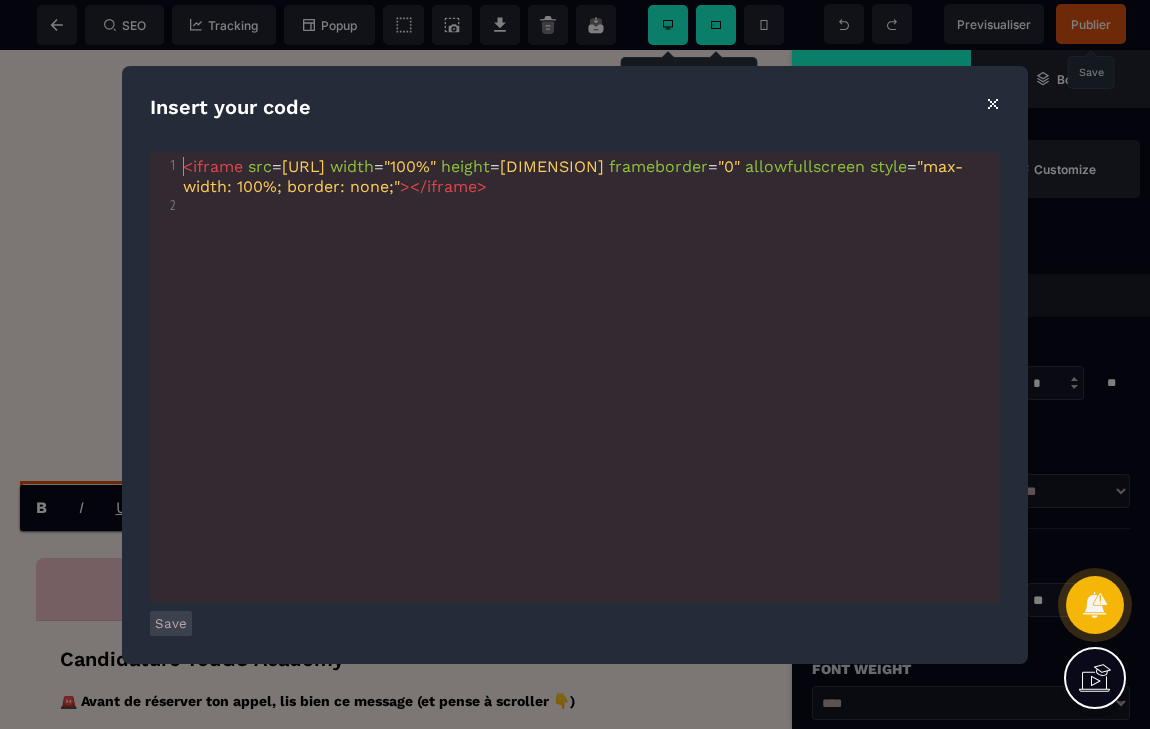 click on "⨯" at bounding box center (992, 102) 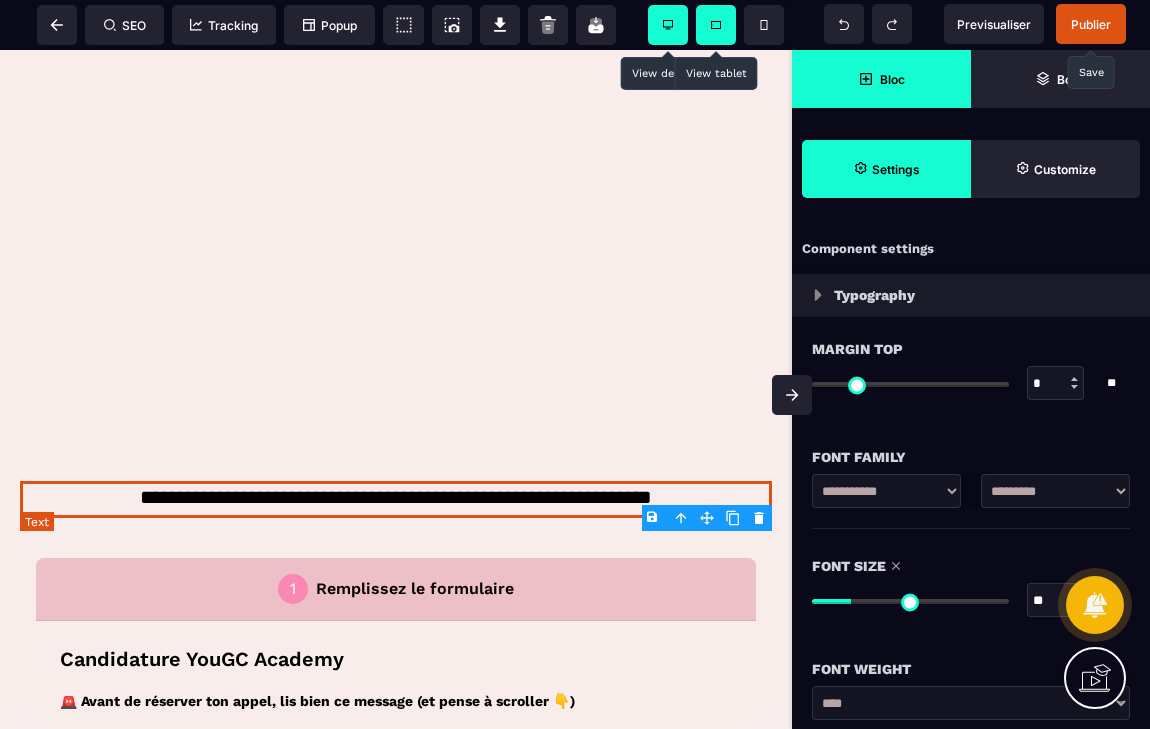 click on "**********" at bounding box center (396, 499) 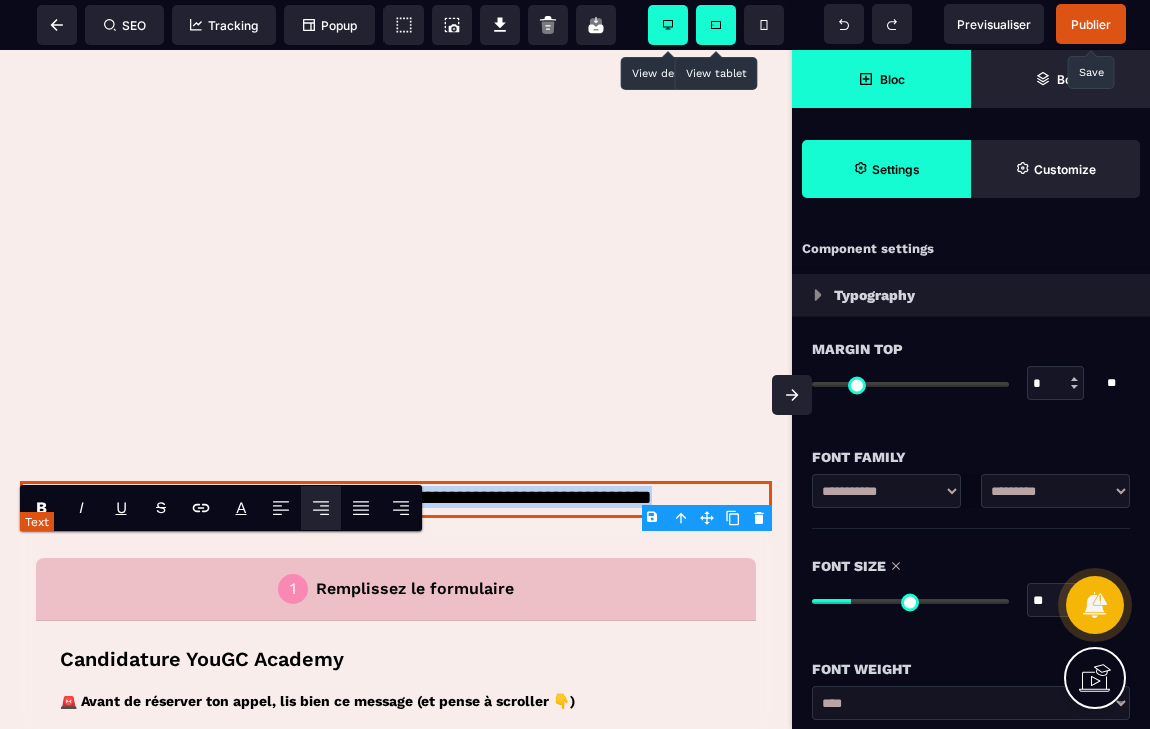 click on "**********" at bounding box center [396, 499] 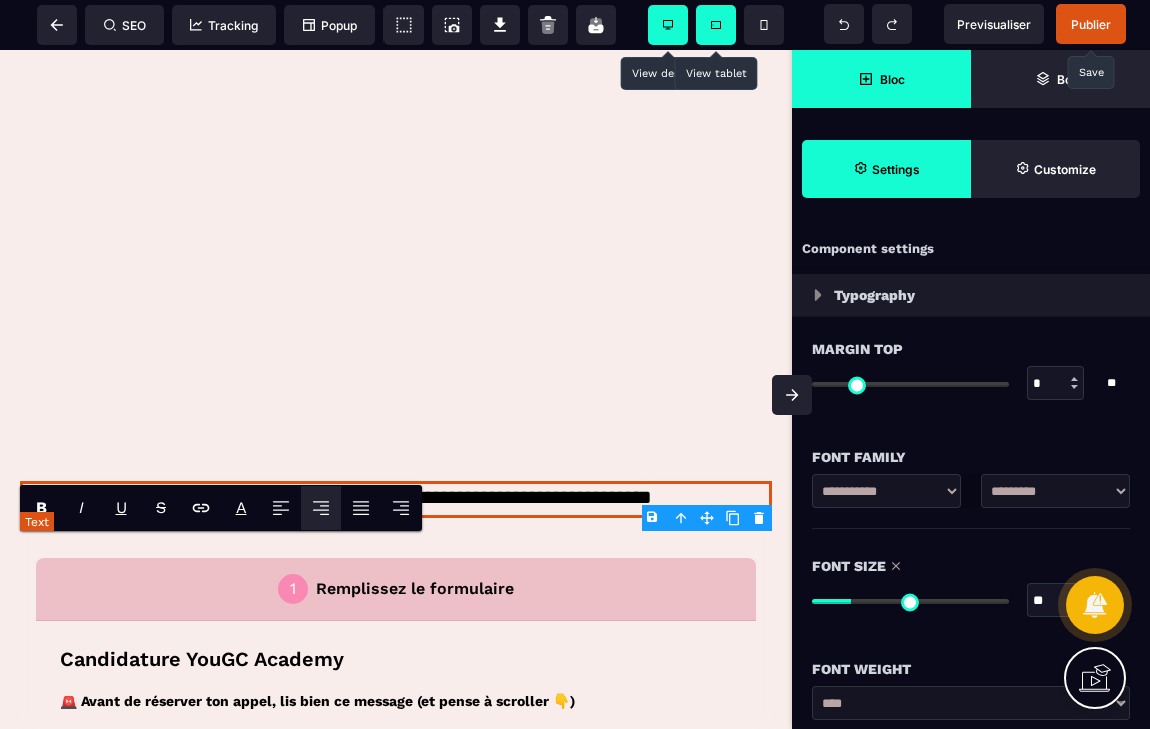drag, startPoint x: 158, startPoint y: 546, endPoint x: 143, endPoint y: 547, distance: 15.033297 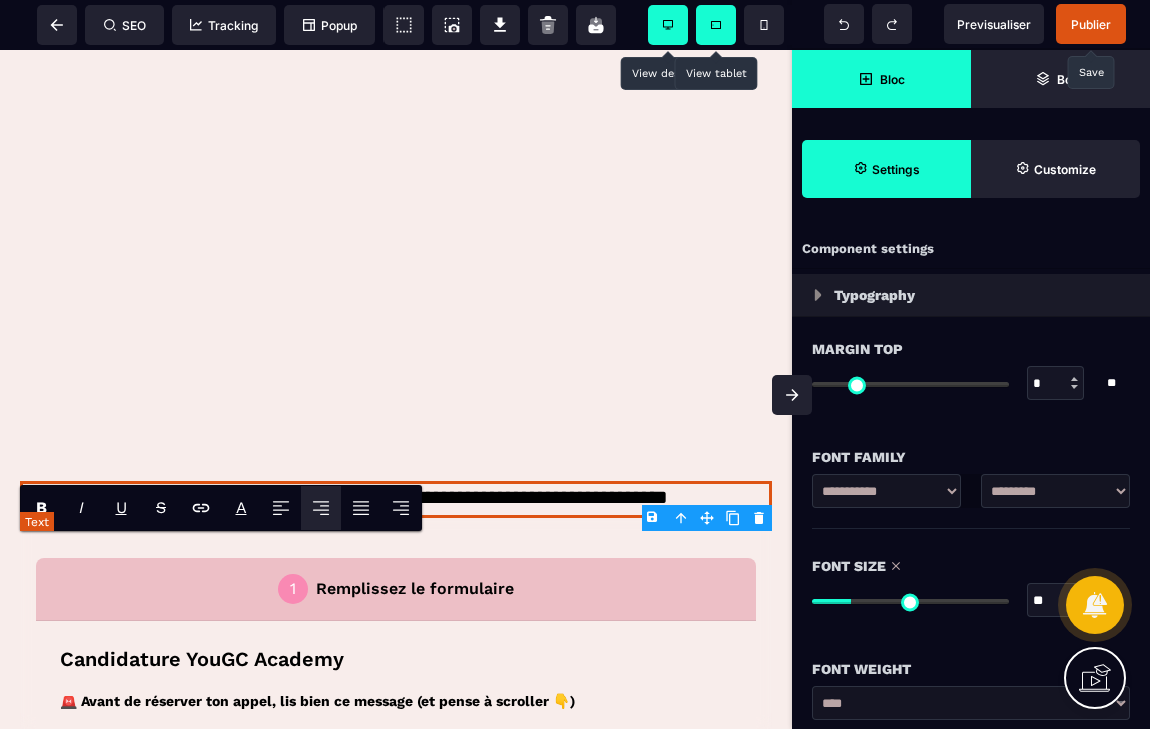 click on "**********" at bounding box center [396, 499] 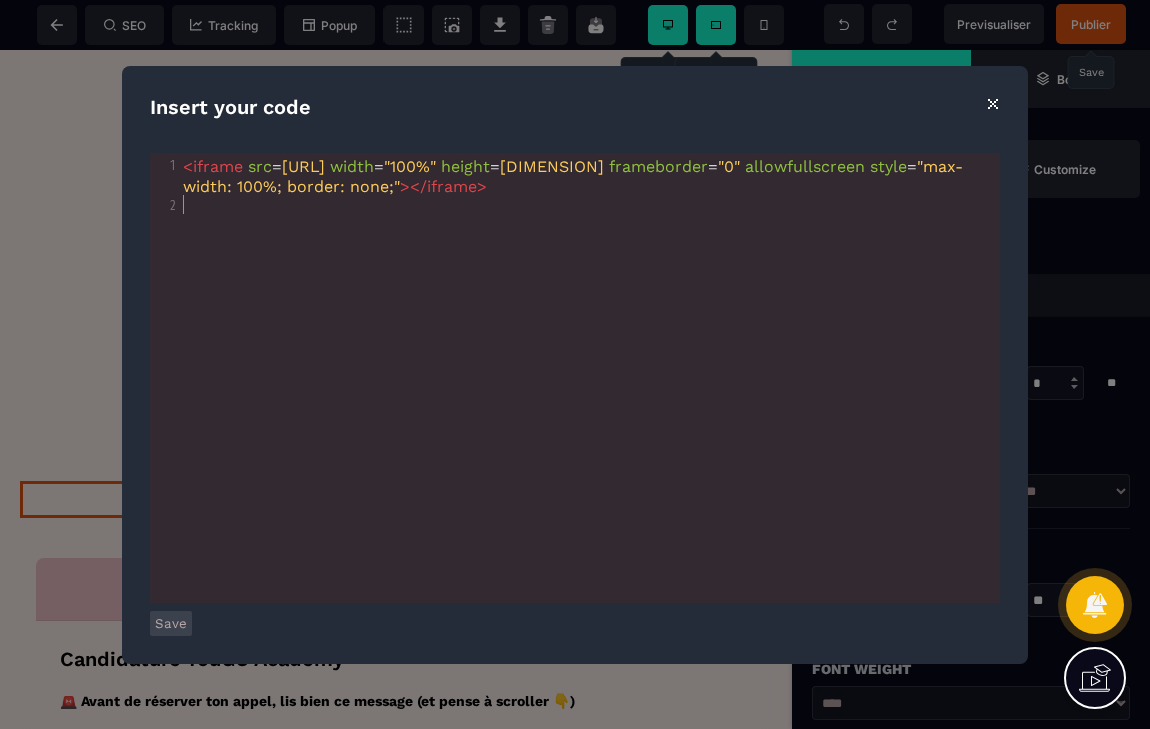 click on "xxxxxxxxxx 2   1 < iframe   src = "[URL]"   width = "100%"   height = "[DIMENSION]"   frameborder = "0"   allowfullscreen   style = "max-width: 100%; border: none;" ></ iframe > 2 ​" at bounding box center [600, 403] 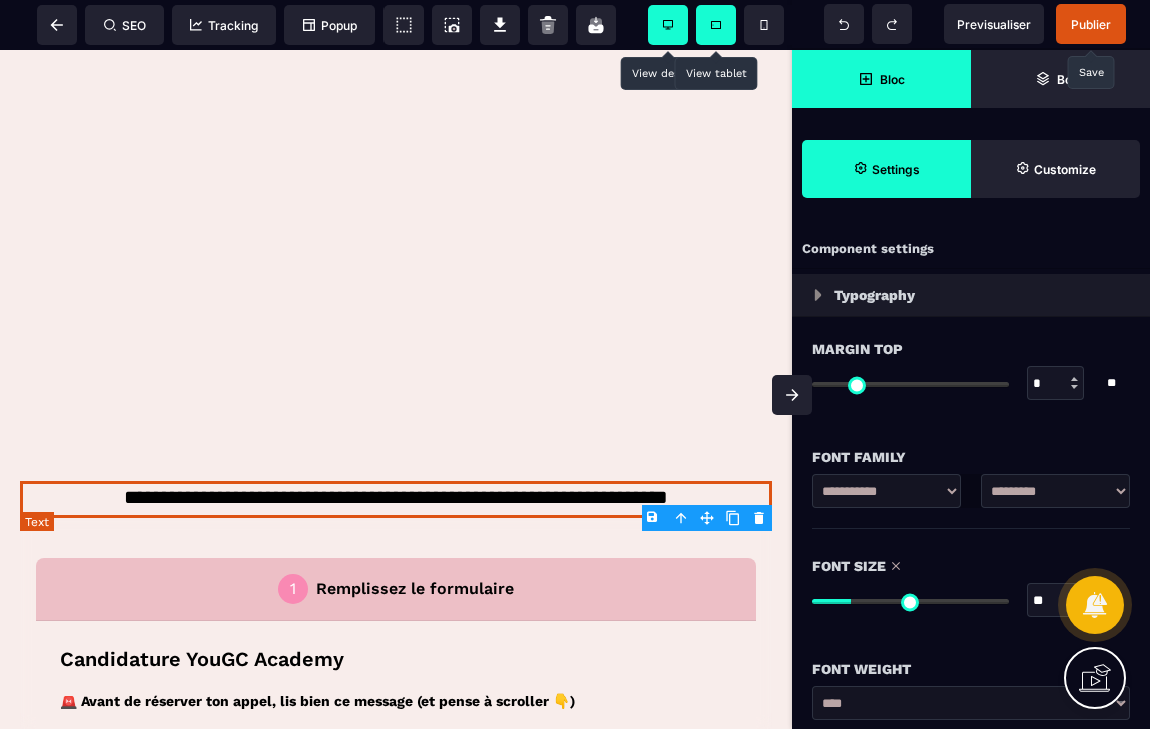 click on "**********" at bounding box center (396, 499) 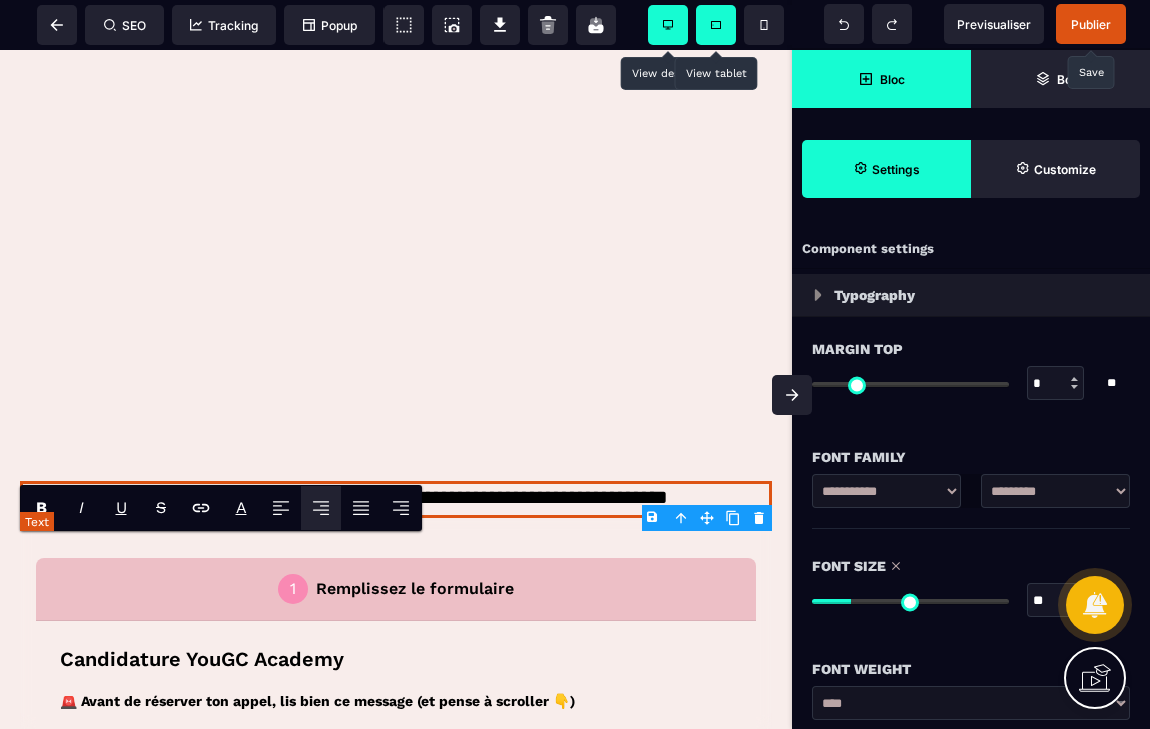 click on "**********" at bounding box center (396, 499) 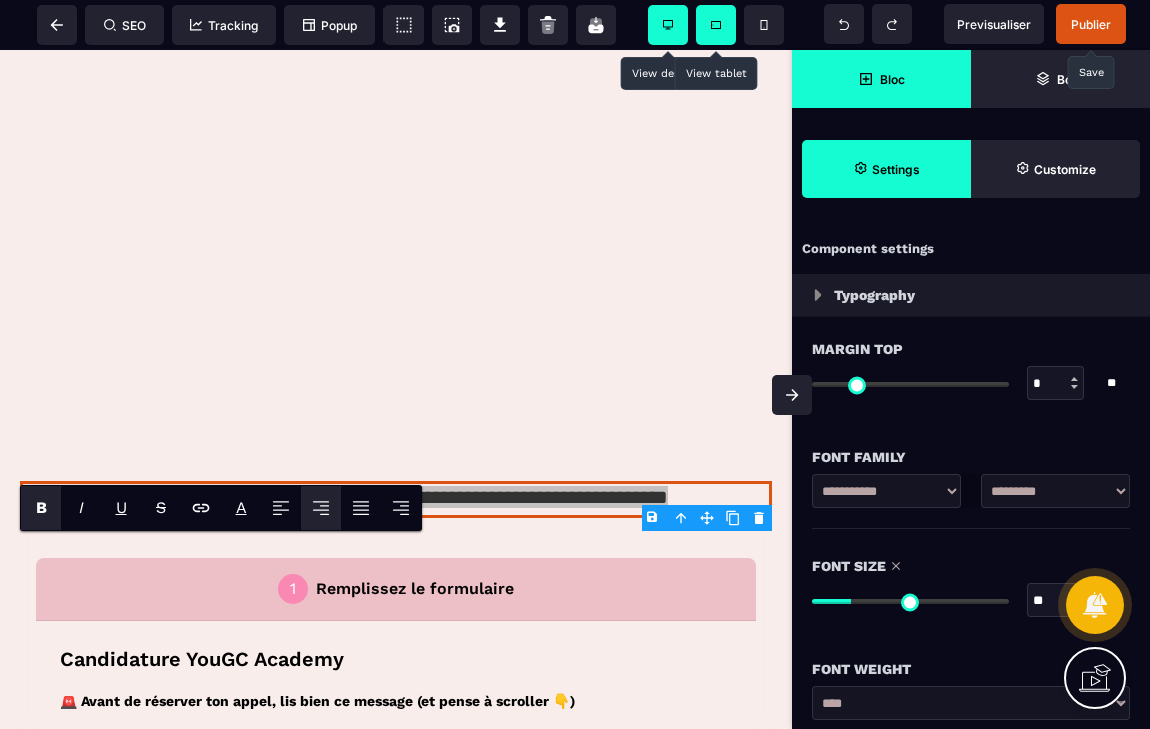 click on "B" at bounding box center (41, 507) 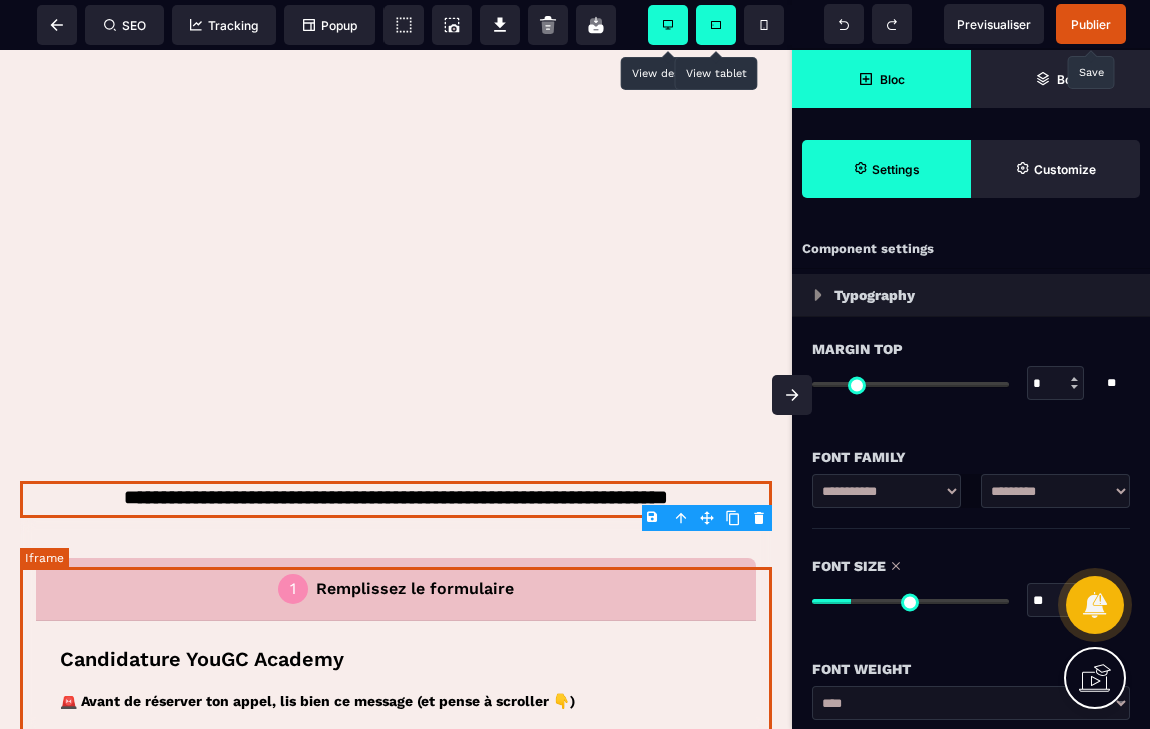 click at bounding box center [396, 918] 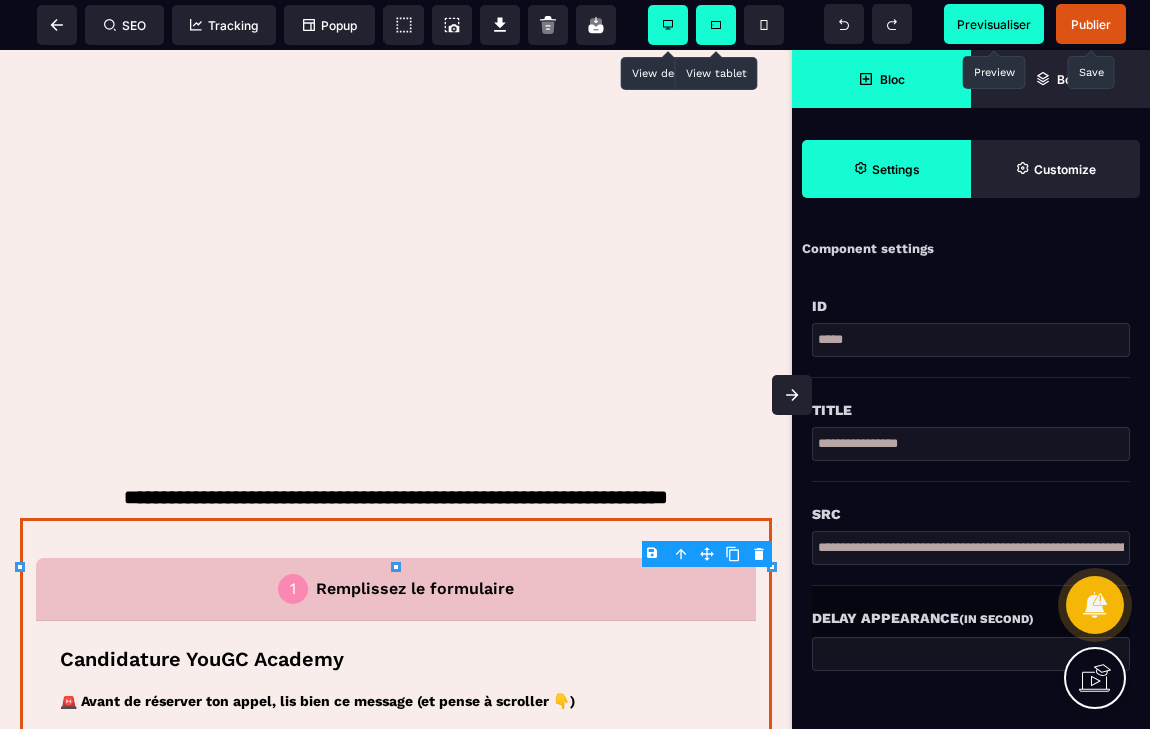 click on "Previsualiser" at bounding box center (994, 24) 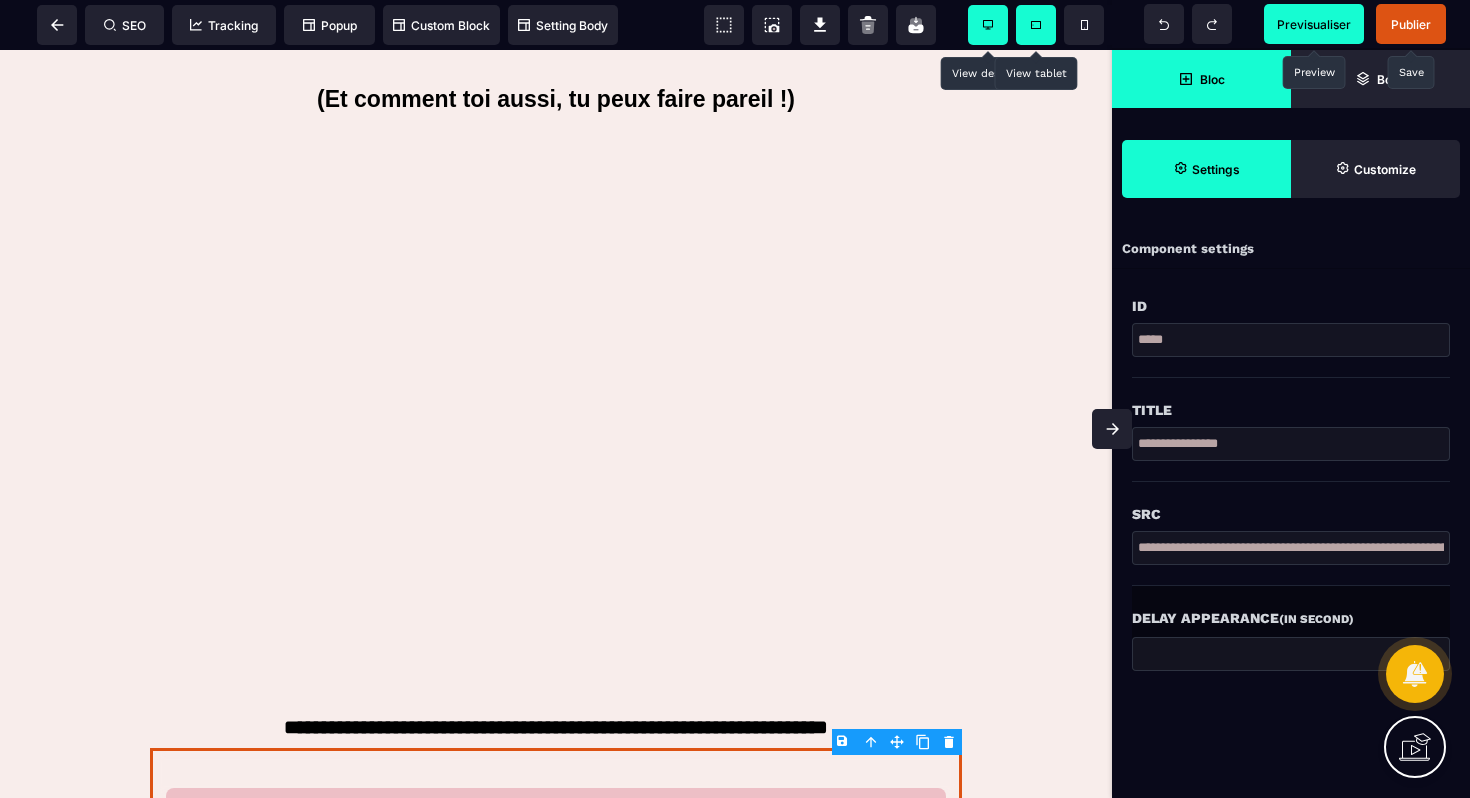 click on "Publier" at bounding box center [1411, 24] 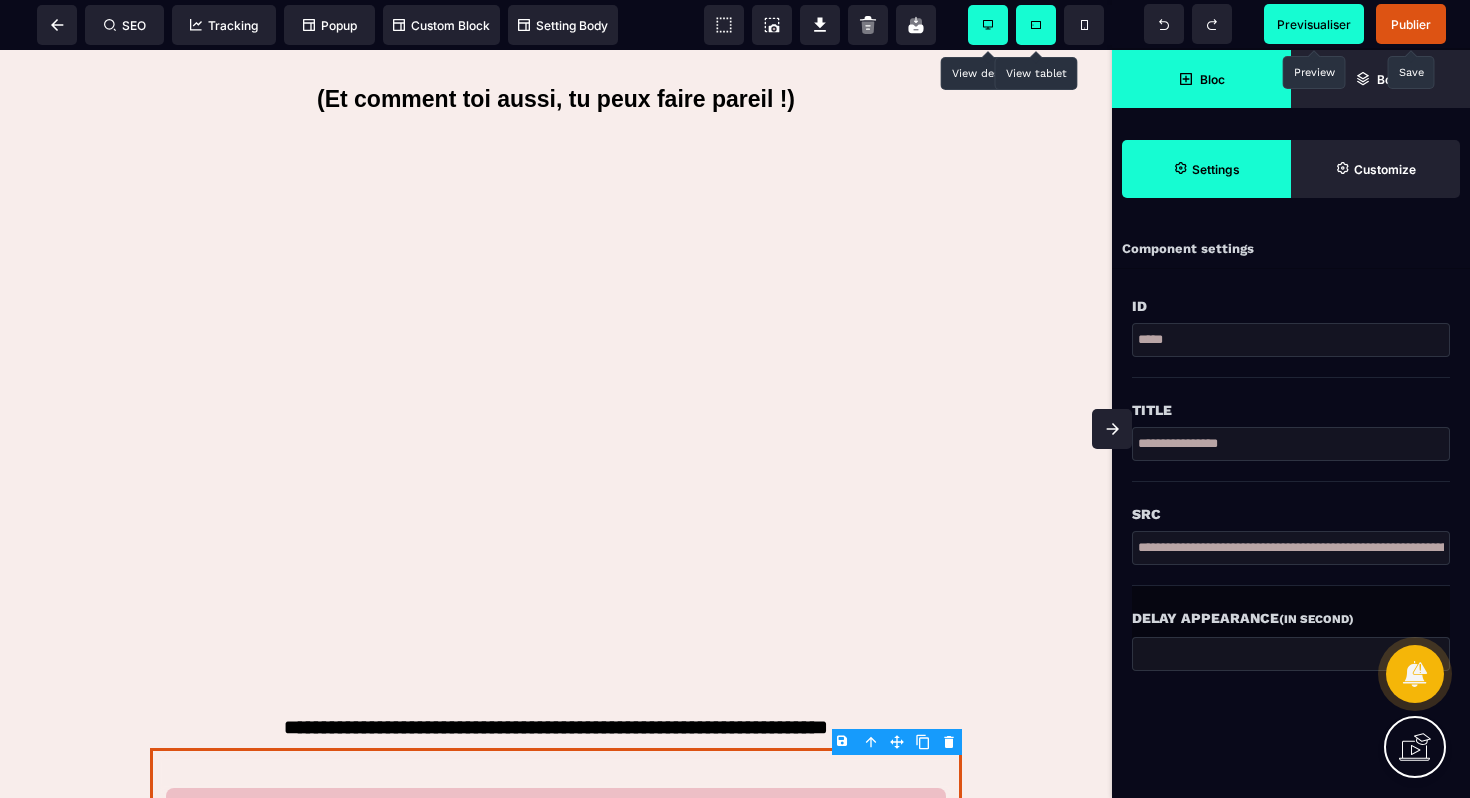 click on "Publier" at bounding box center [1411, 24] 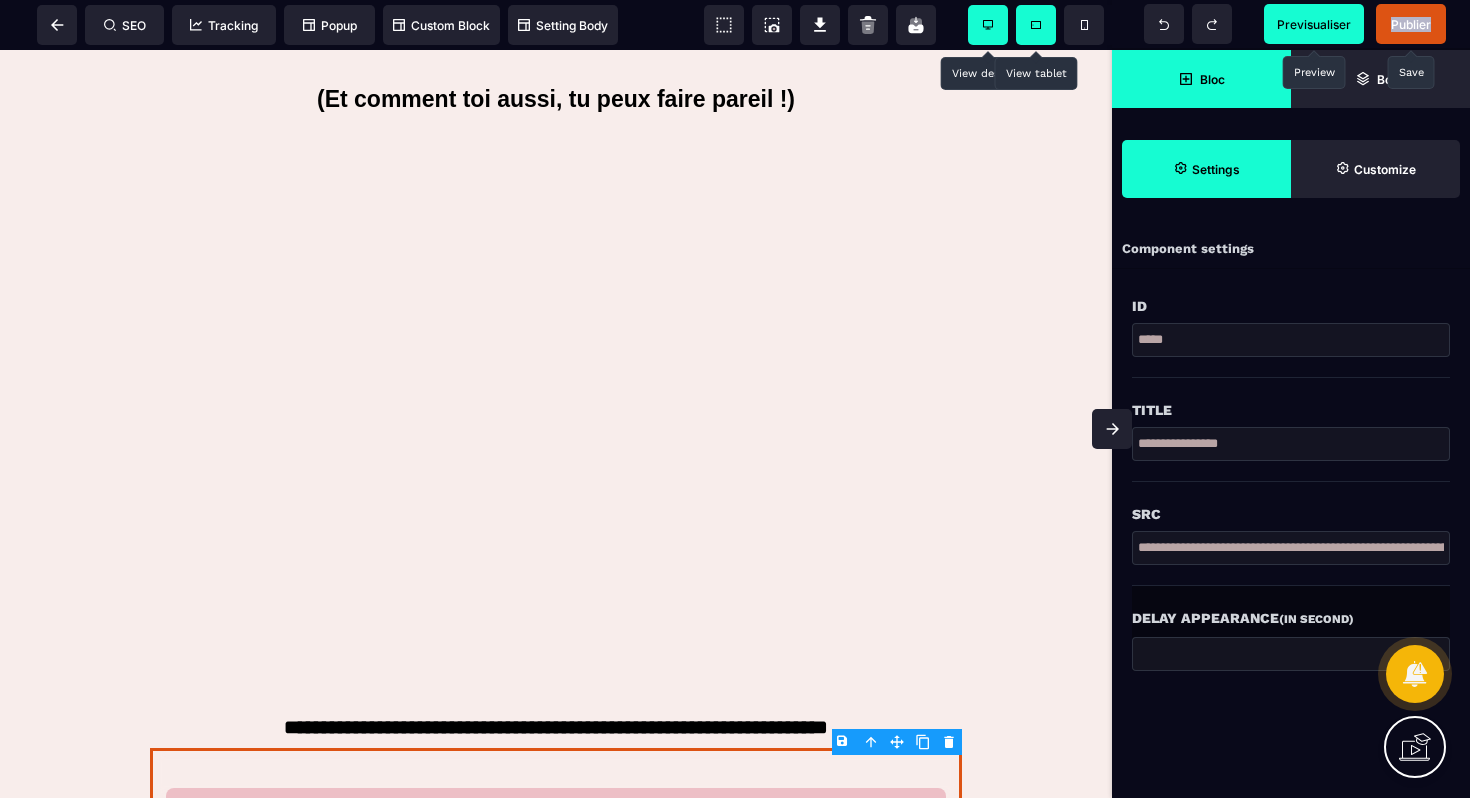 click on "Publier" at bounding box center [1411, 24] 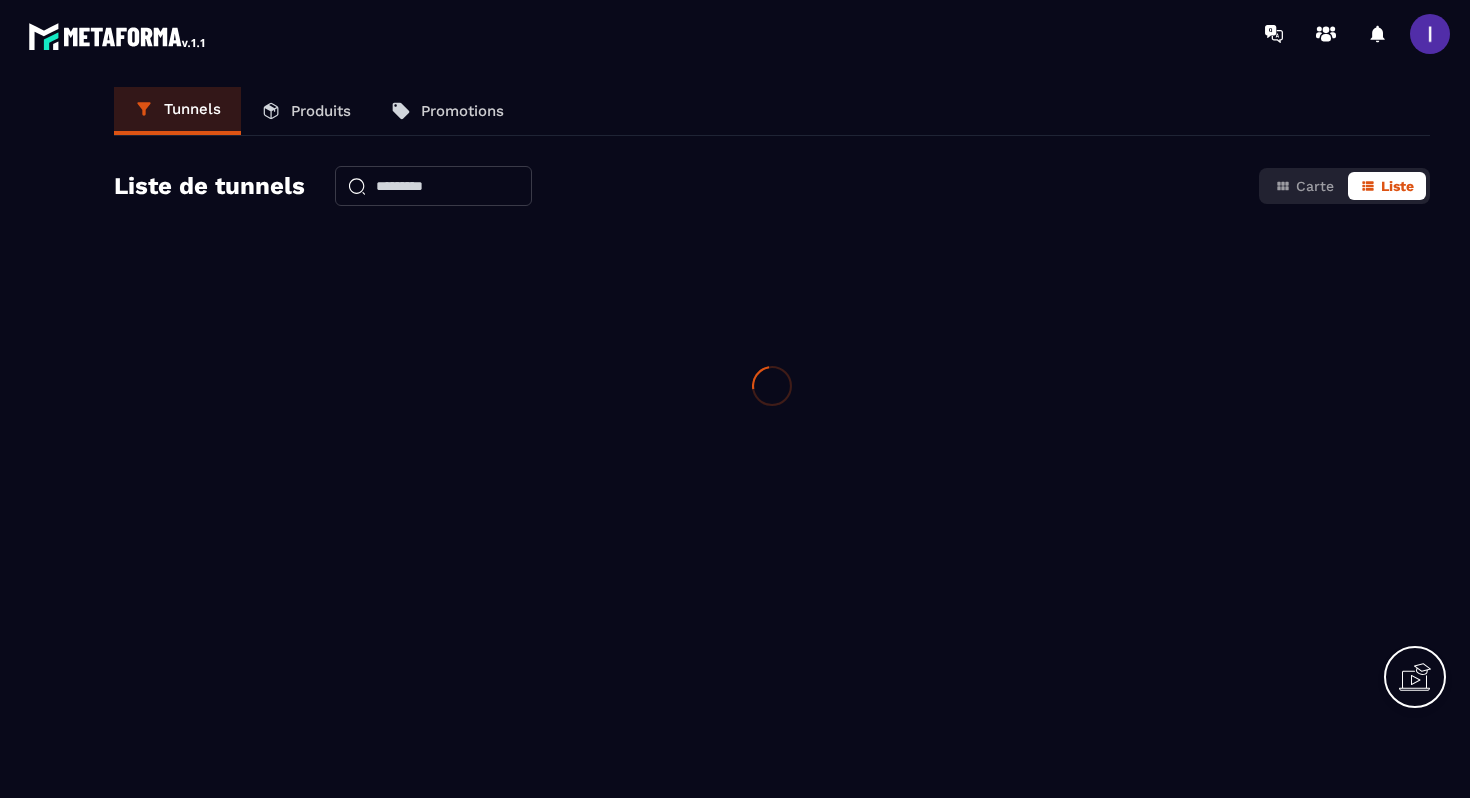 scroll, scrollTop: 0, scrollLeft: 0, axis: both 